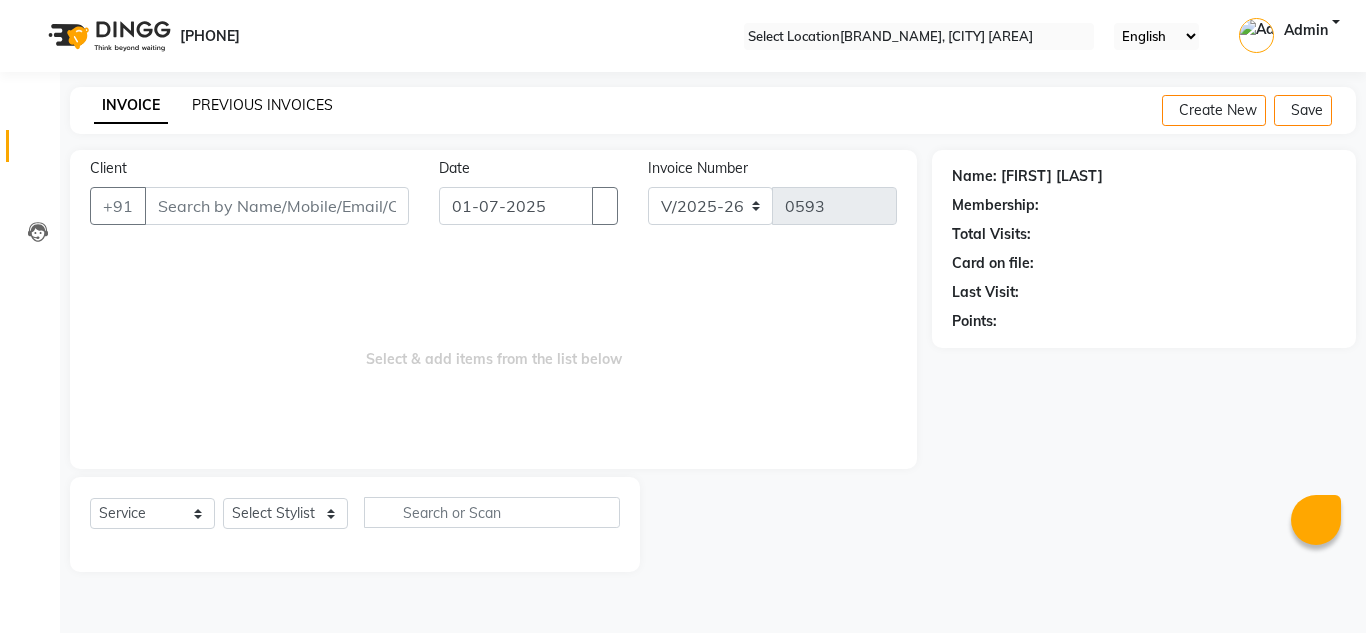 scroll, scrollTop: 0, scrollLeft: 0, axis: both 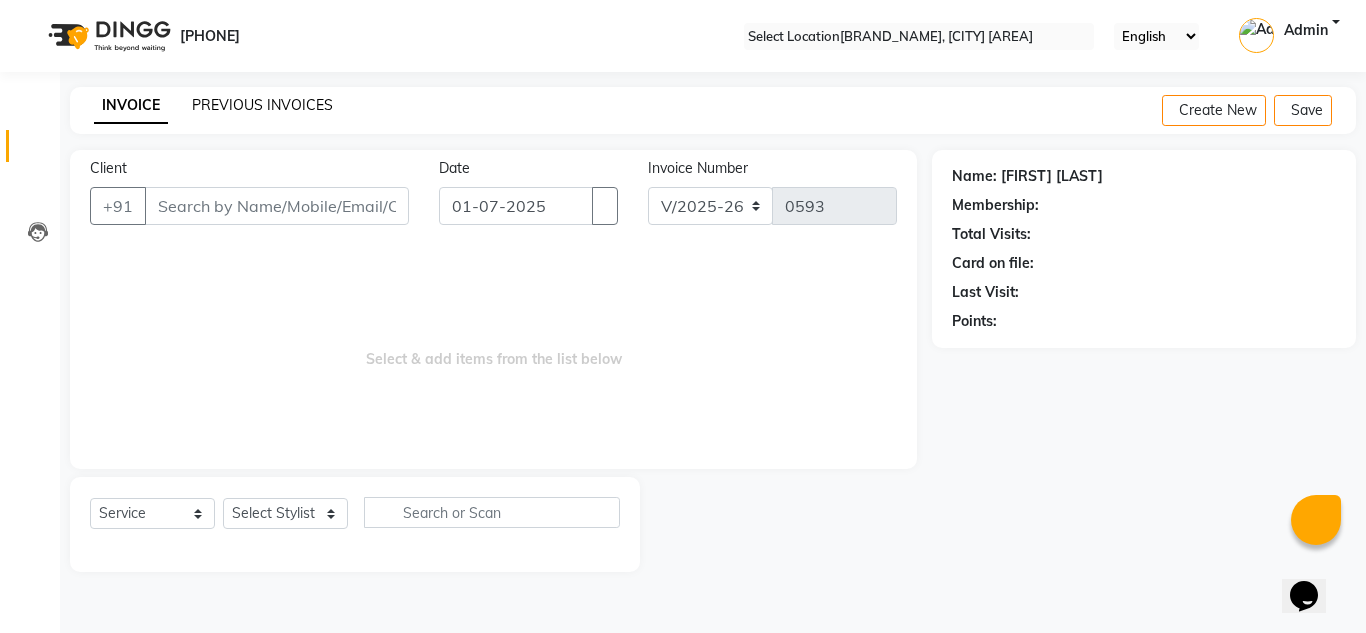 click on "PREVIOUS INVOICES" at bounding box center [262, 105] 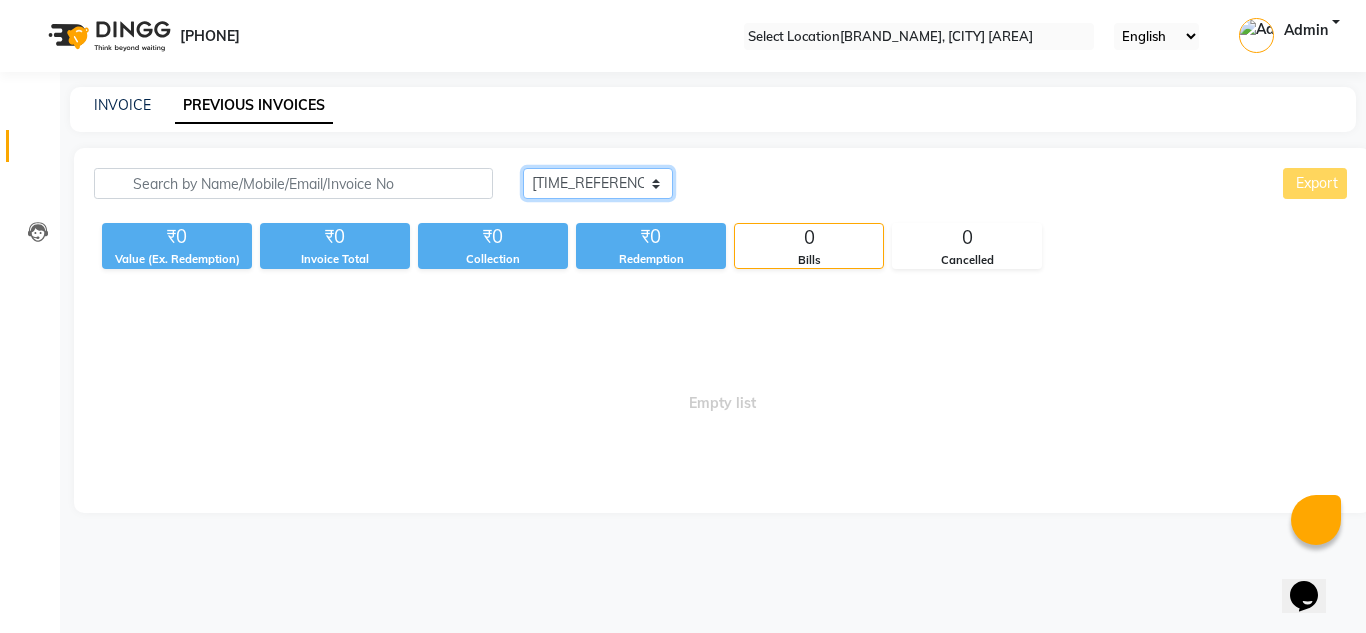 click on "Today Yesterday Custom Range" at bounding box center (598, 183) 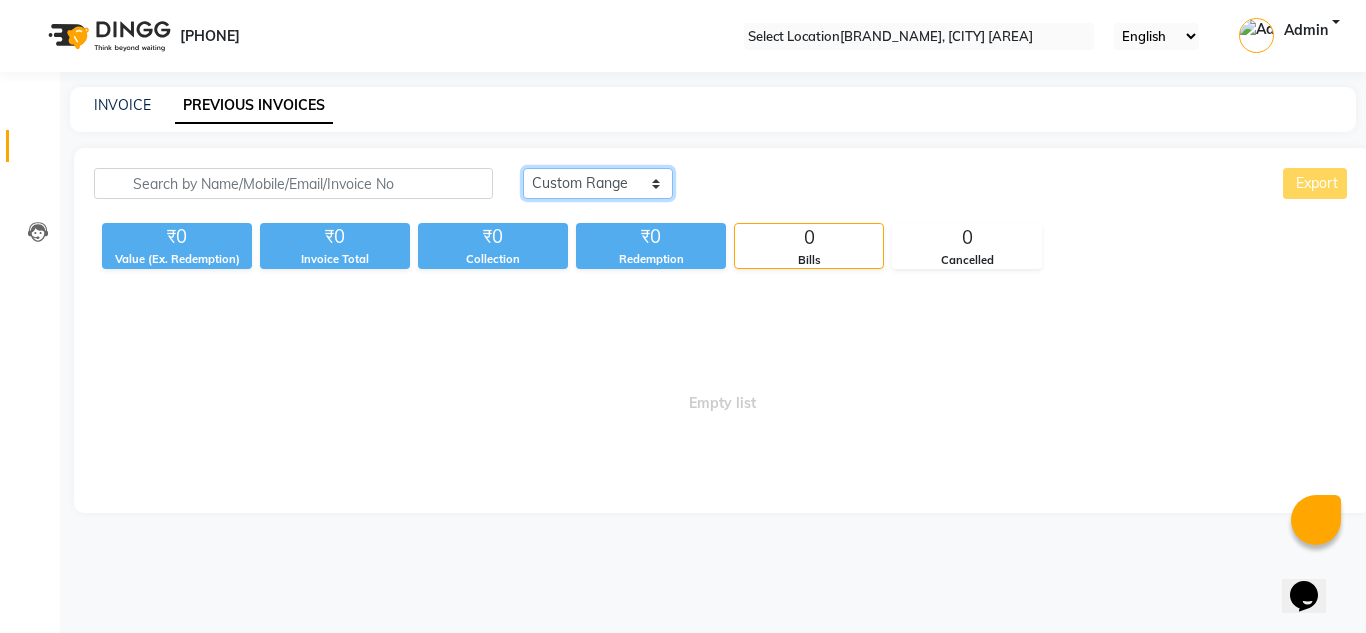 click on "Today Yesterday Custom Range" at bounding box center [598, 183] 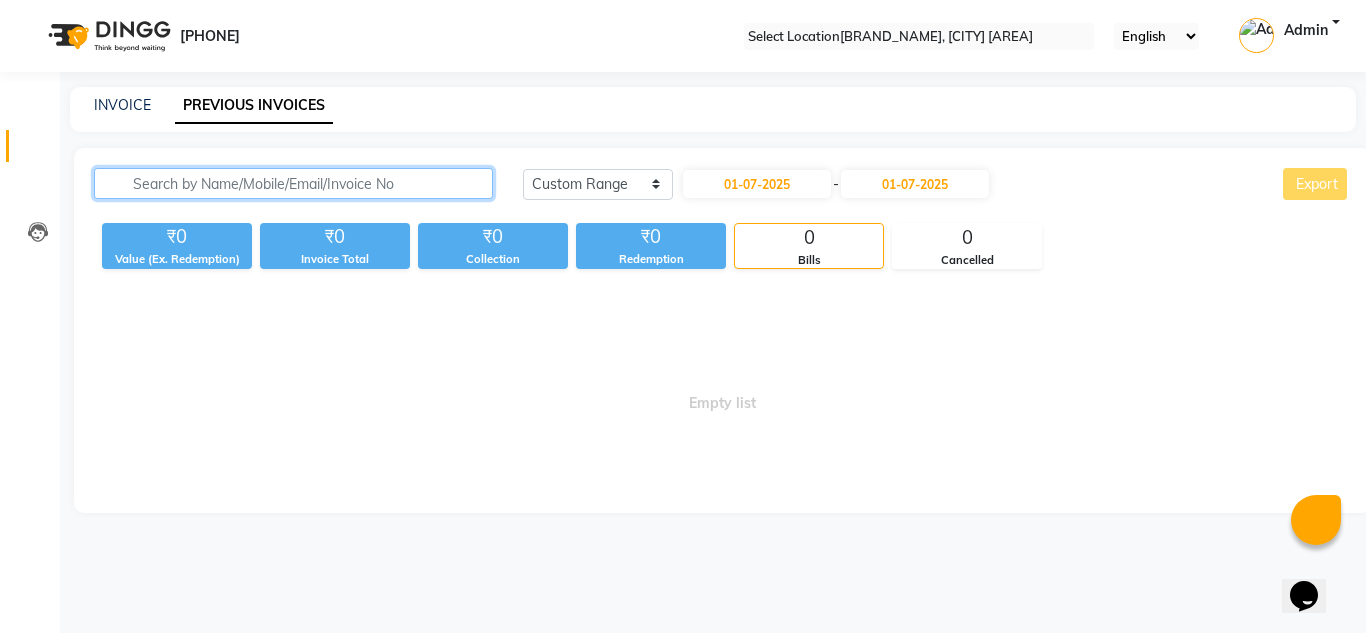 click at bounding box center (293, 183) 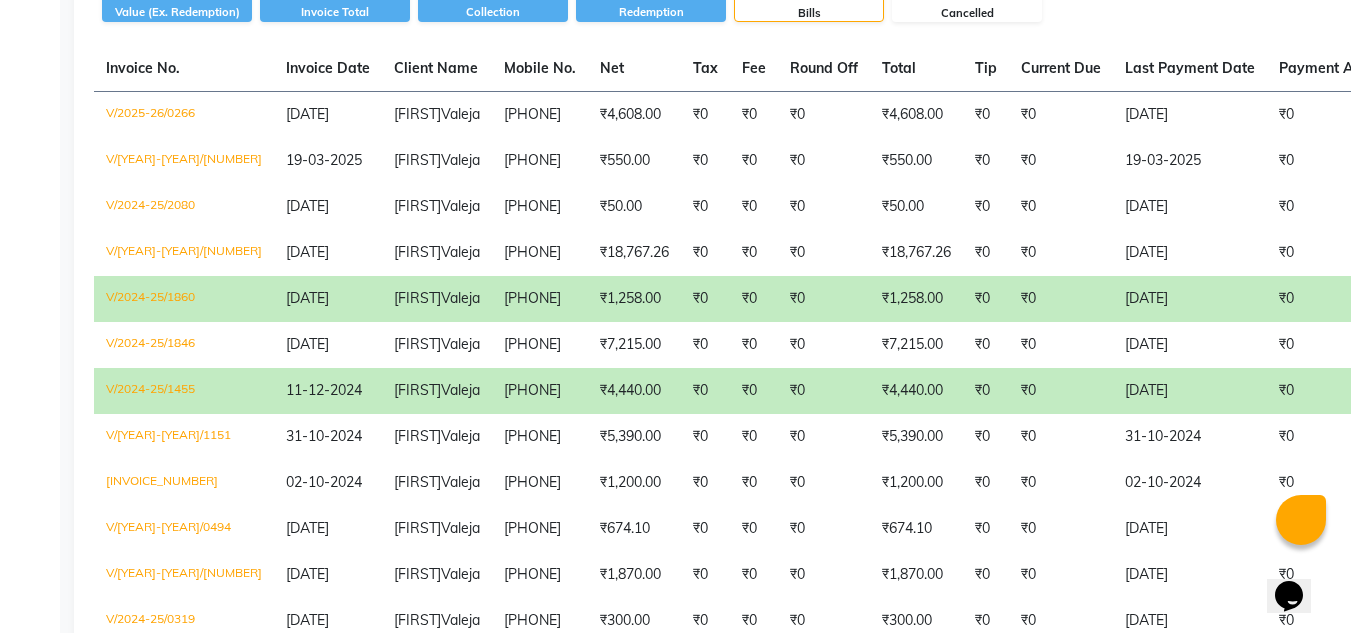 scroll, scrollTop: 183, scrollLeft: 0, axis: vertical 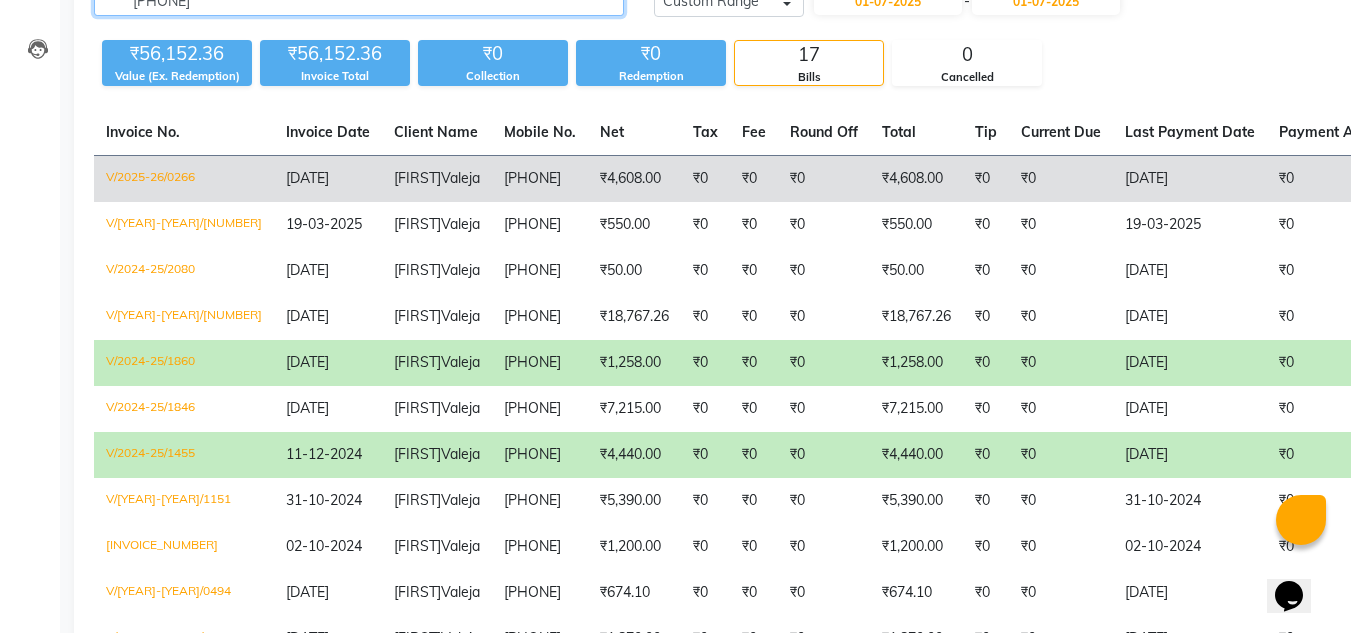 type on "[PHONE]" 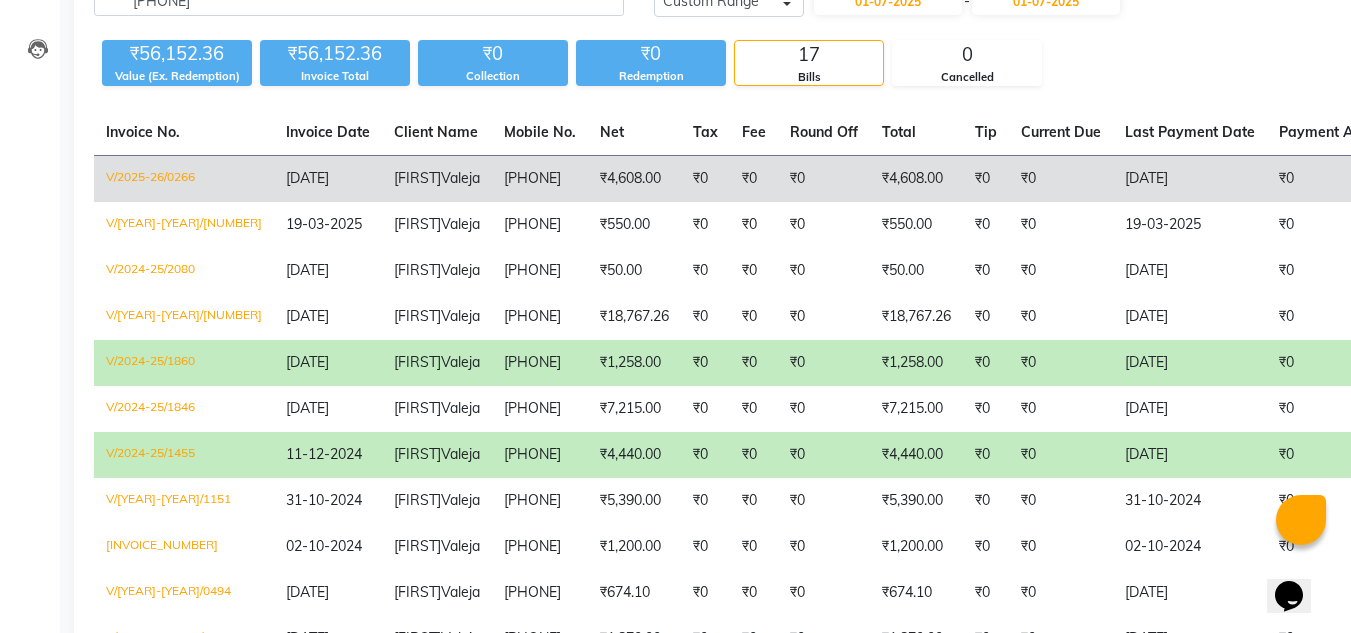click on "₹0" at bounding box center (754, 179) 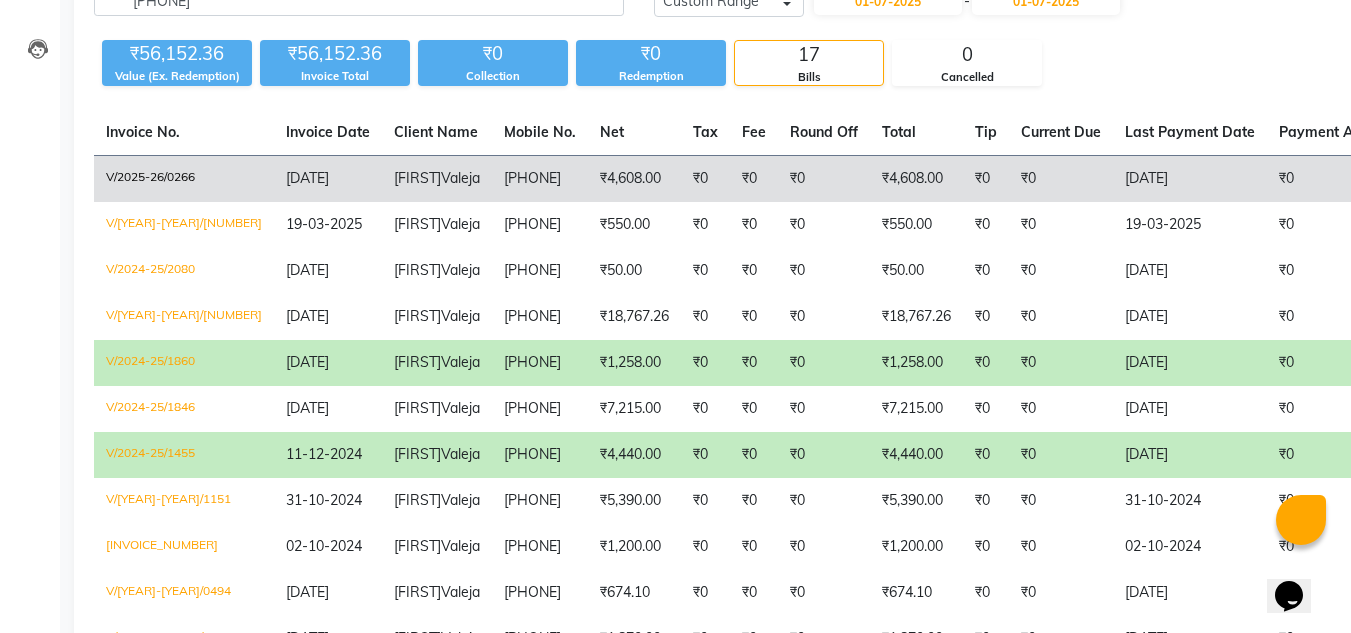 scroll, scrollTop: 0, scrollLeft: 0, axis: both 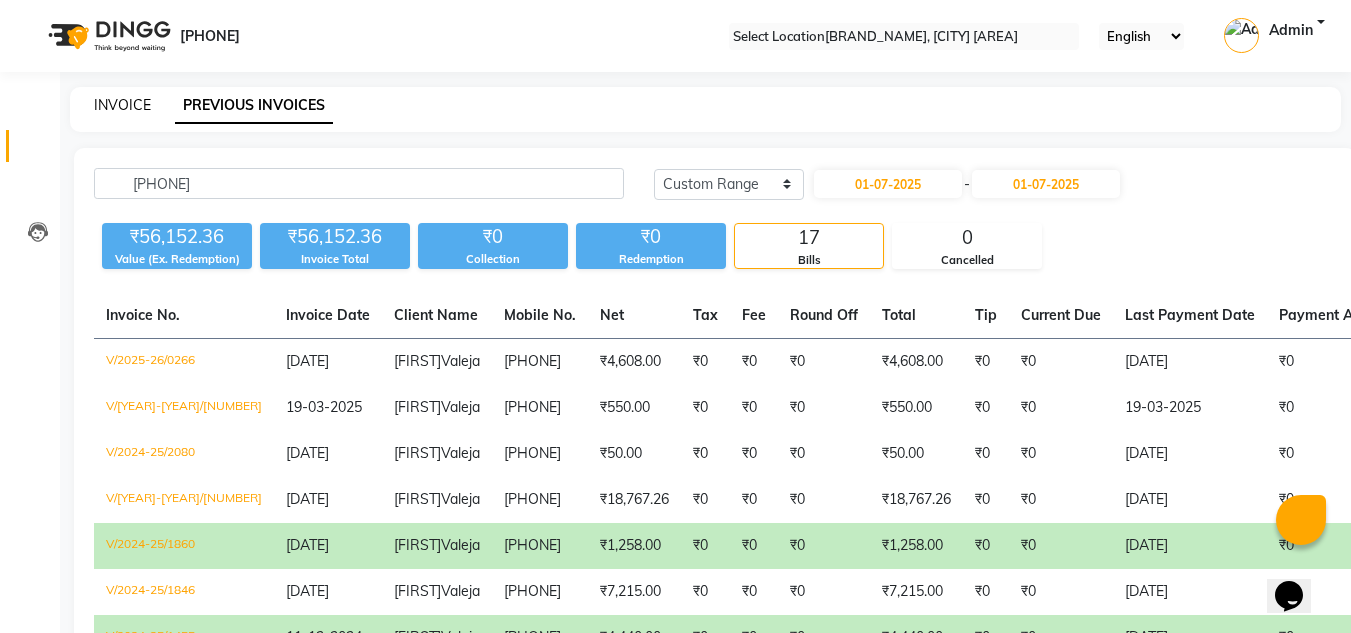 click on "INVOICE" at bounding box center [122, 105] 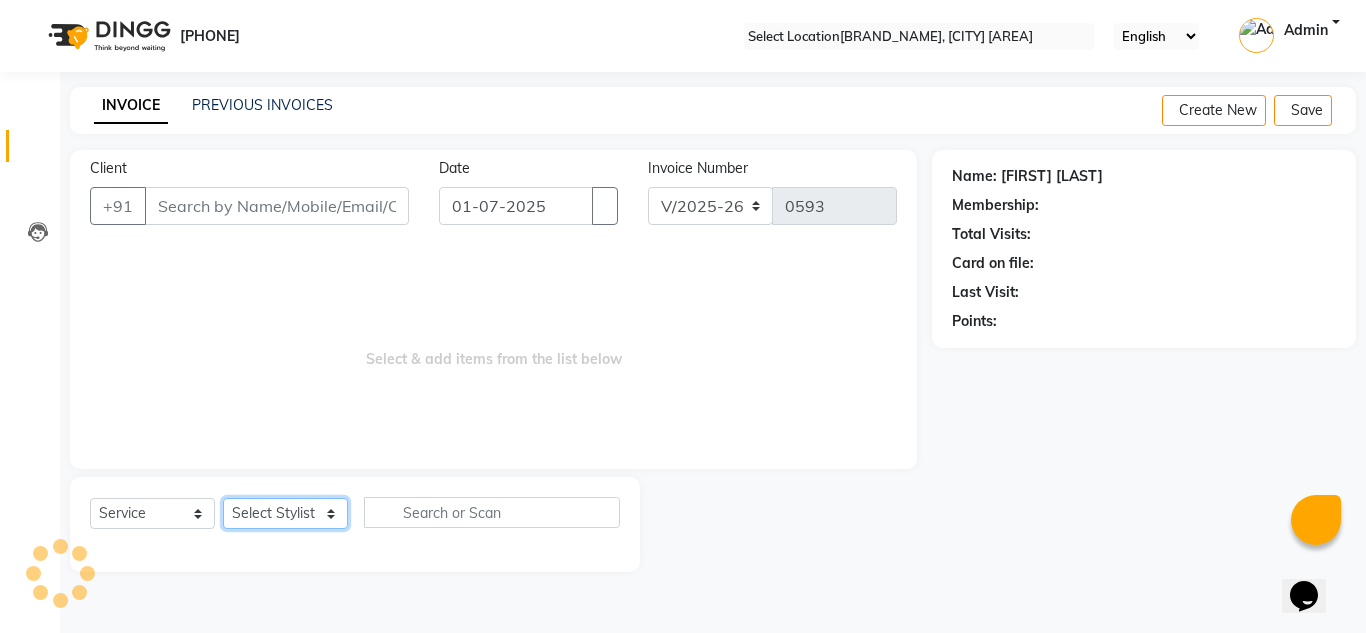 click on "Select Stylist" at bounding box center (285, 513) 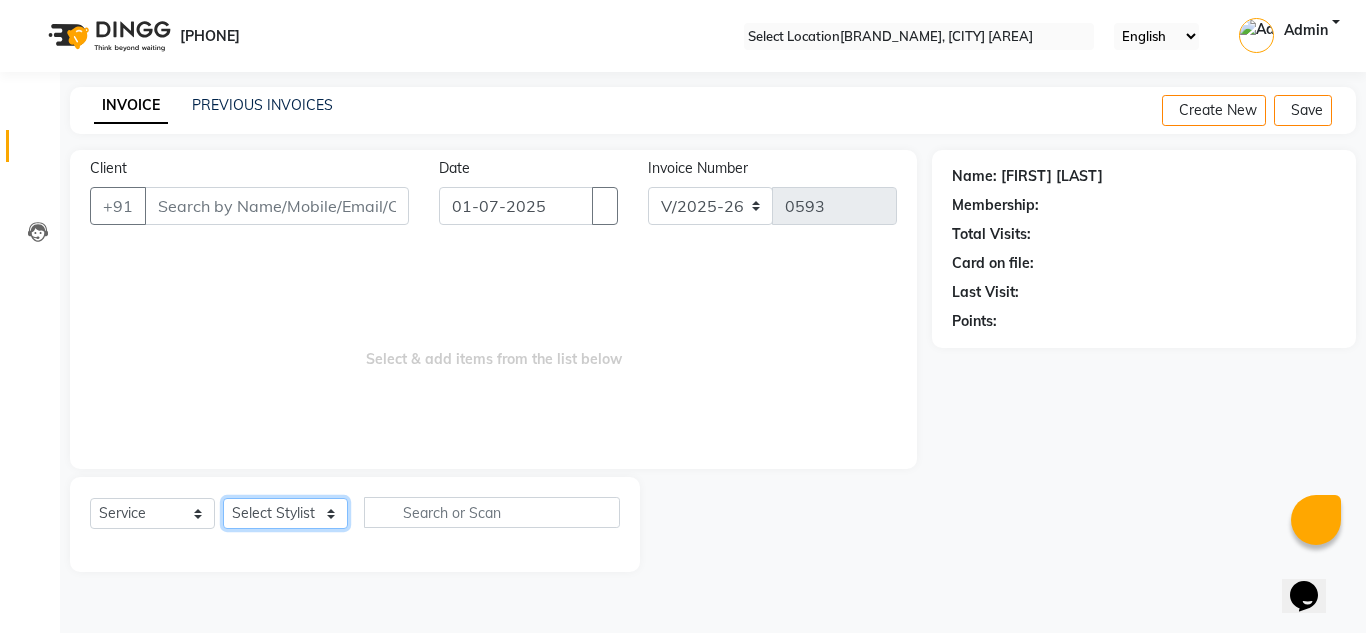 select on "53415" 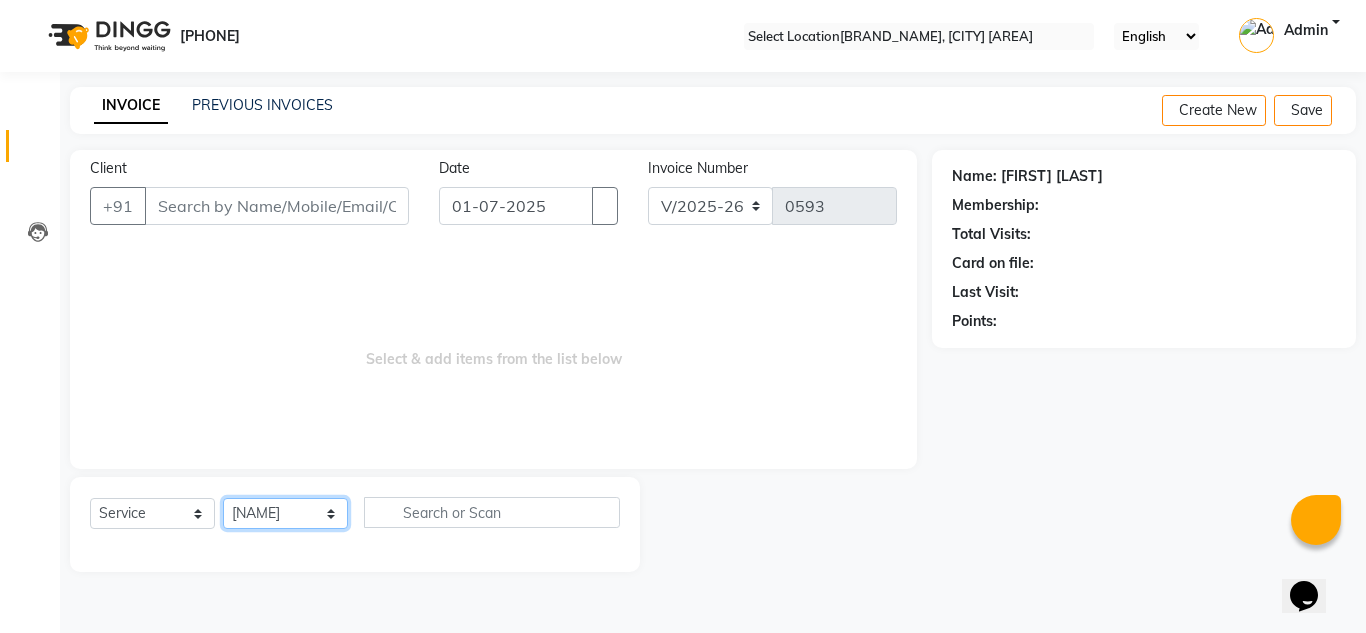 click on "Select Stylist H Robinson Keivom Khushi Krisha Manoranjan Neeta Sonkar Padmini Pradip Praksh Sharma Rakshu Roshni" at bounding box center (285, 513) 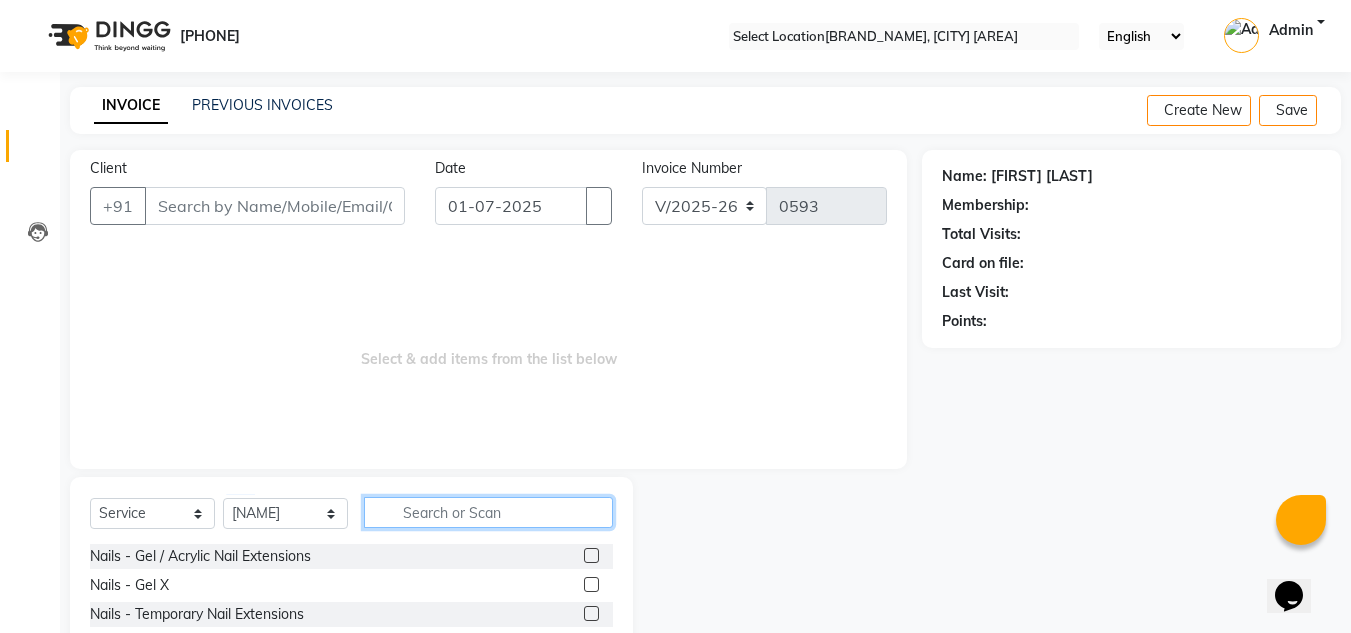 click at bounding box center [488, 512] 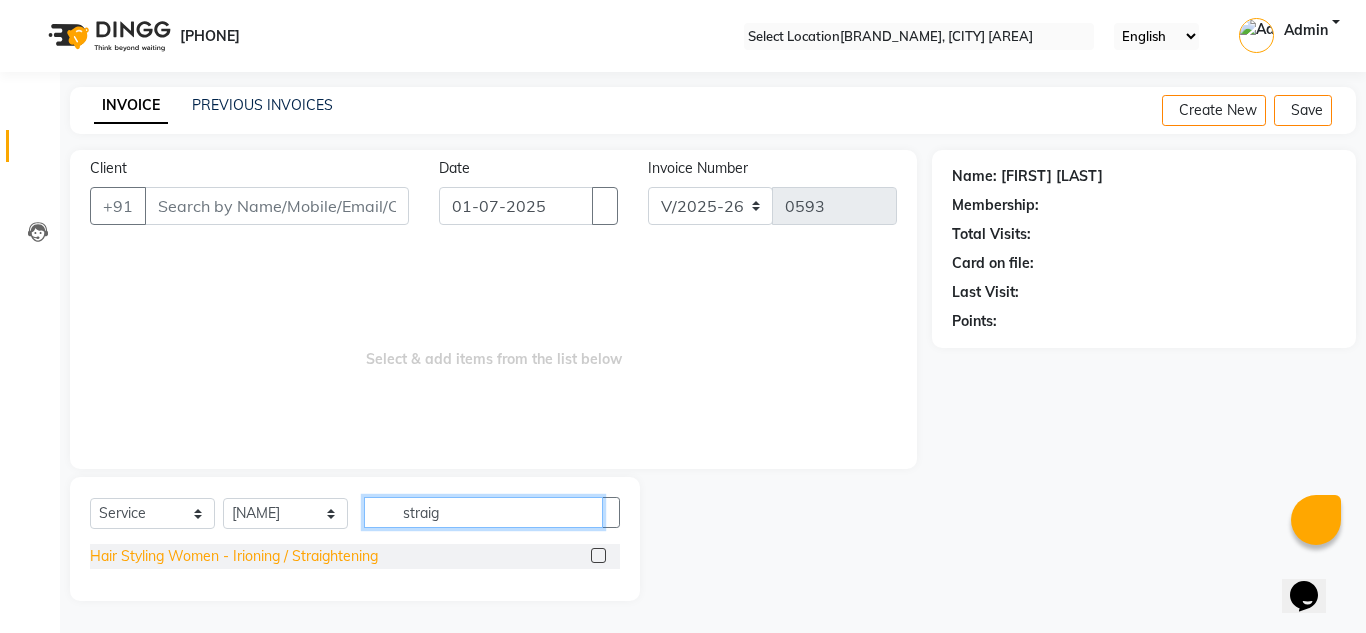 type on "straig" 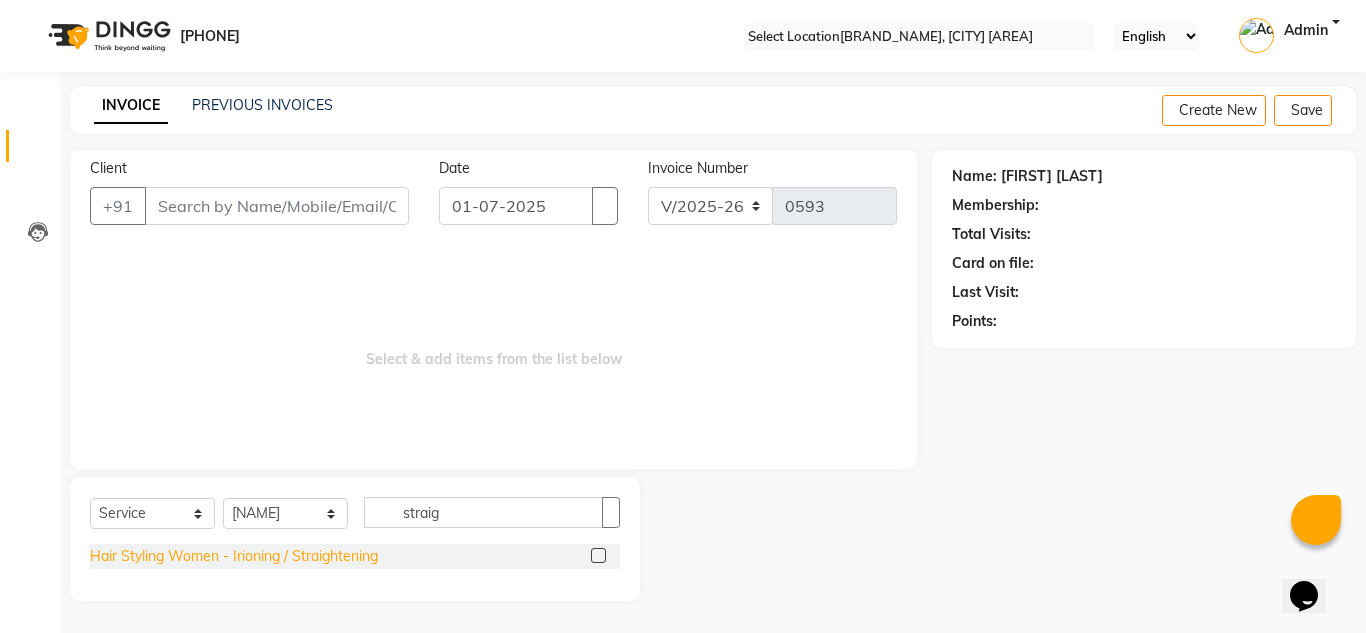 click on "Hair Styling Women - Irioning / Straightening" at bounding box center [234, 556] 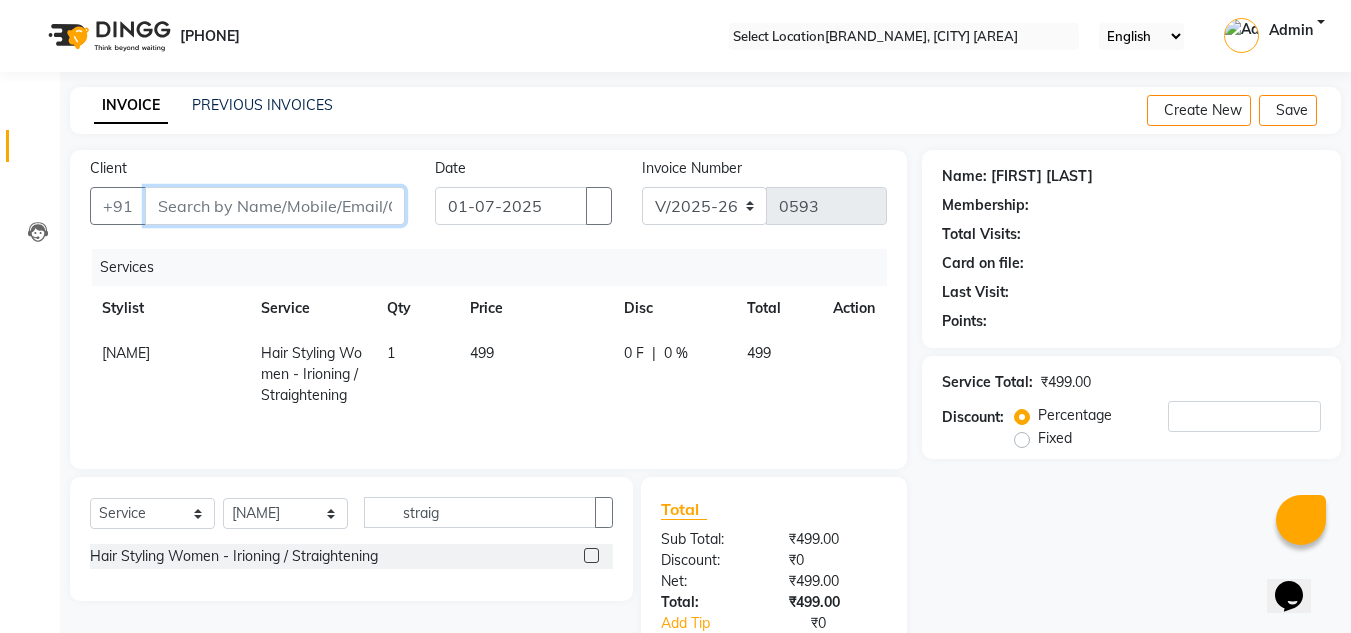 click on "Client" at bounding box center (275, 206) 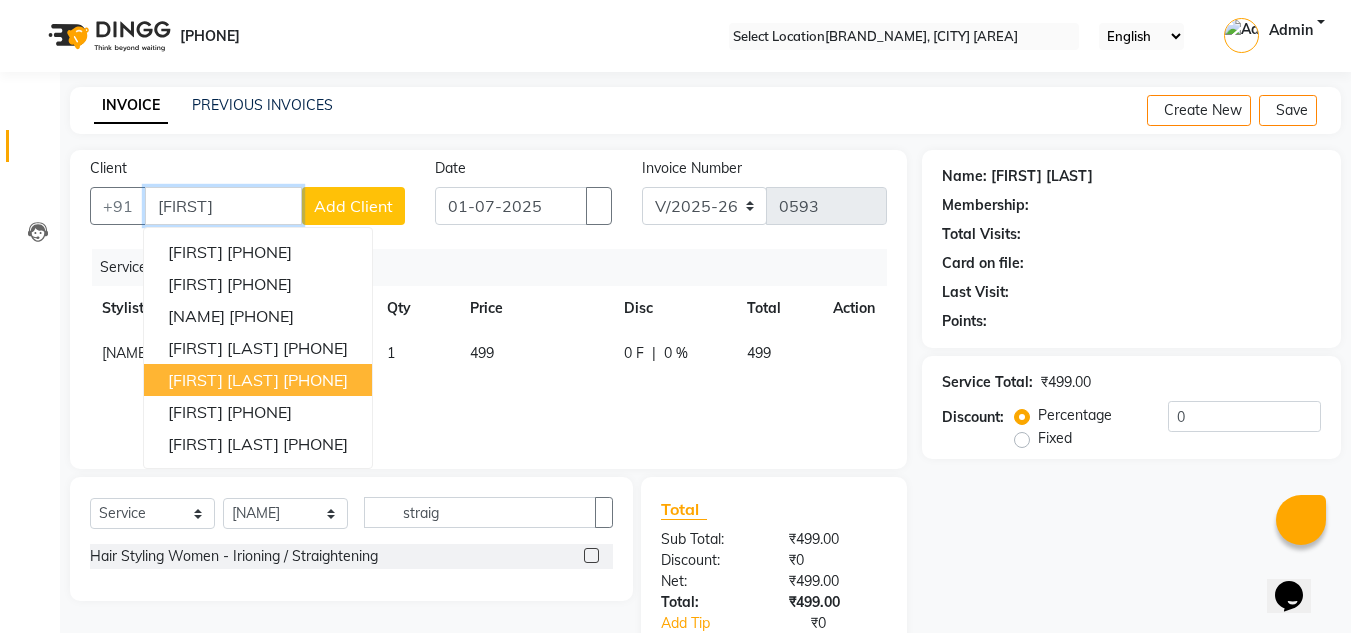 click on "[FIRST] [LAST]" at bounding box center (223, 380) 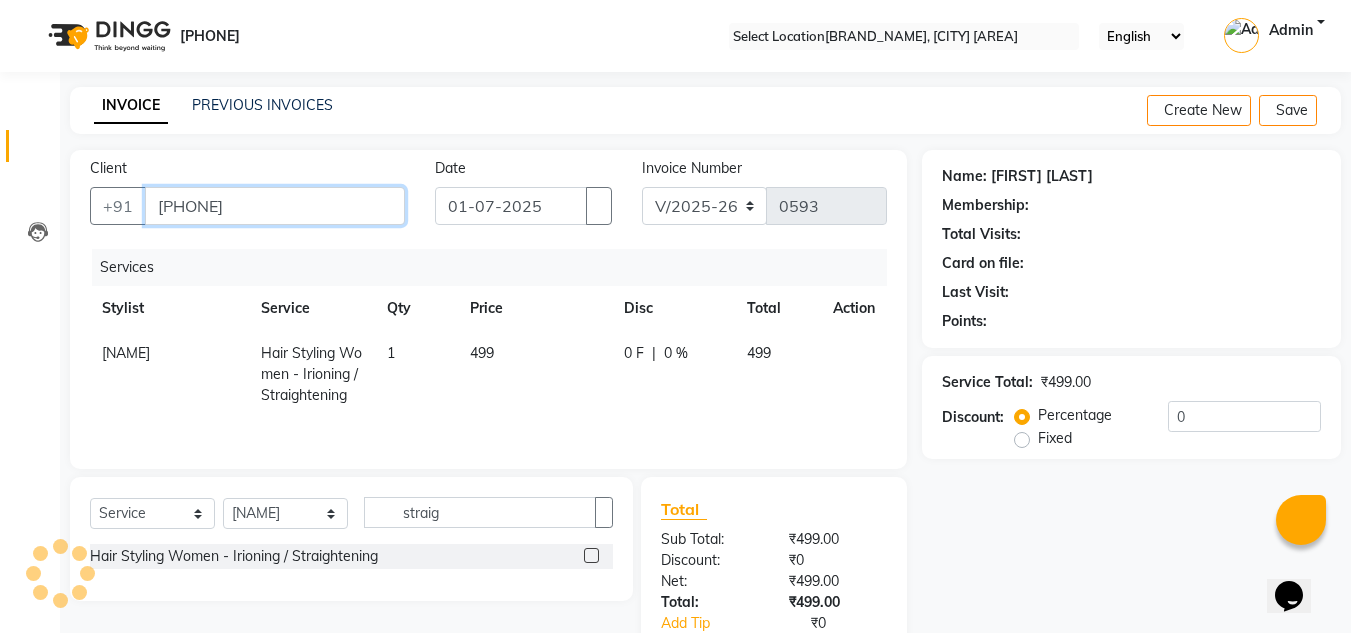 type on "[PHONE]" 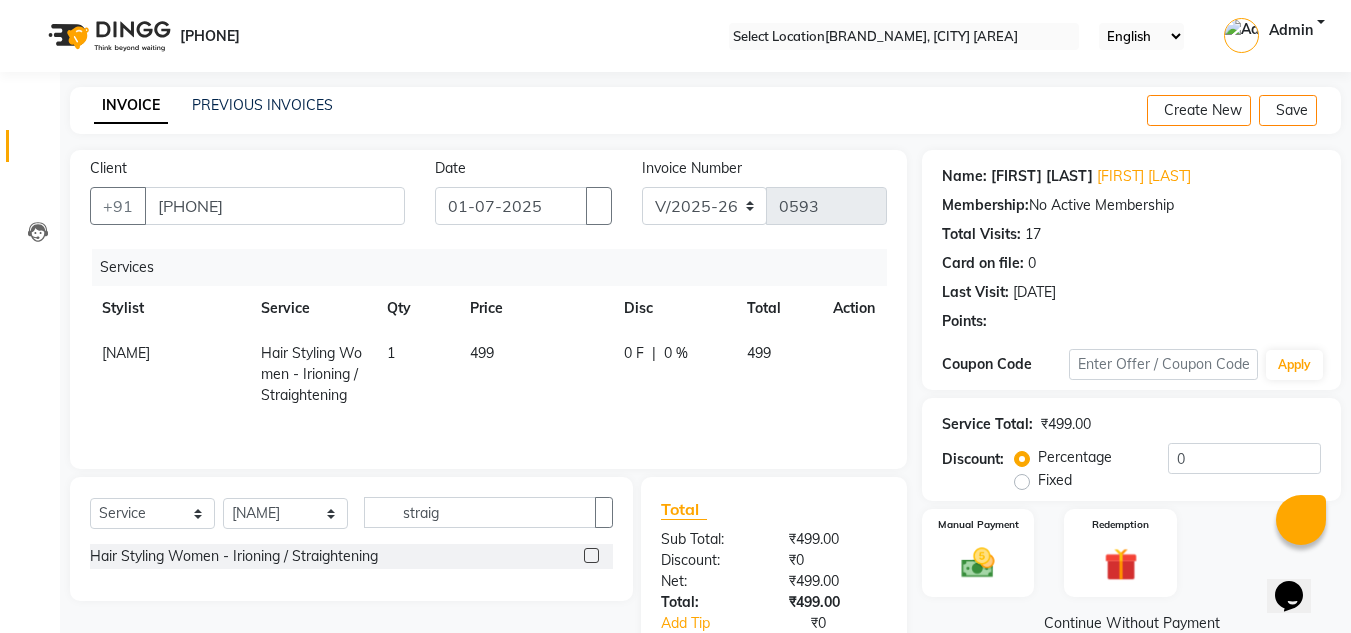 scroll, scrollTop: 125, scrollLeft: 0, axis: vertical 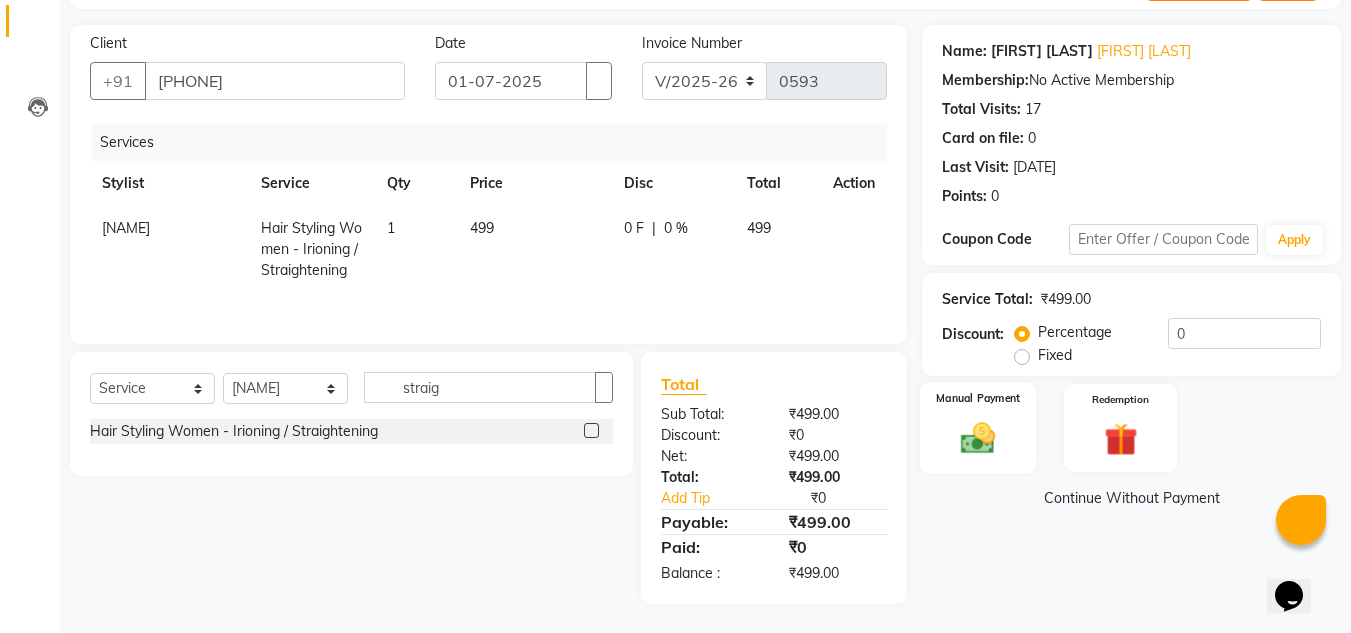 click at bounding box center (978, 438) 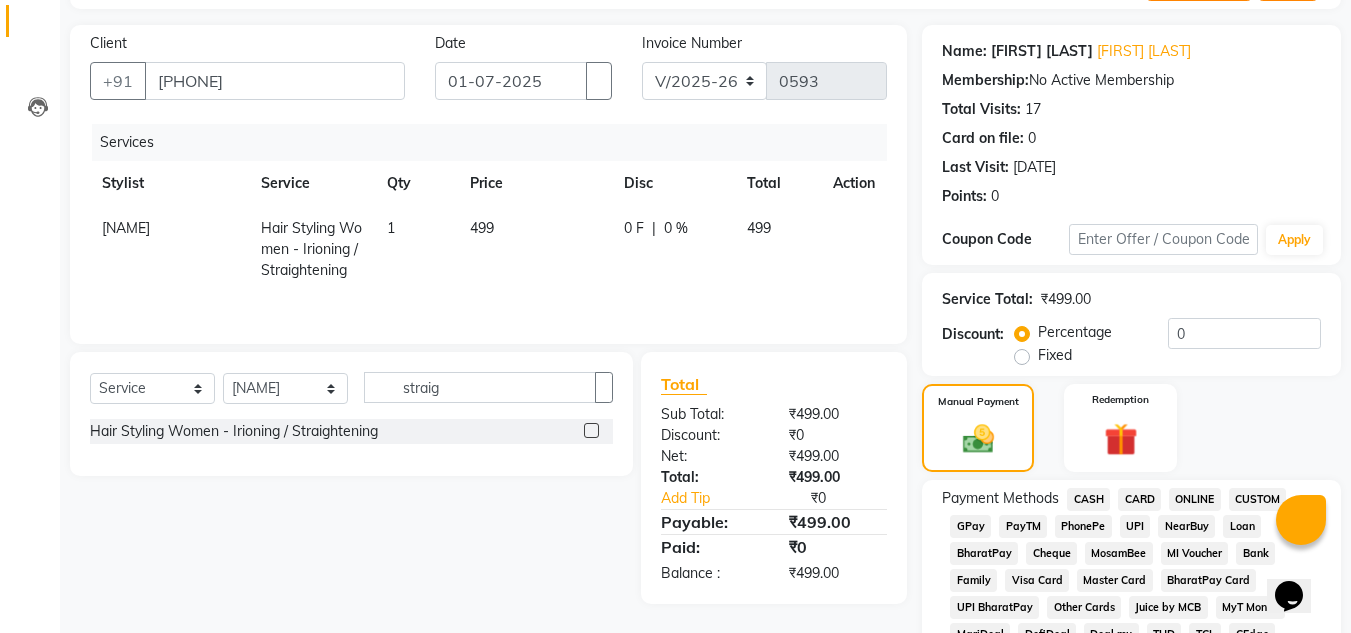click on "ONLINE" at bounding box center (1088, 499) 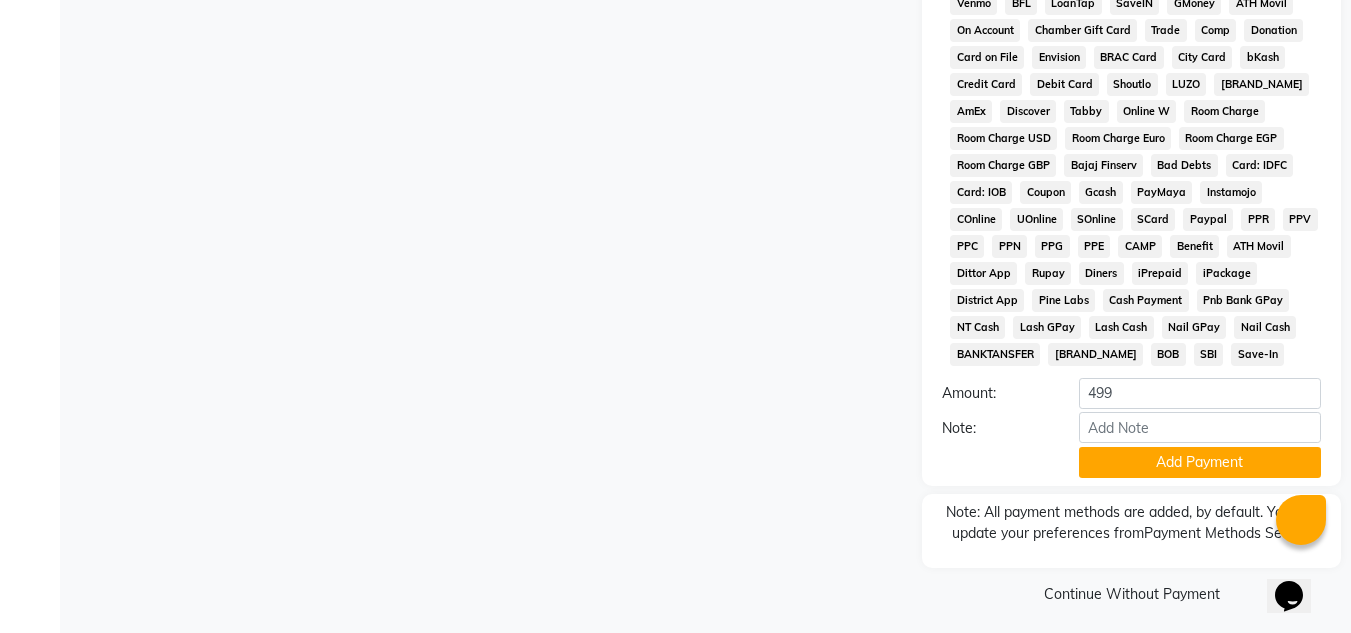 scroll, scrollTop: 869, scrollLeft: 0, axis: vertical 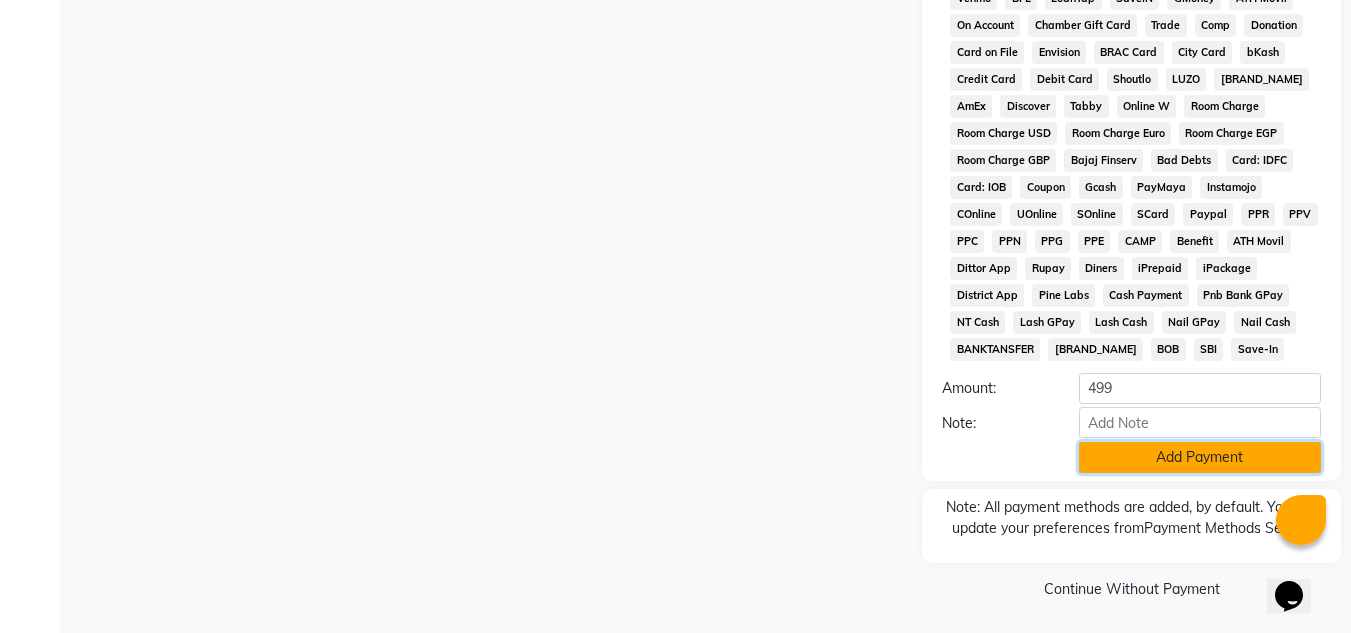 click on "Add Payment" at bounding box center (1200, 457) 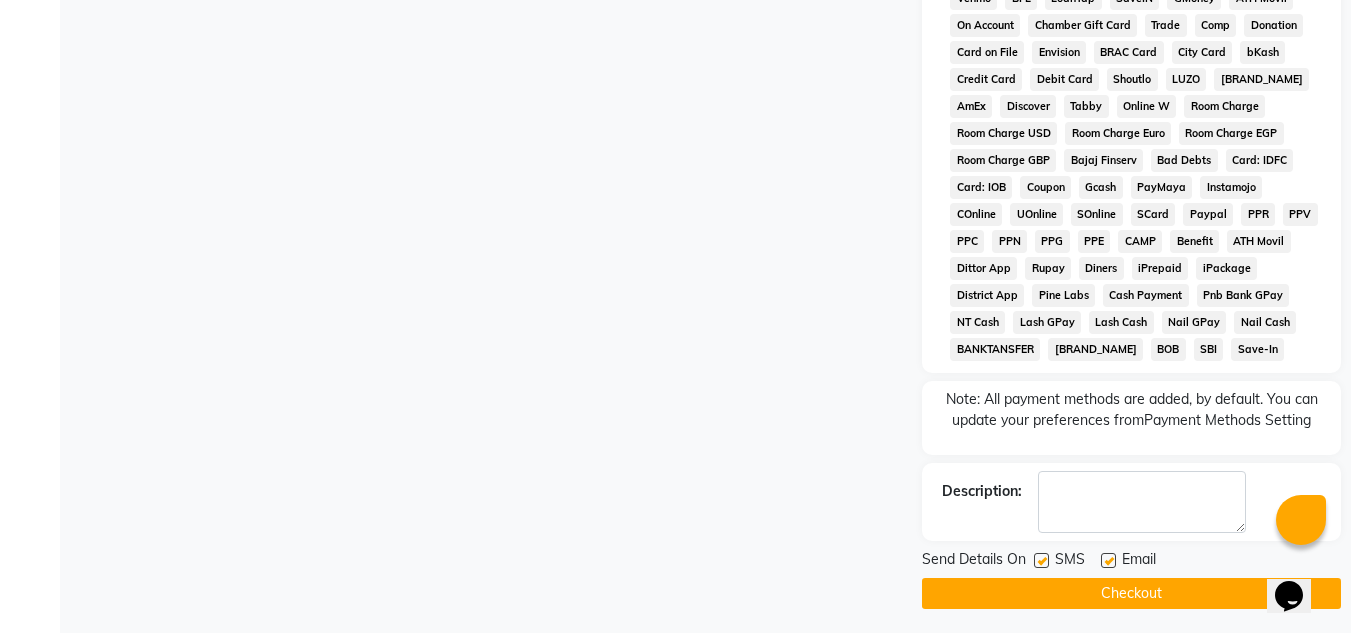click at bounding box center (1108, 560) 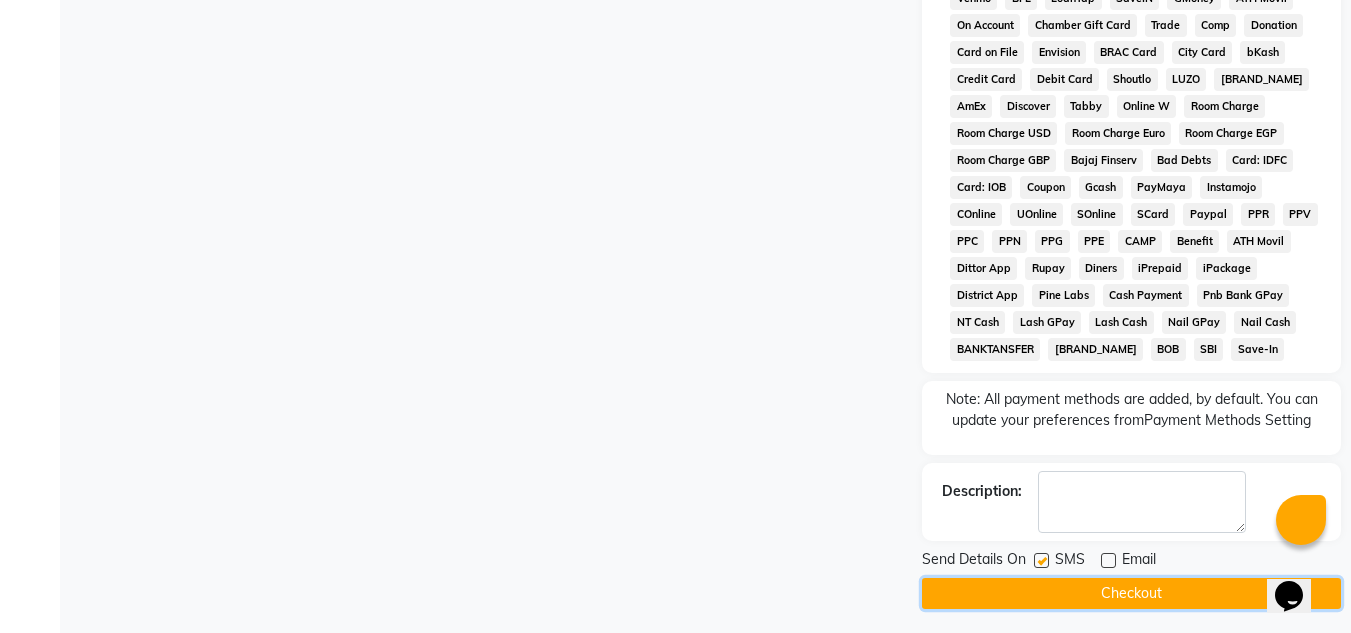 click on "Checkout" at bounding box center (1131, 593) 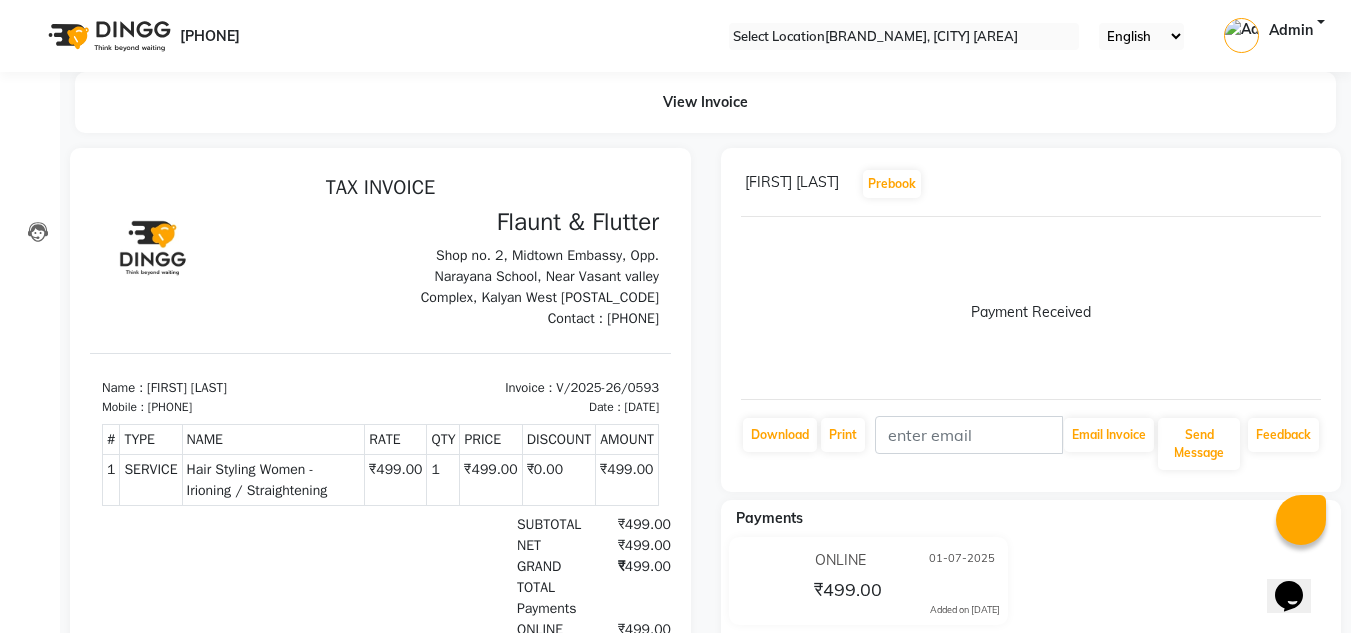 scroll, scrollTop: 0, scrollLeft: 0, axis: both 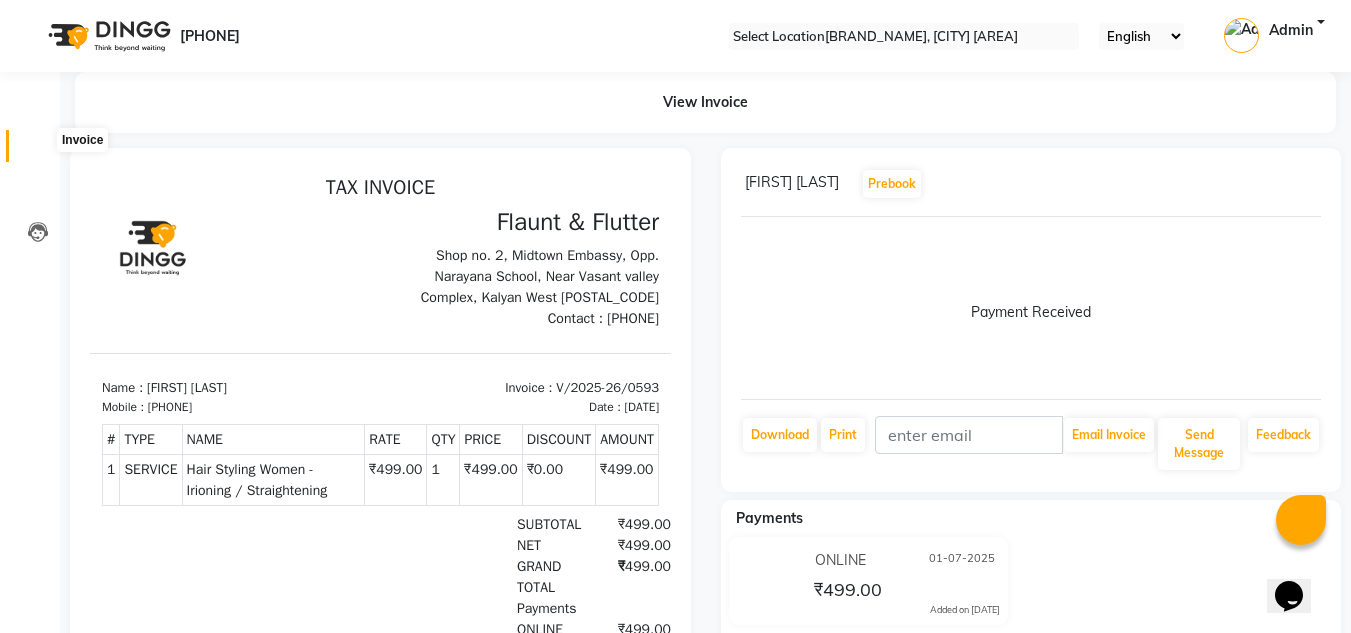 click at bounding box center [38, 151] 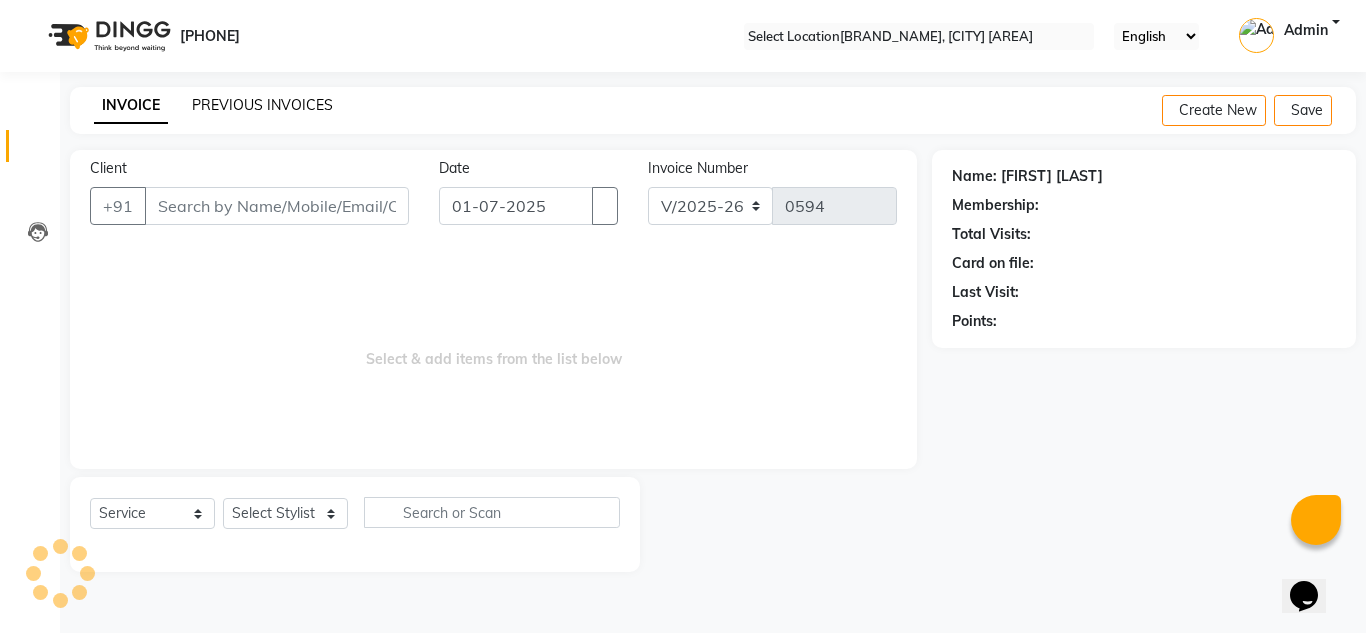 click on "PREVIOUS INVOICES" at bounding box center (262, 105) 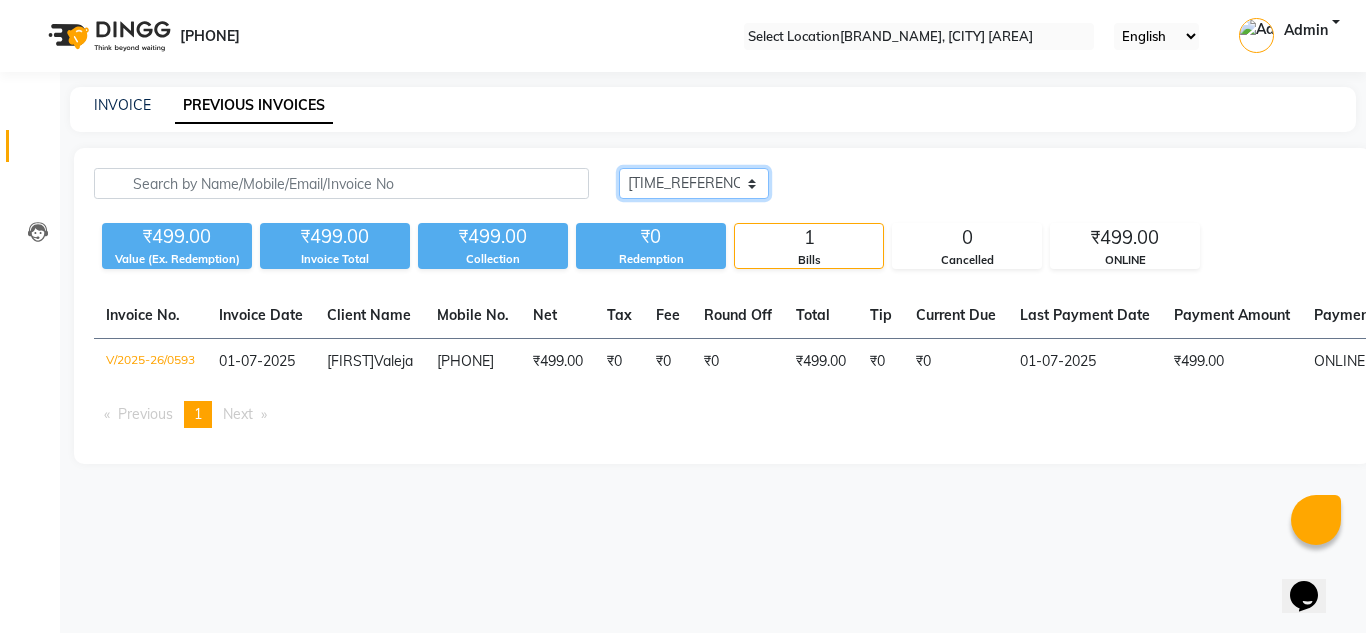 click on "Today Yesterday Custom Range" at bounding box center (694, 183) 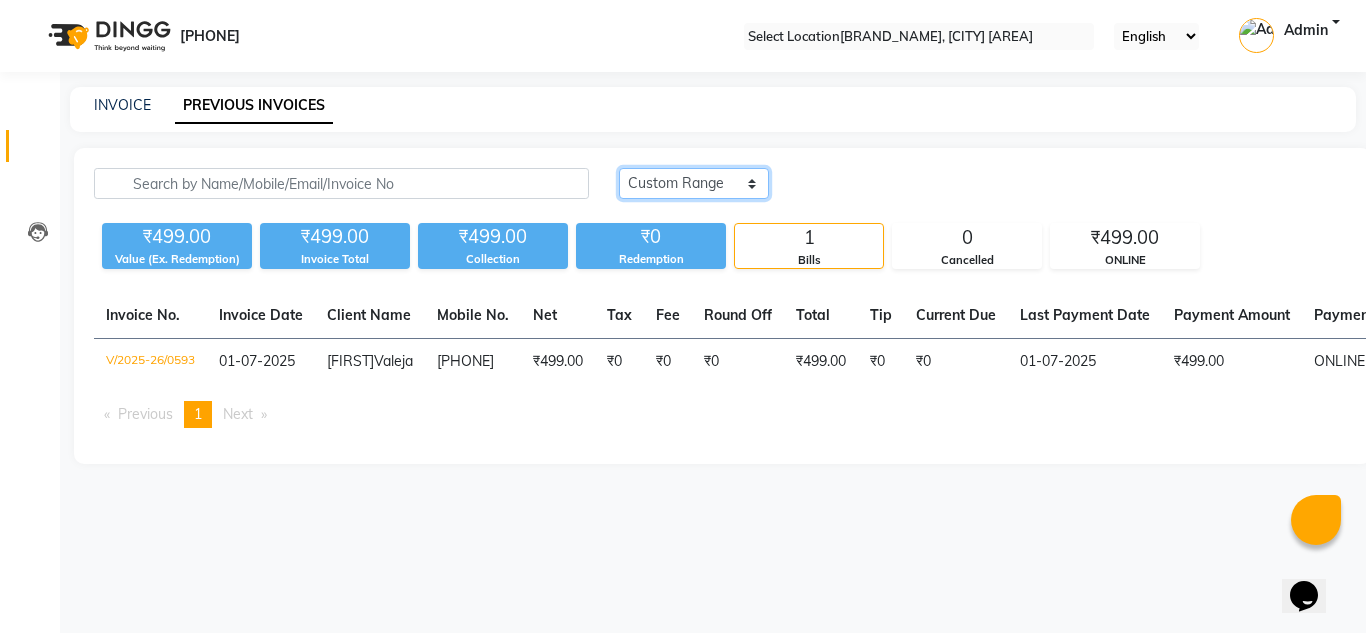click on "Today Yesterday Custom Range" at bounding box center [694, 183] 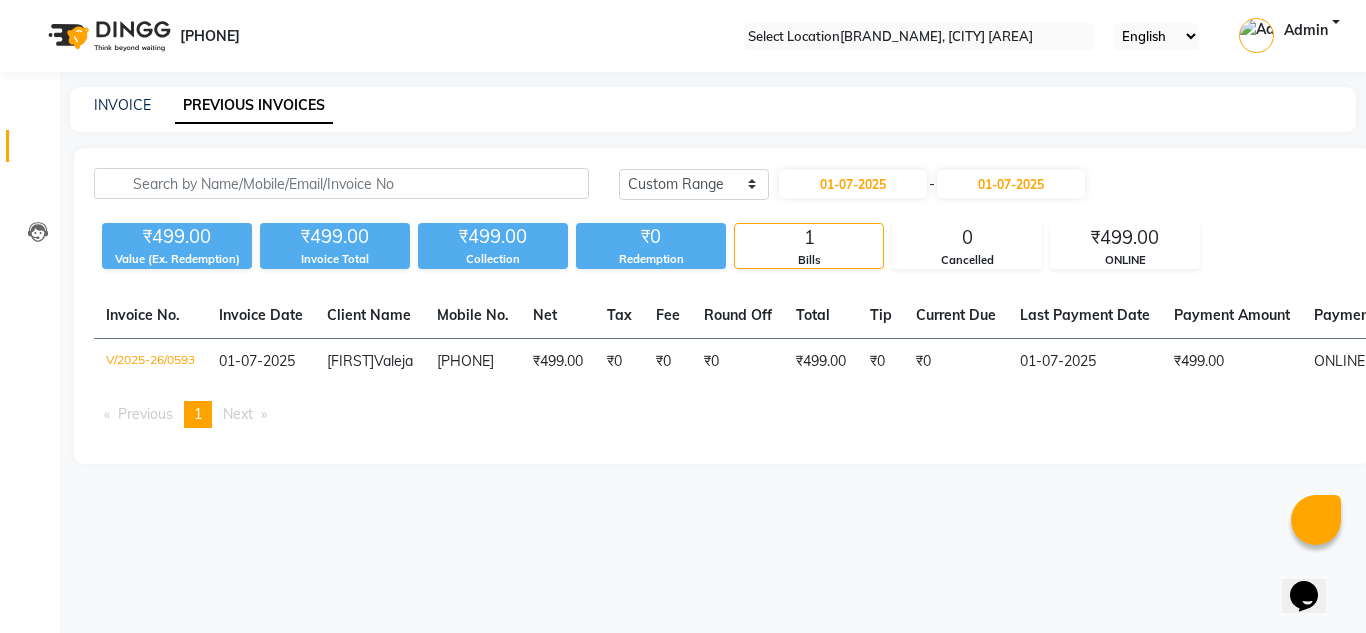 click on "Today Yesterday Custom Range 01-07-2025 - 01-07-2025 Export ₹499.00 Value (Ex. Redemption) ₹499.00 Invoice Total  ₹499.00 Collection ₹0 Redemption 1 Bills 0 Cancelled ₹499.00 ONLINE  Invoice No.   Invoice Date   Client Name   Mobile No.   Net   Tax   Fee   Round Off   Total   Tip   Current Due   Last Payment Date   Payment Amount   Payment Methods   Cancel Reason   Status   V/2025-26/0593  01-07-2025 [FIRST]  [LAST] [PHONE] ₹499.00 ₹0  ₹0  ₹0 ₹499.00 ₹0 ₹0 01-07-2025 ₹499.00  ONLINE - PAID  Previous  page  1 / 1  You're on page  1  Next  page" at bounding box center (722, 306) 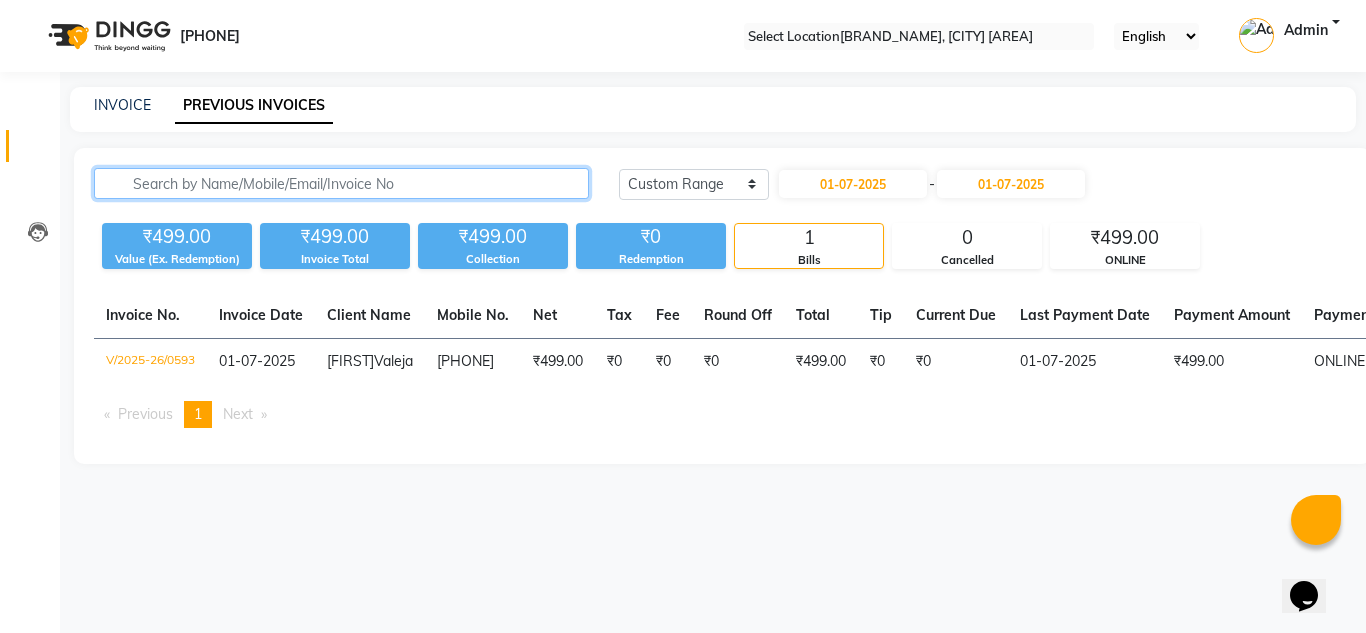 click at bounding box center [341, 183] 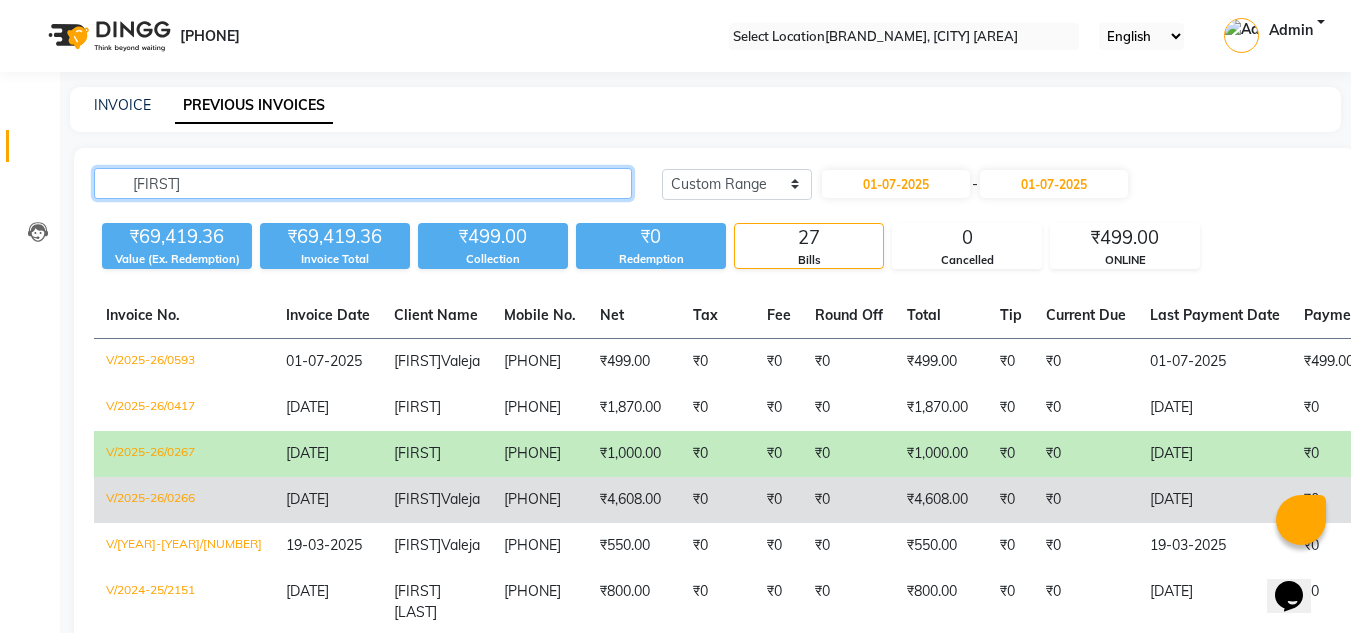 type on "[FIRST]" 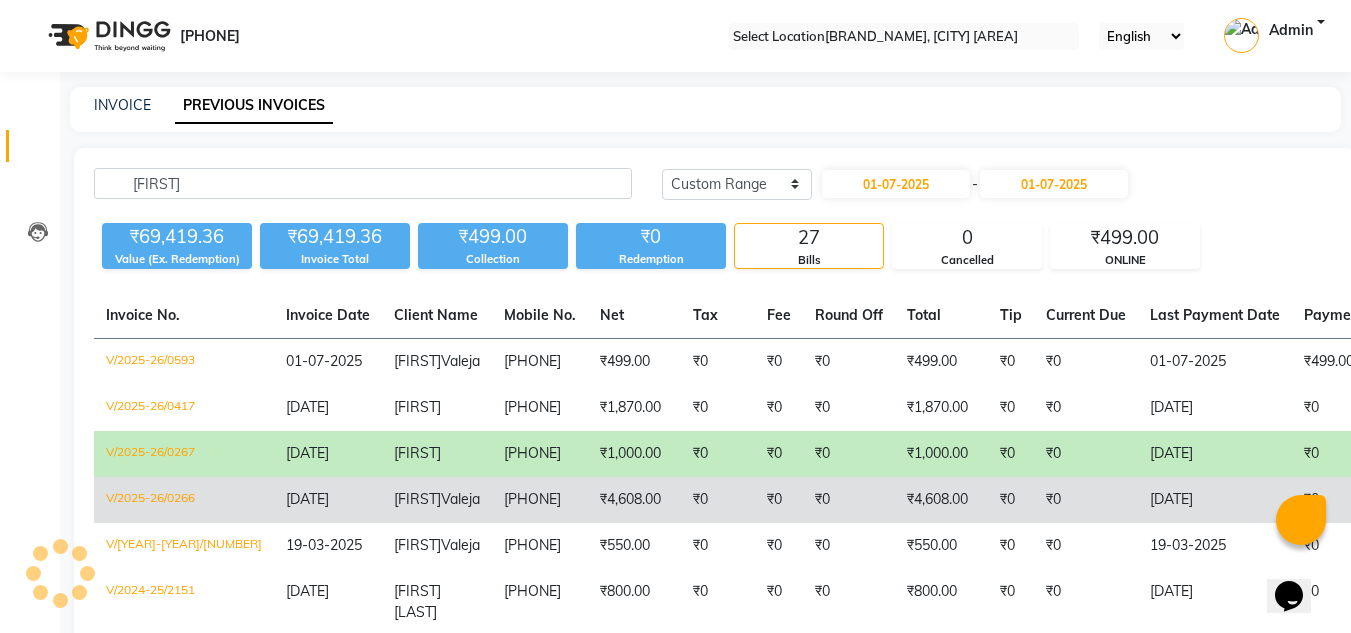 click on "[PHONE]" at bounding box center [540, 362] 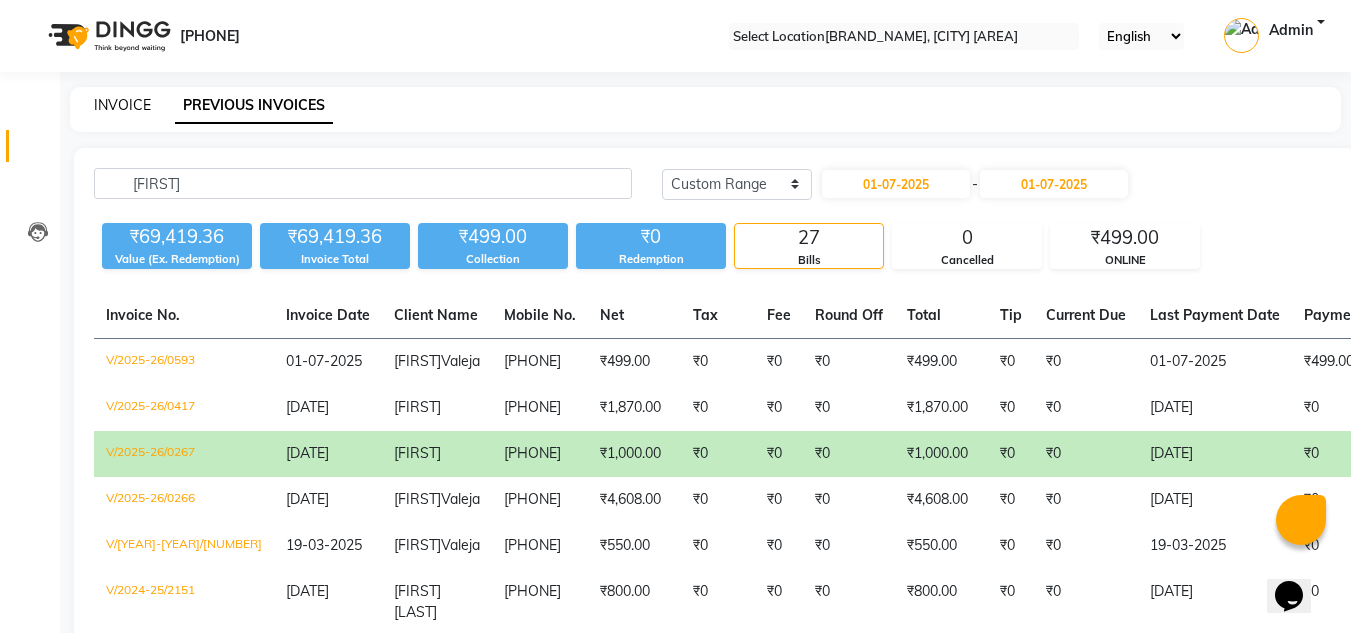 click on "INVOICE" at bounding box center [122, 105] 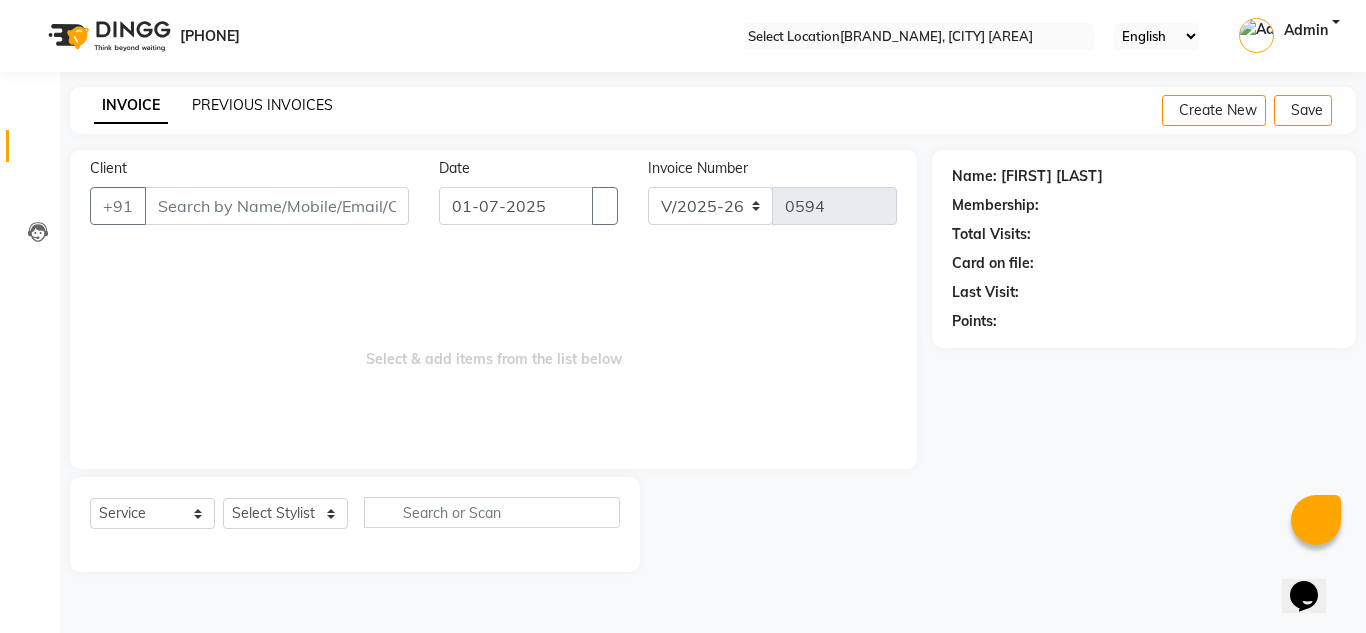 click on "PREVIOUS INVOICES" at bounding box center (262, 105) 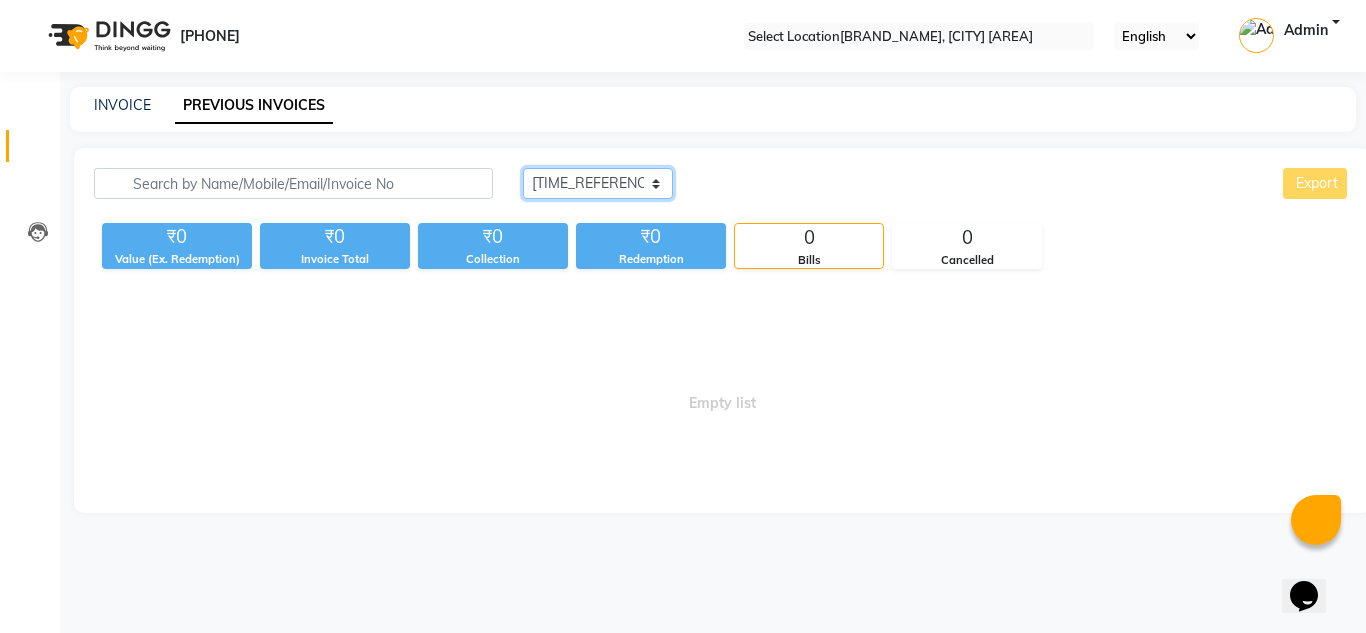 click on "Today Yesterday Custom Range" at bounding box center [598, 183] 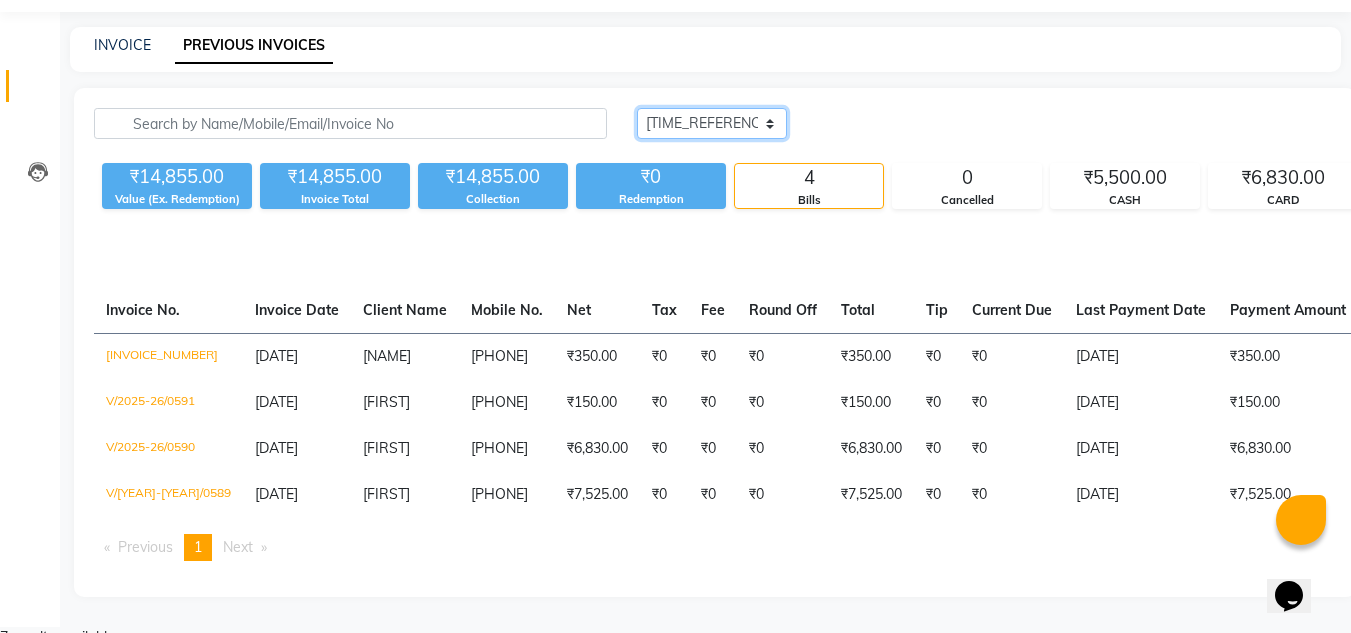 scroll, scrollTop: 56, scrollLeft: 0, axis: vertical 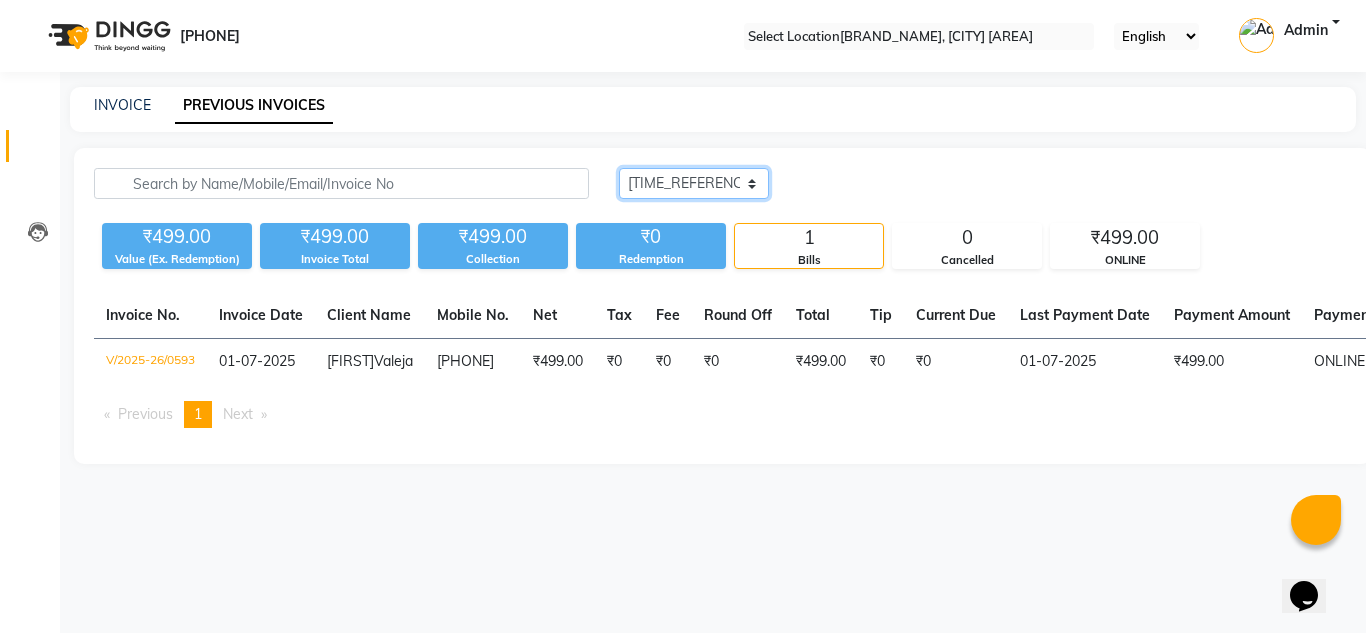 click on "Today Yesterday Custom Range" at bounding box center [694, 183] 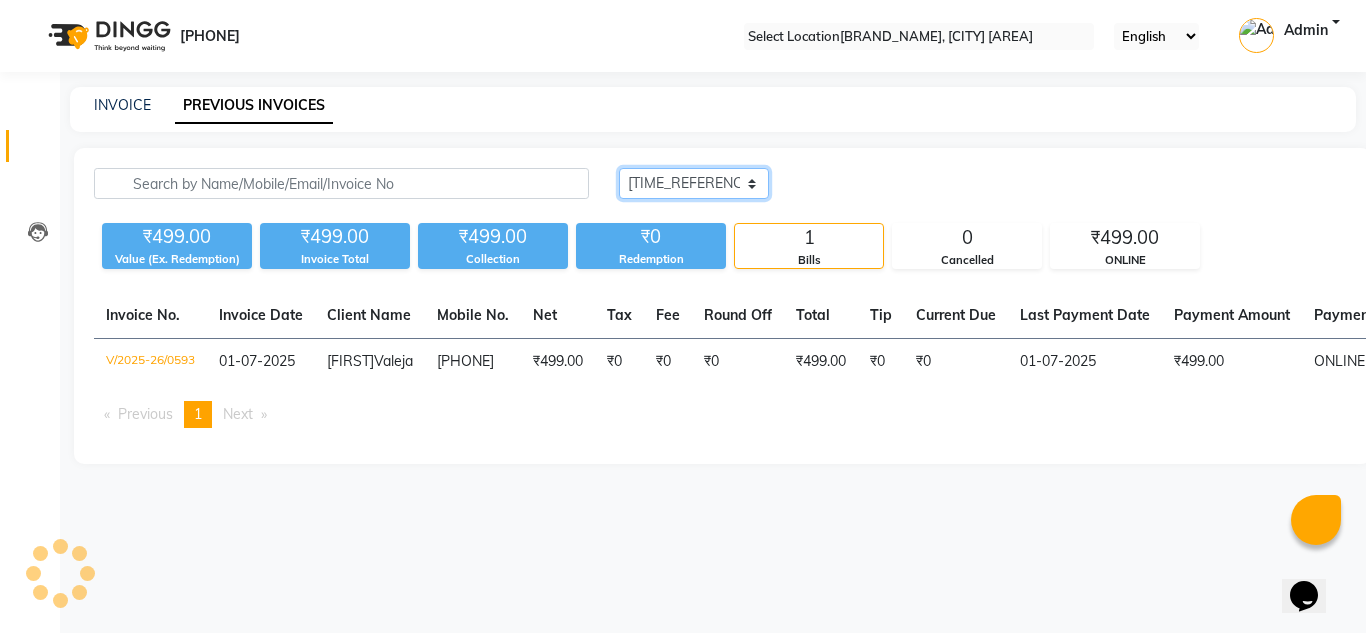 select on "range" 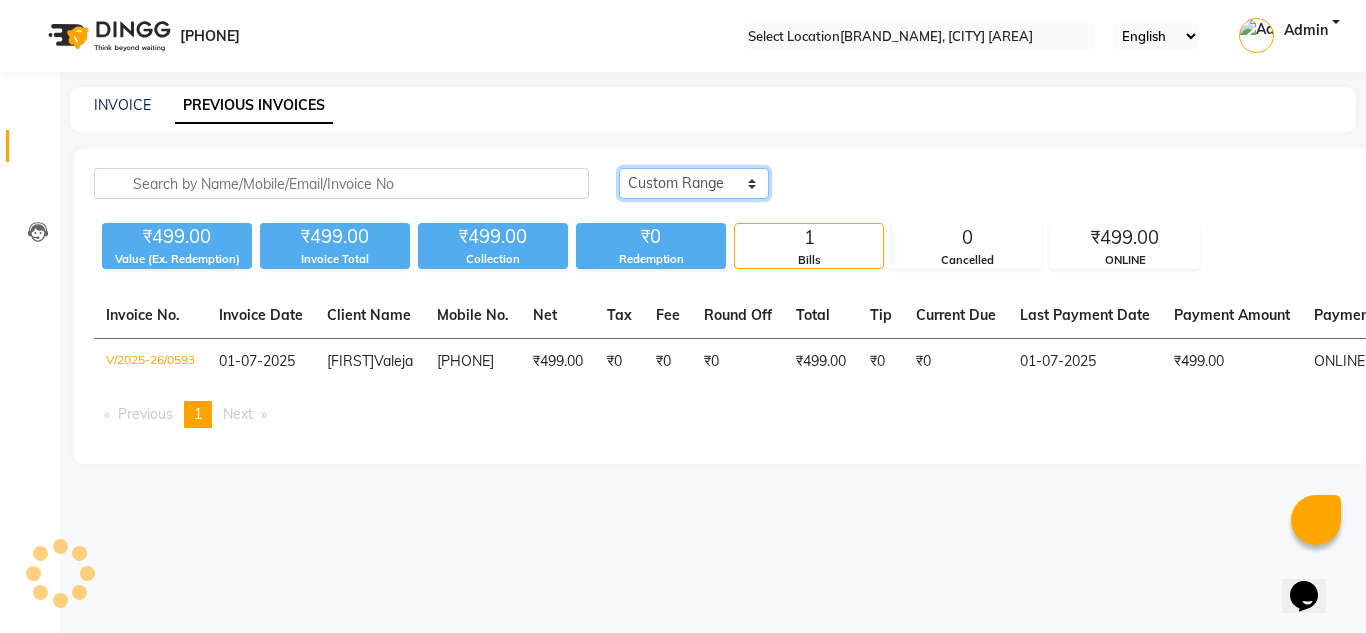 click on "Today Yesterday Custom Range" at bounding box center [694, 183] 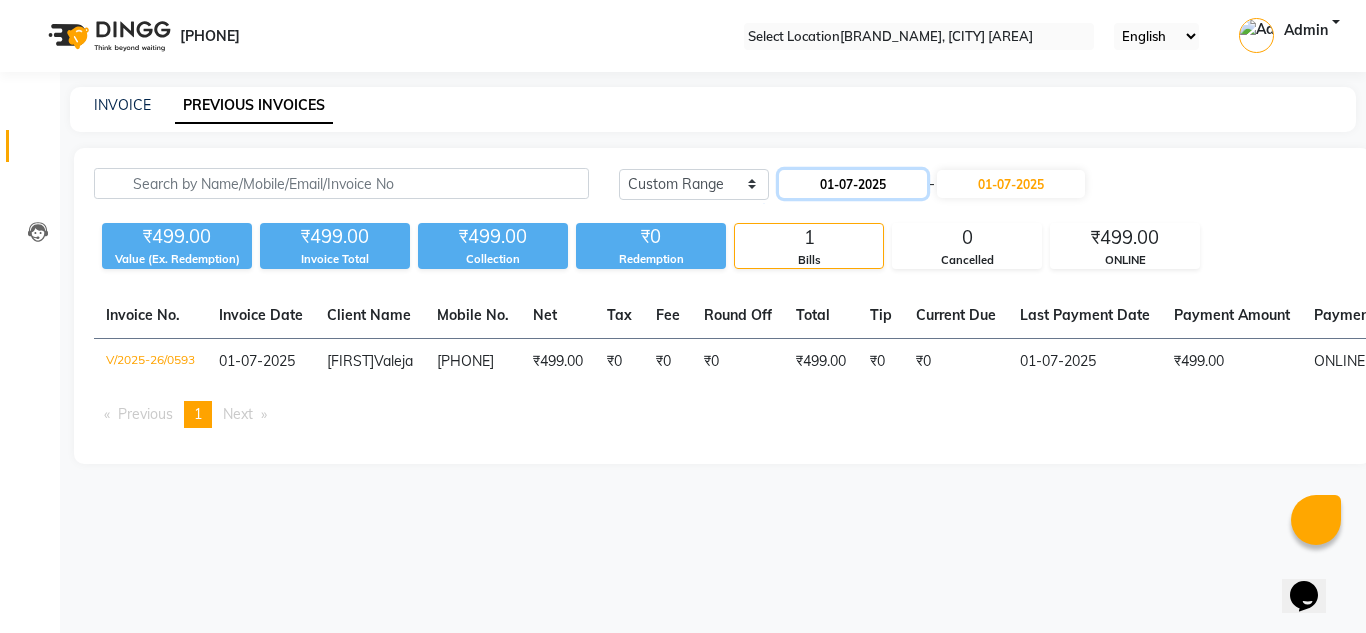 click on "01-07-2025" at bounding box center [853, 184] 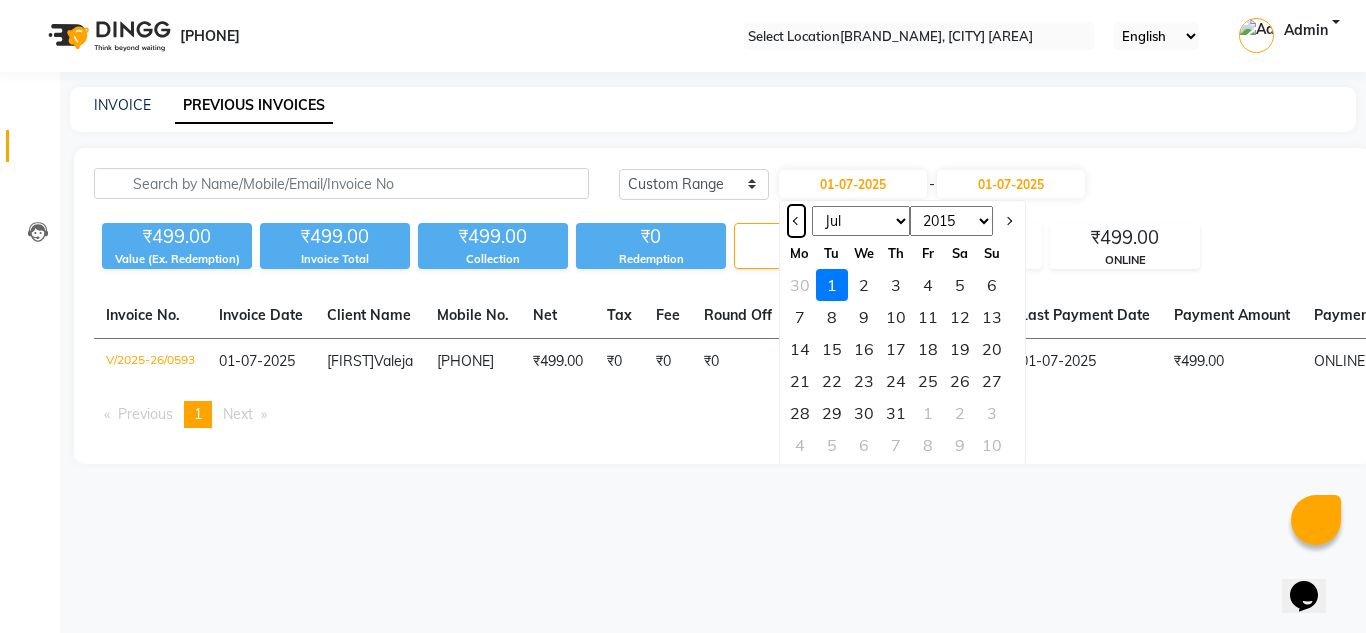 click at bounding box center (796, 221) 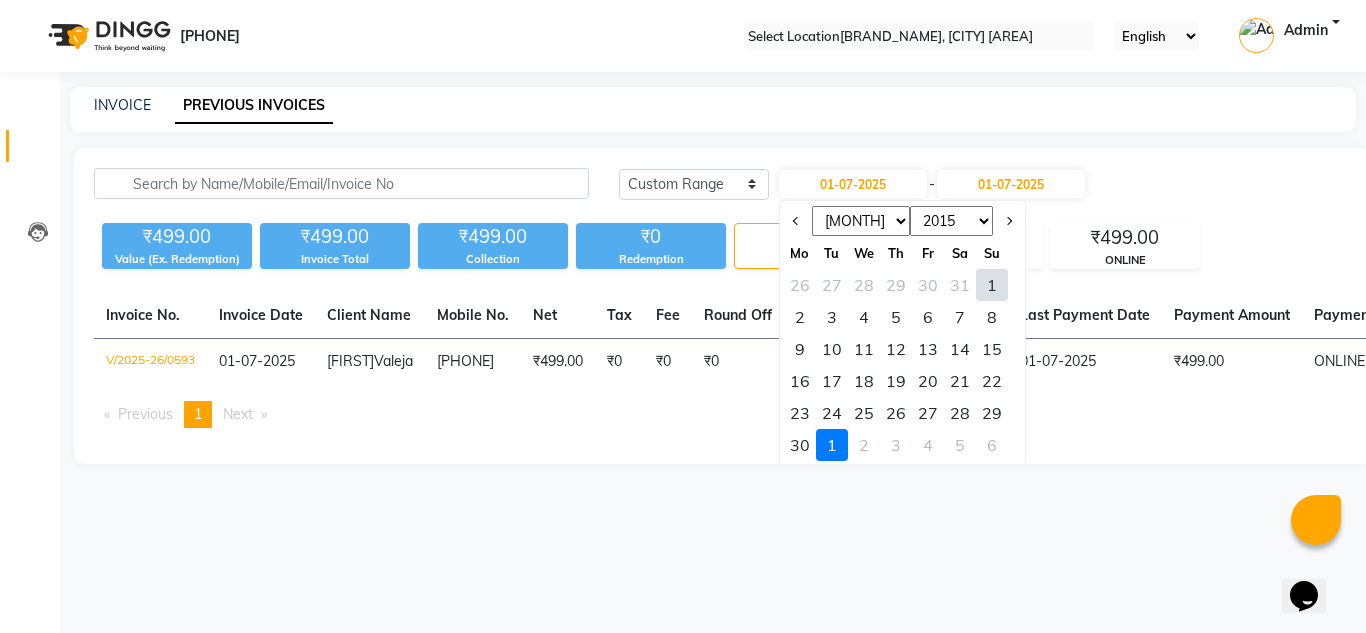 click on "29" at bounding box center (992, 413) 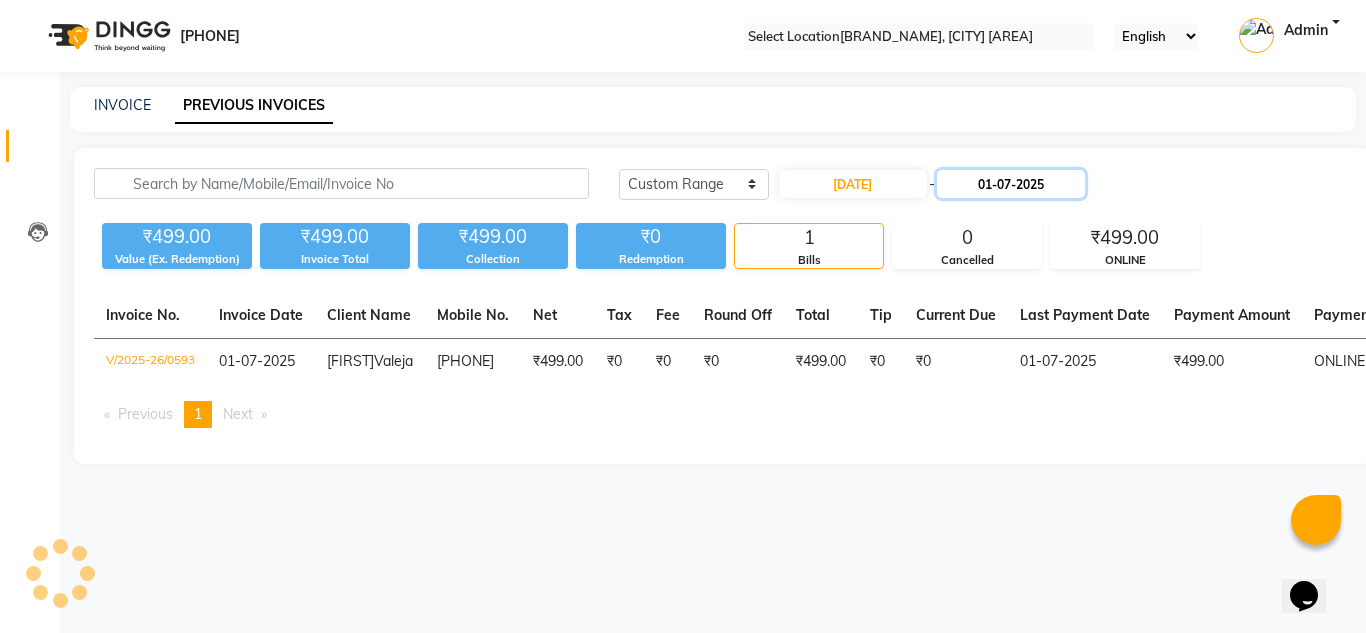 click on "01-07-2025" at bounding box center (1011, 184) 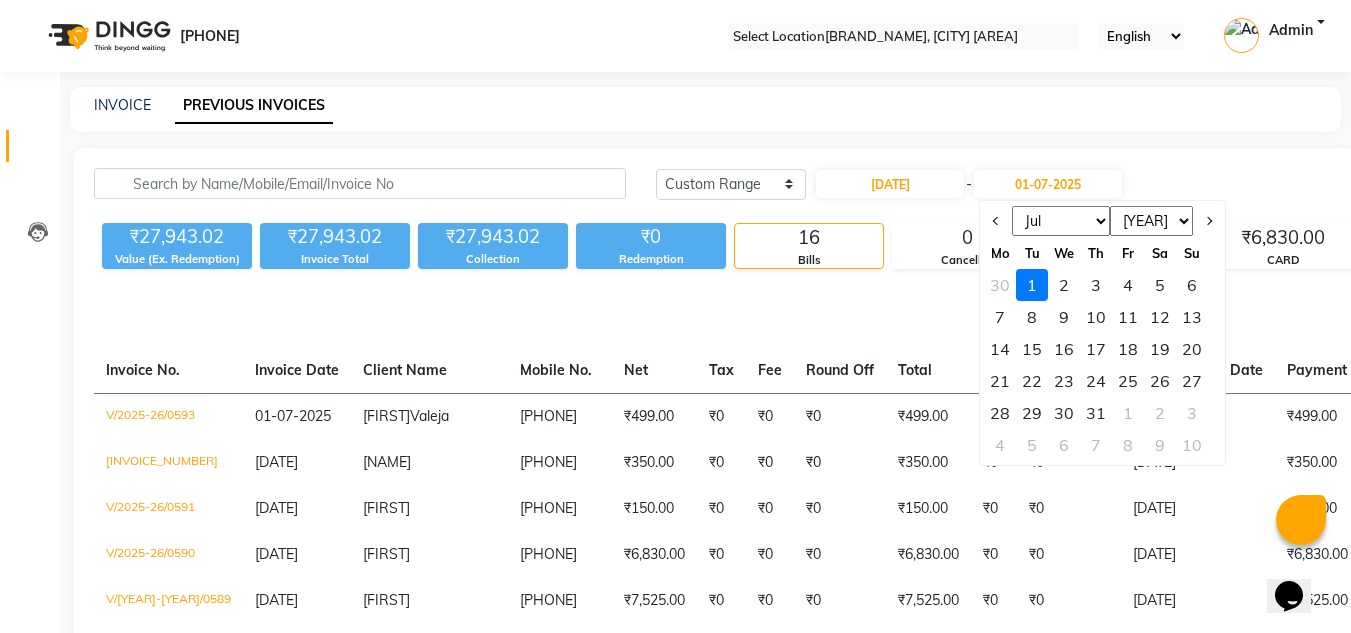 click on "29" at bounding box center [1032, 413] 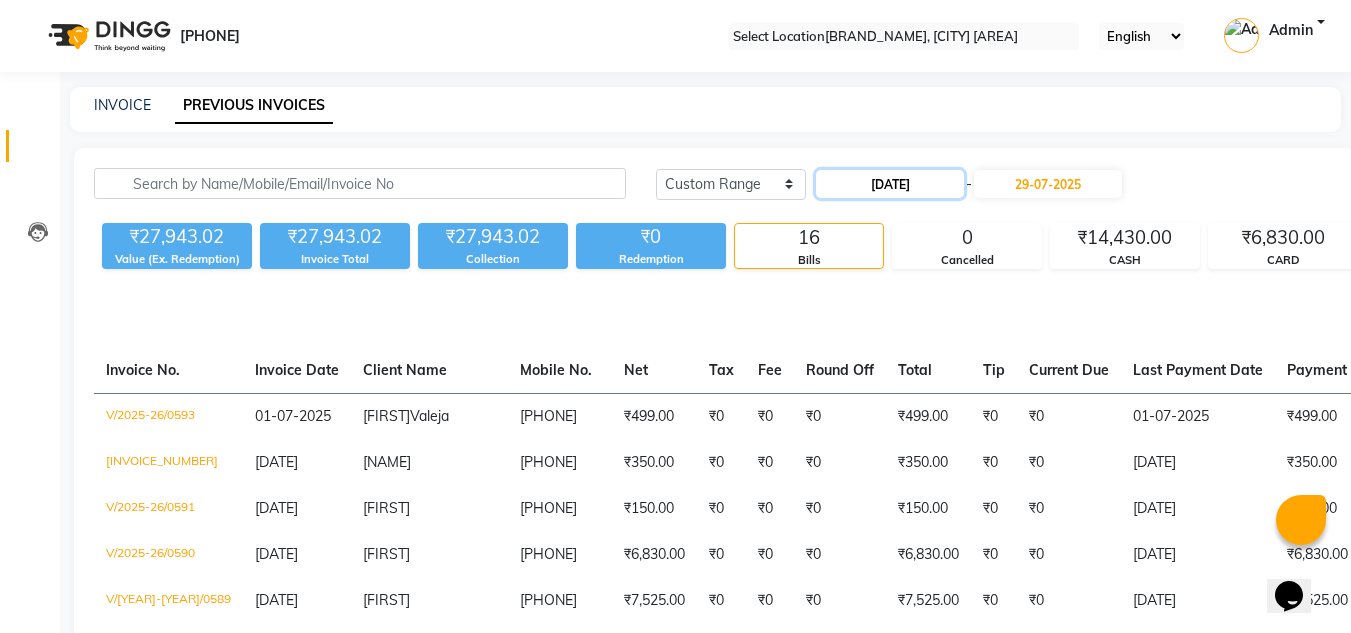 click on "[DATE]" at bounding box center (890, 184) 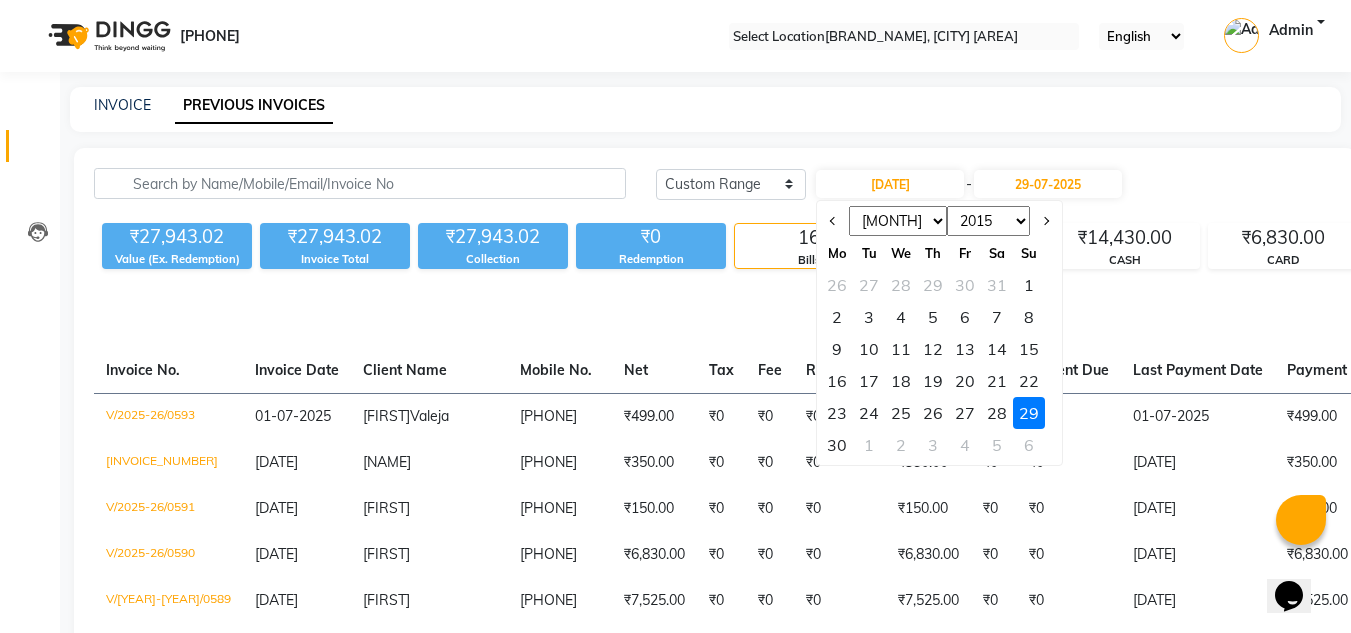 click on "28" at bounding box center (997, 413) 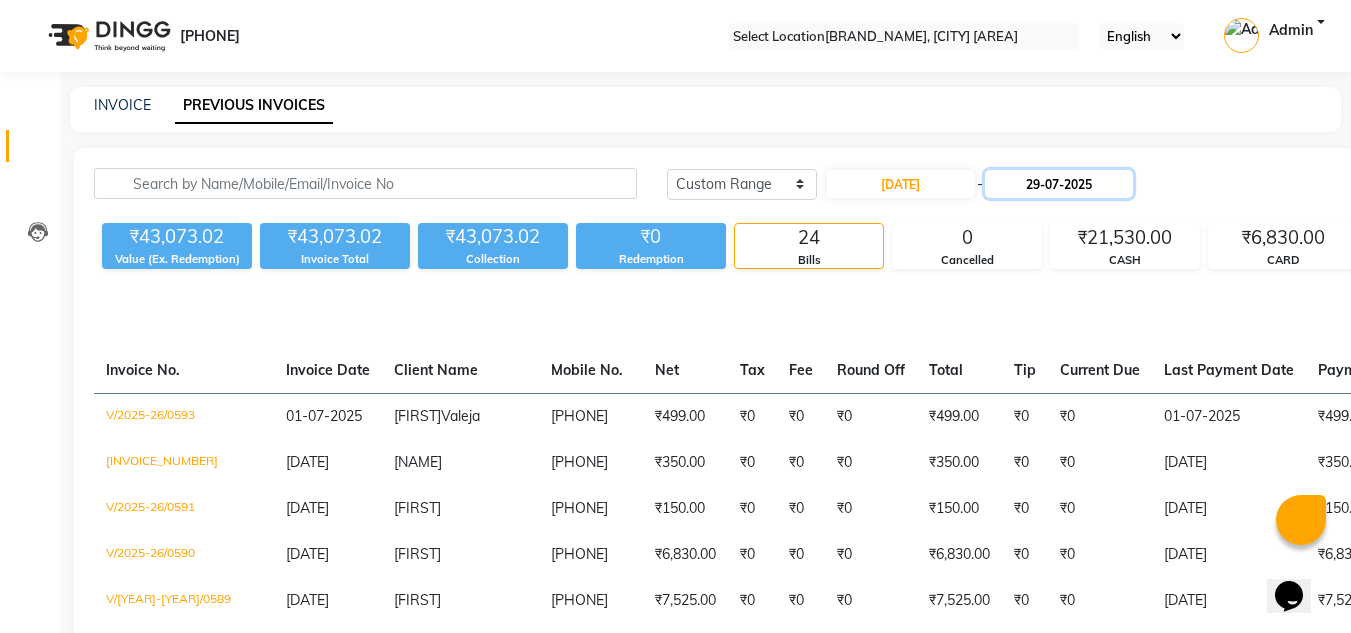 click on "29-07-2025" at bounding box center [1059, 184] 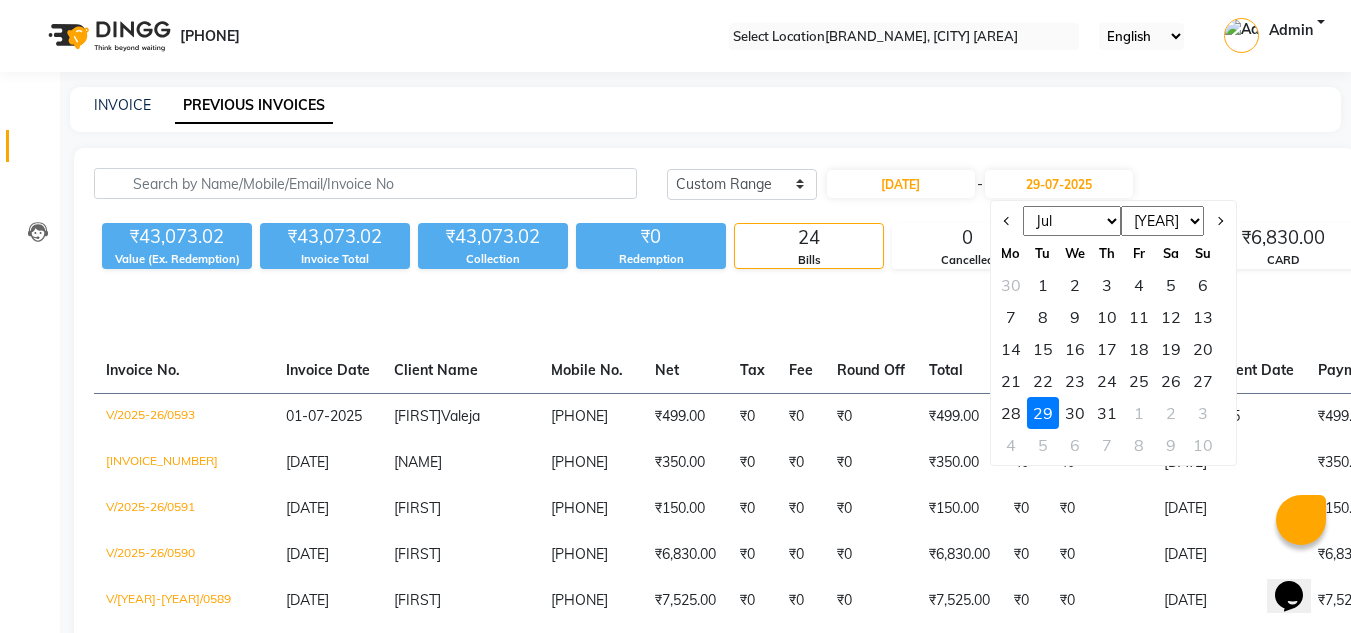 click on "28" at bounding box center (1011, 413) 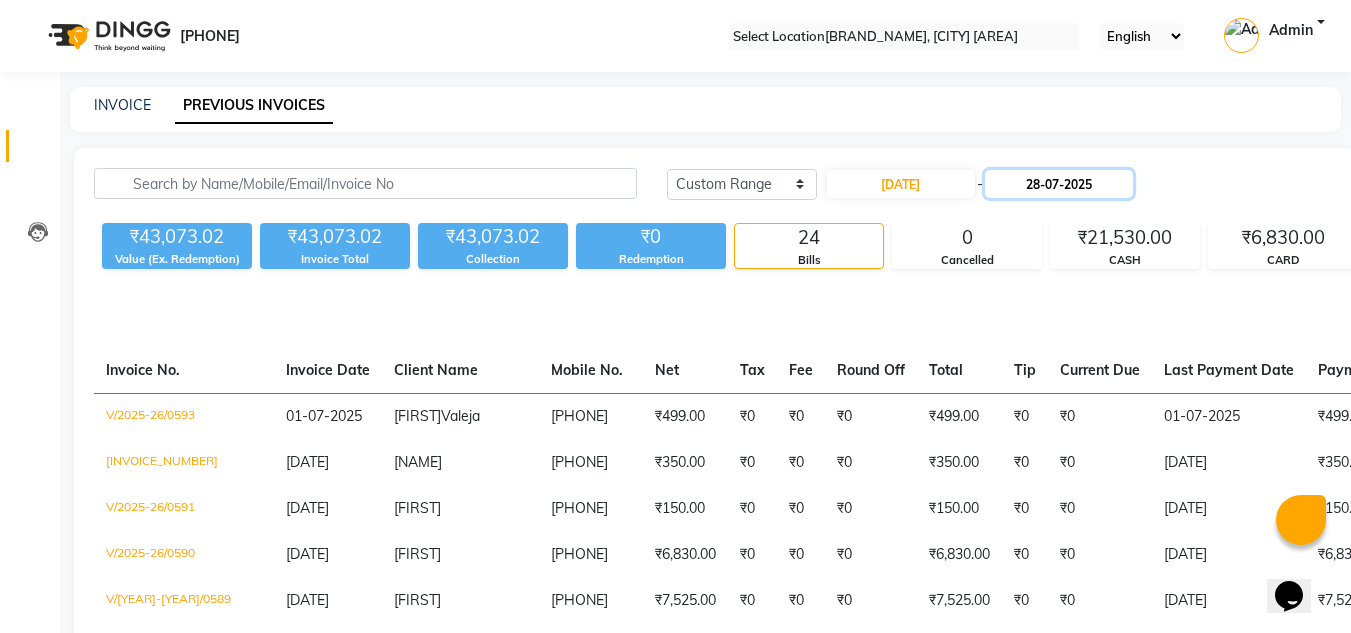 click on "28-07-2025" at bounding box center (1059, 184) 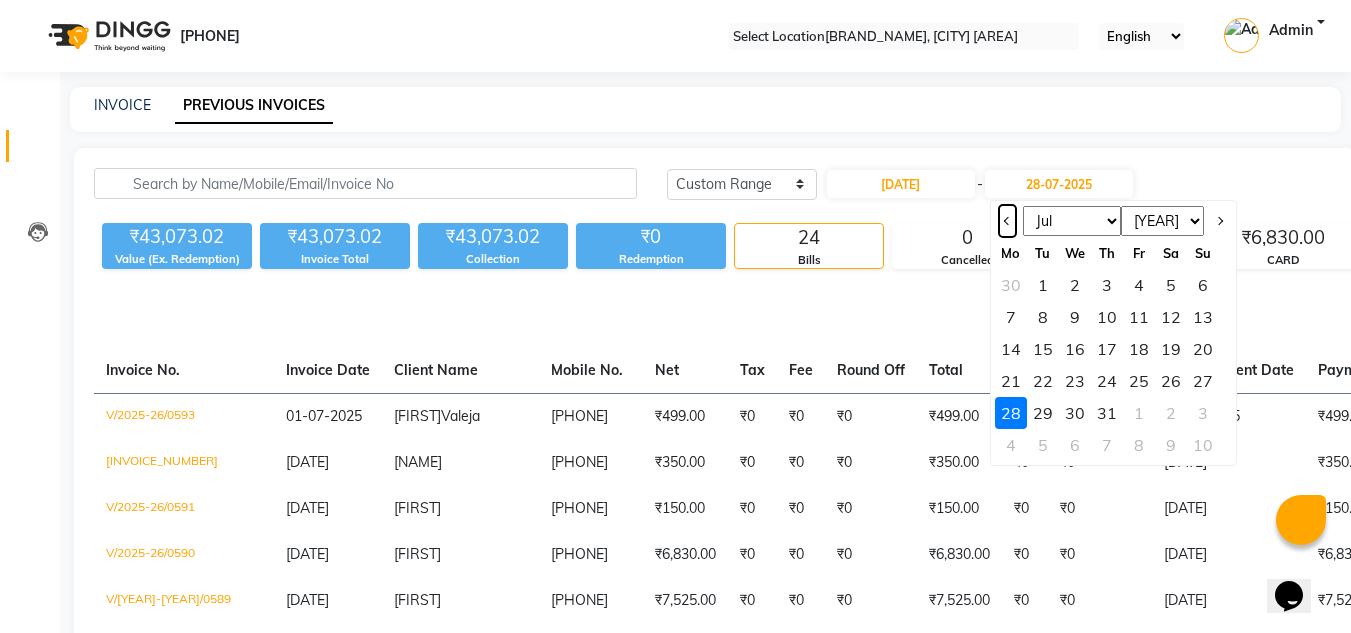 click at bounding box center [1007, 221] 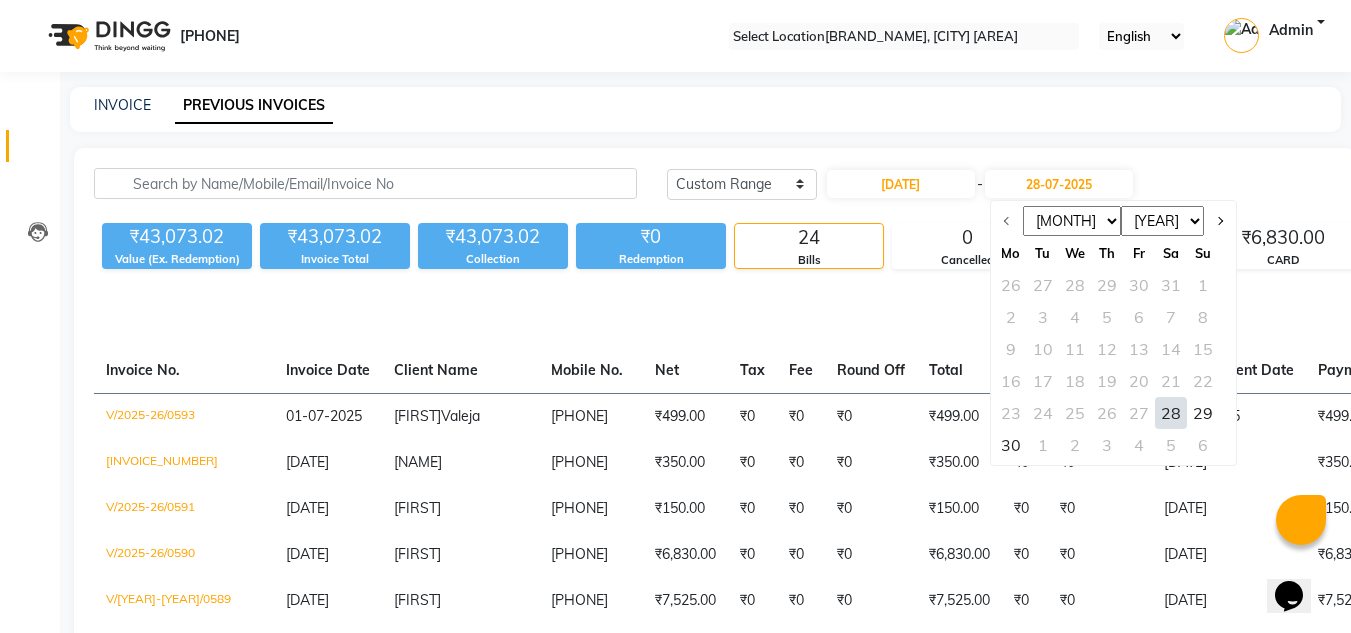 click on "28" at bounding box center (1171, 413) 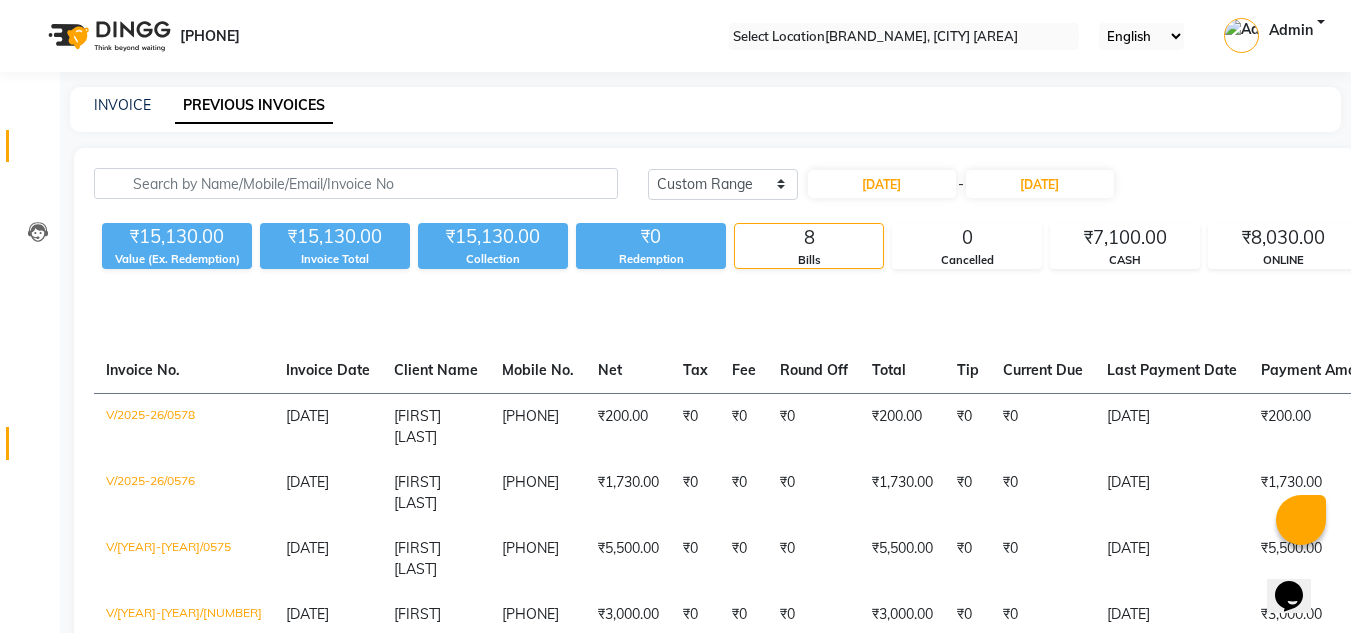 click on "Reports" at bounding box center [30, 443] 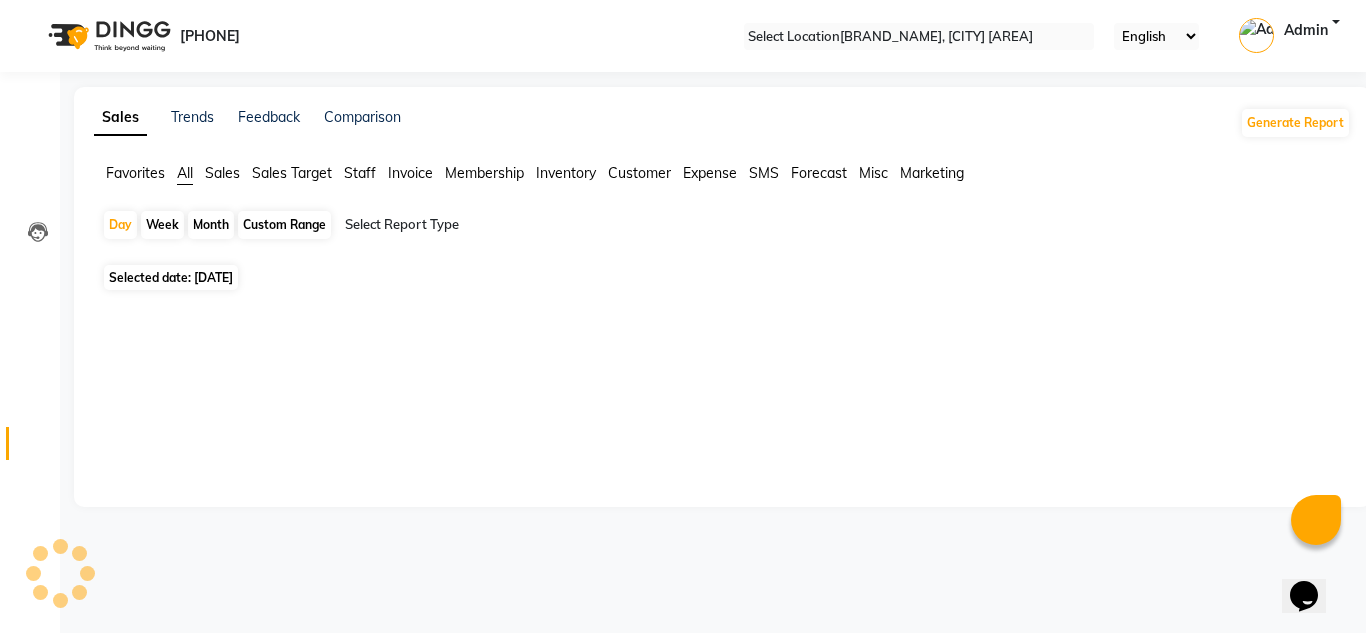 click on "Reports" at bounding box center (30, 443) 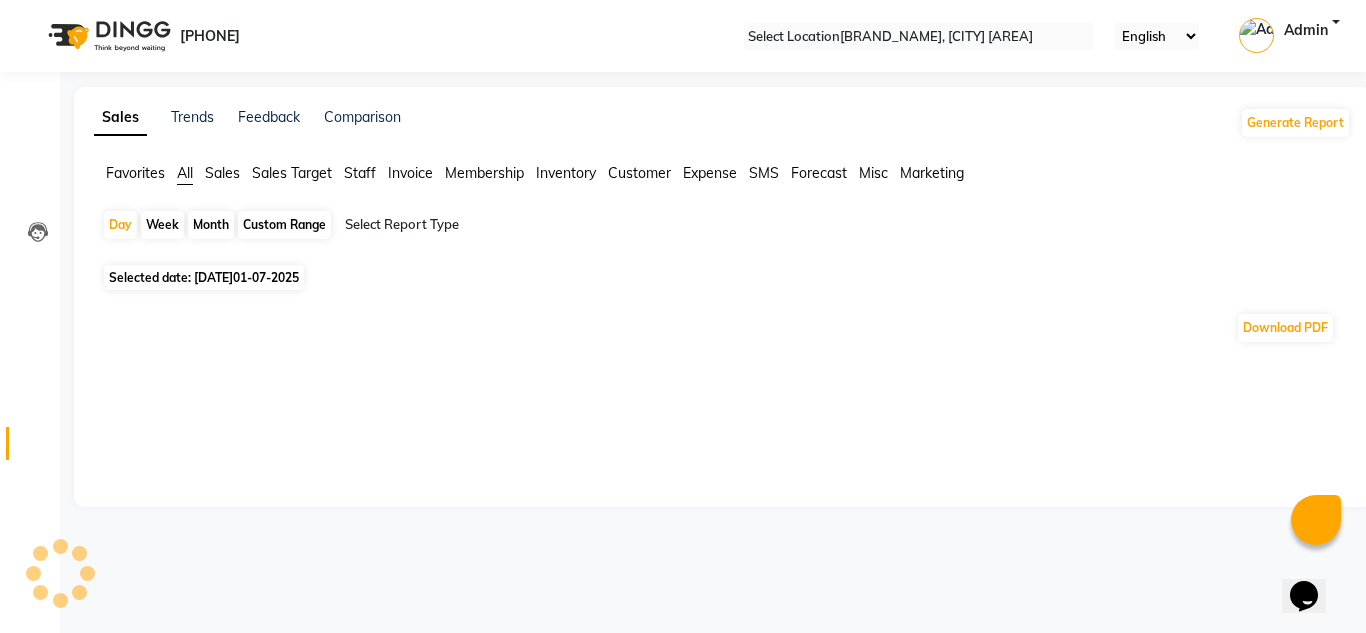 click on "Reports" at bounding box center [30, 443] 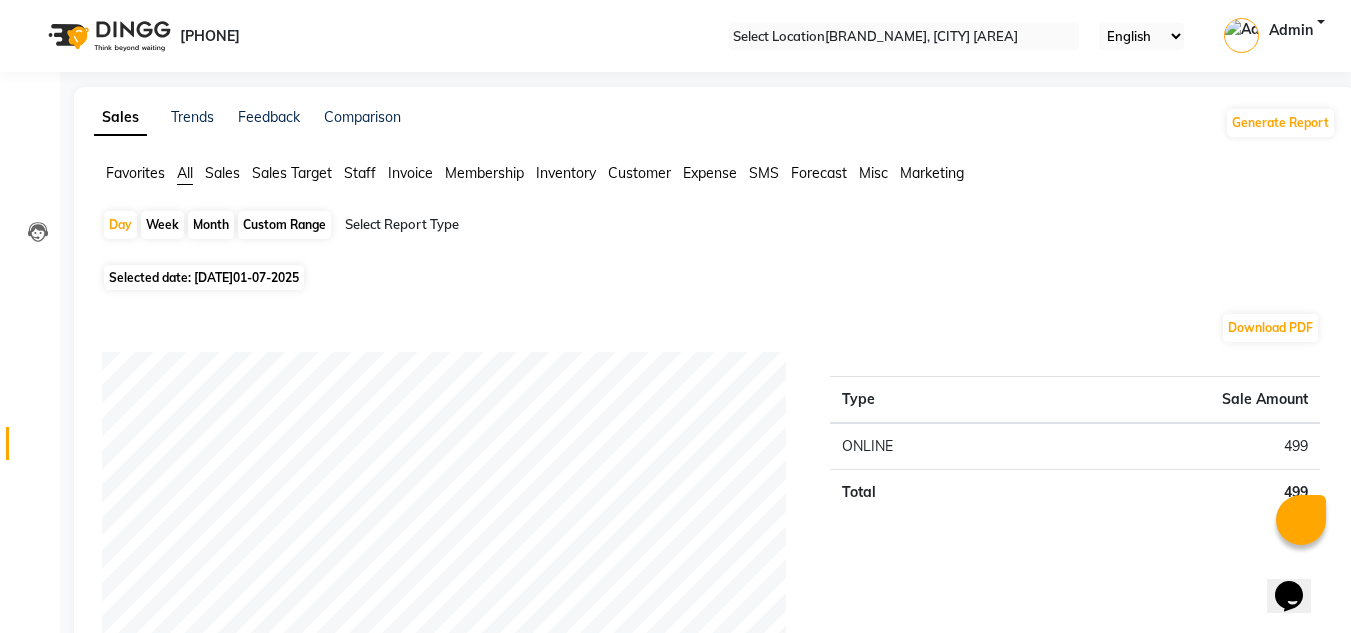 click on "Custom Range" at bounding box center [284, 225] 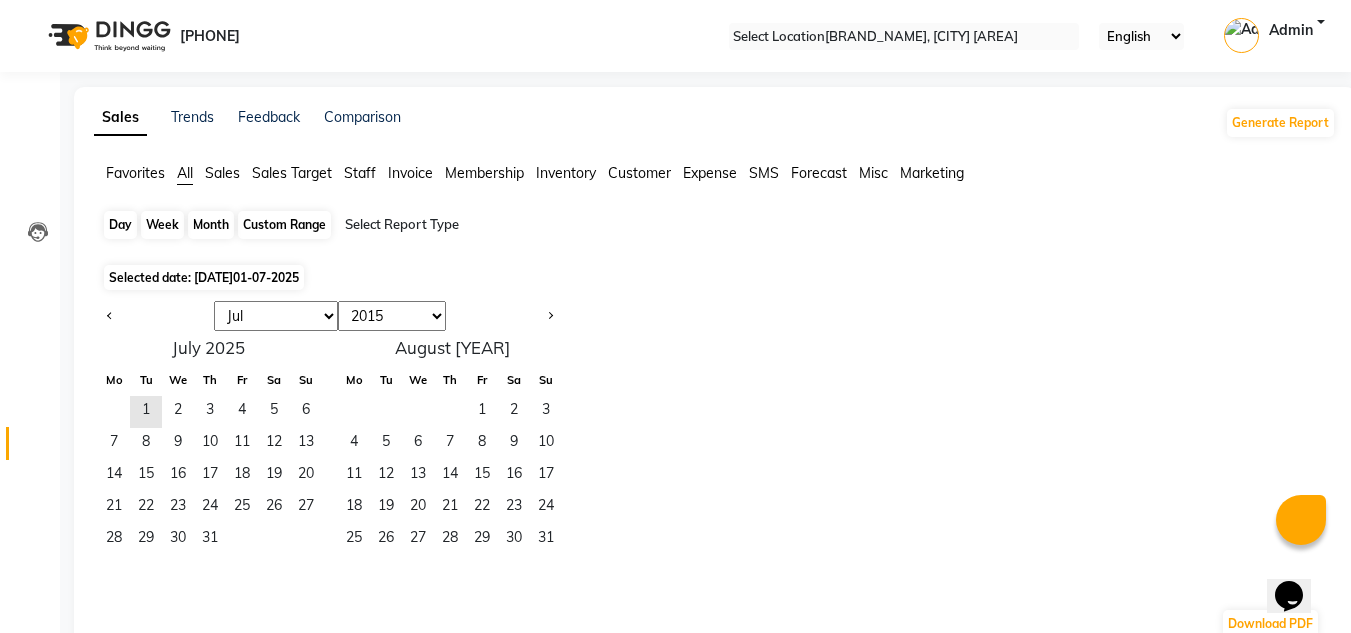 click on "Custom Range" at bounding box center [284, 225] 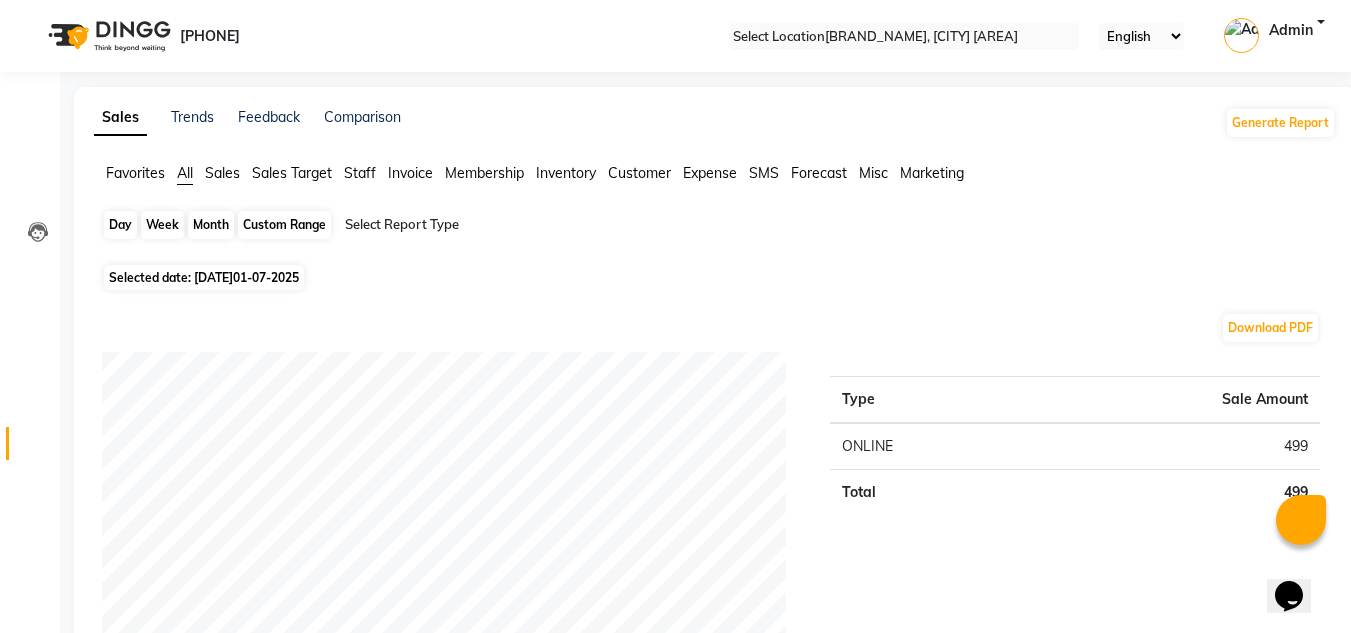 click on "Custom Range" at bounding box center (284, 225) 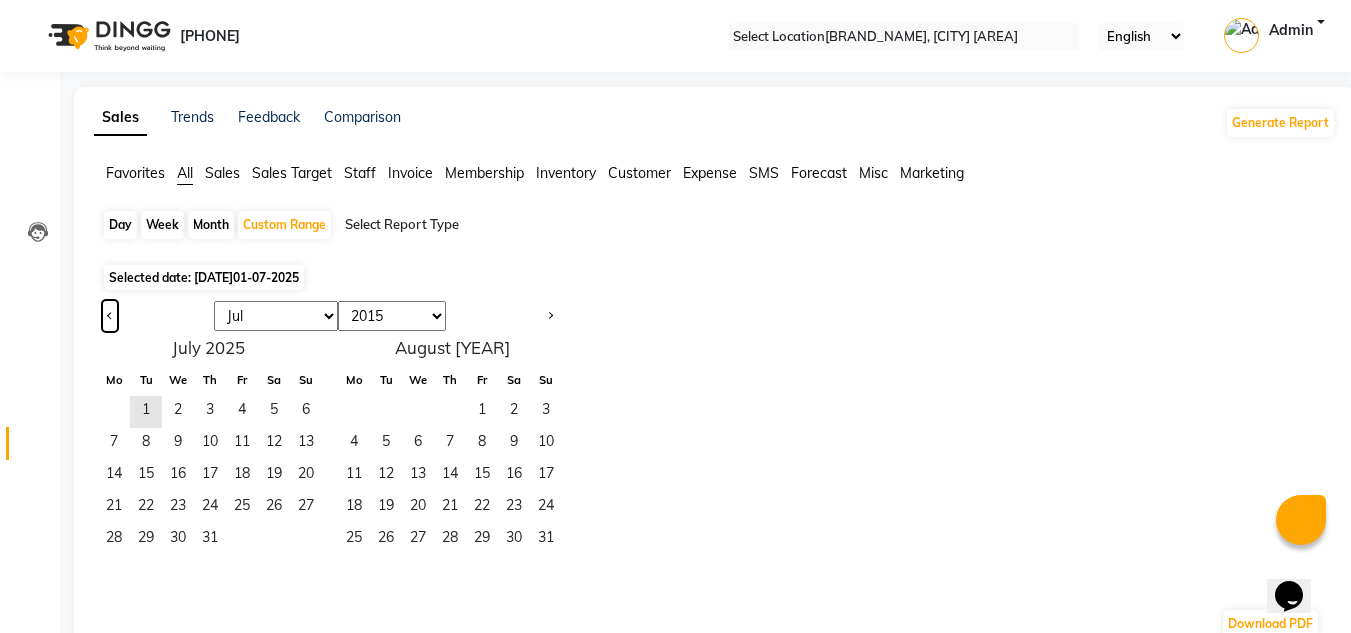 click at bounding box center (110, 316) 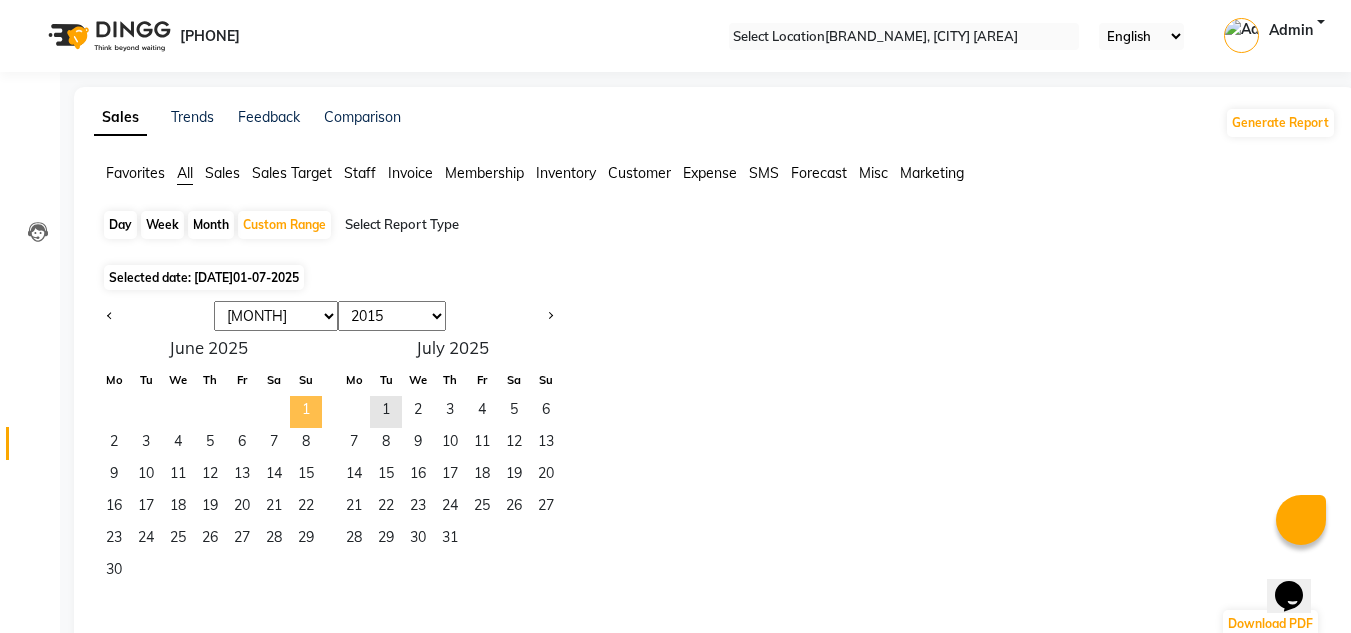 click on "1" at bounding box center (306, 412) 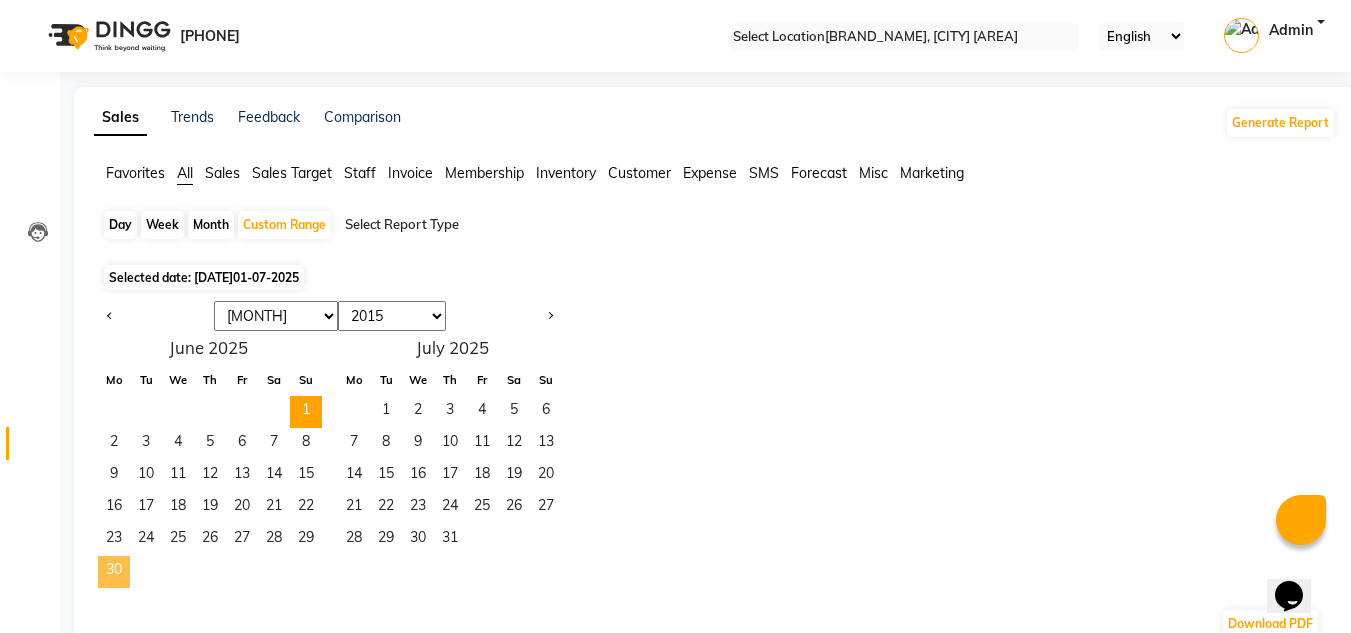 click on "30" at bounding box center [114, 572] 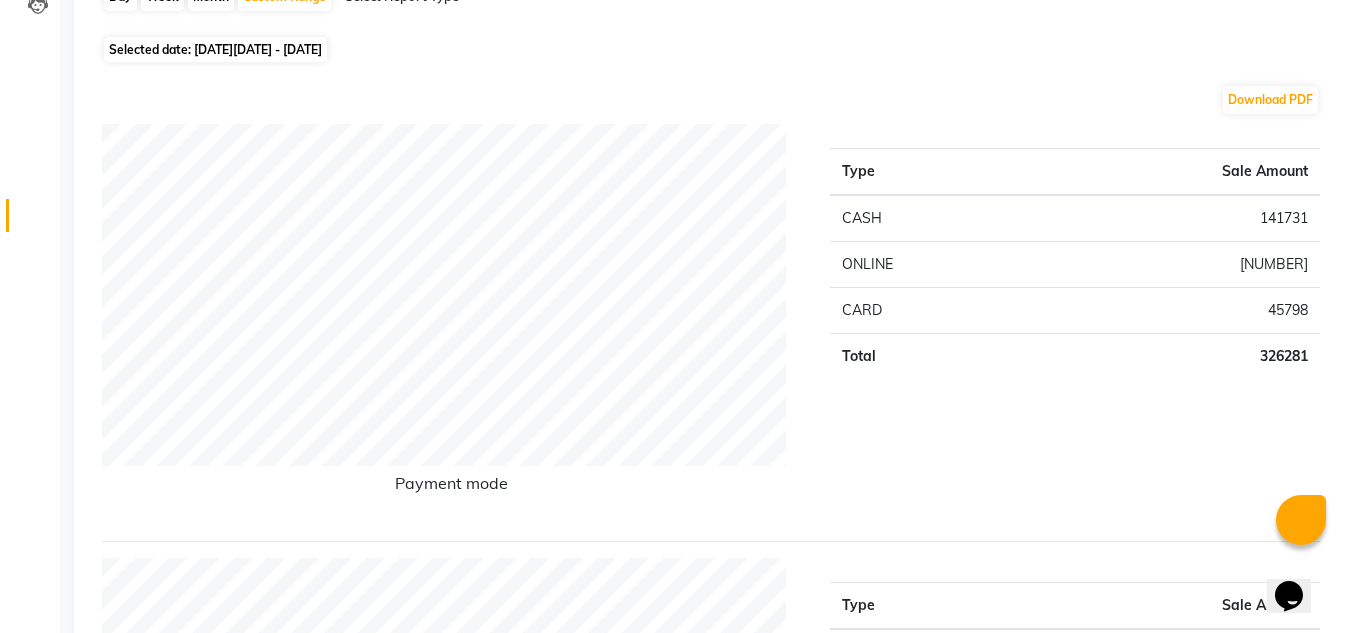 scroll, scrollTop: 257, scrollLeft: 0, axis: vertical 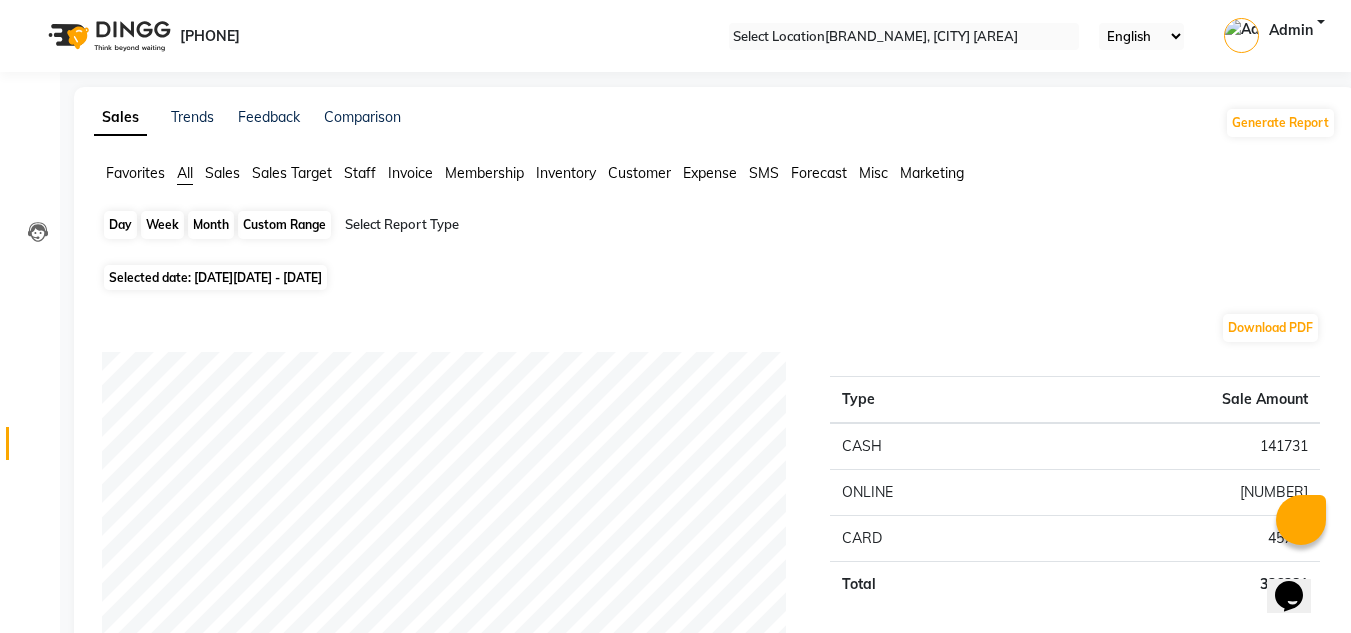 click on "Custom Range" at bounding box center (284, 225) 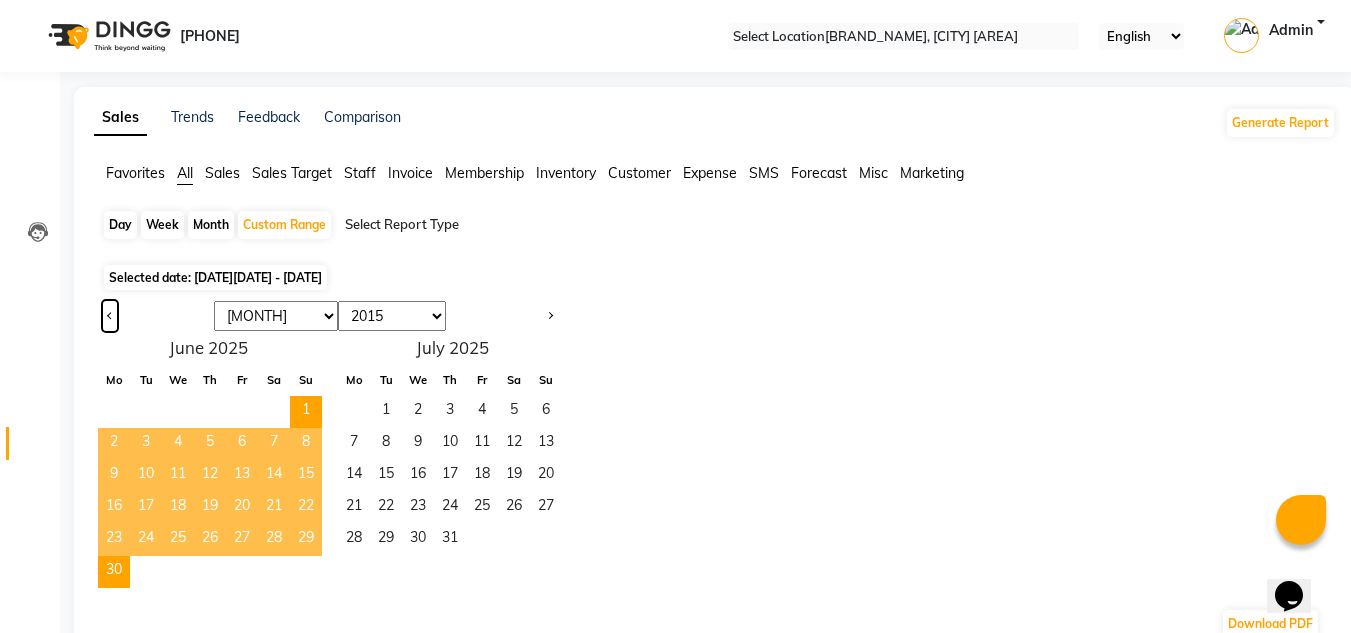 click at bounding box center [110, 316] 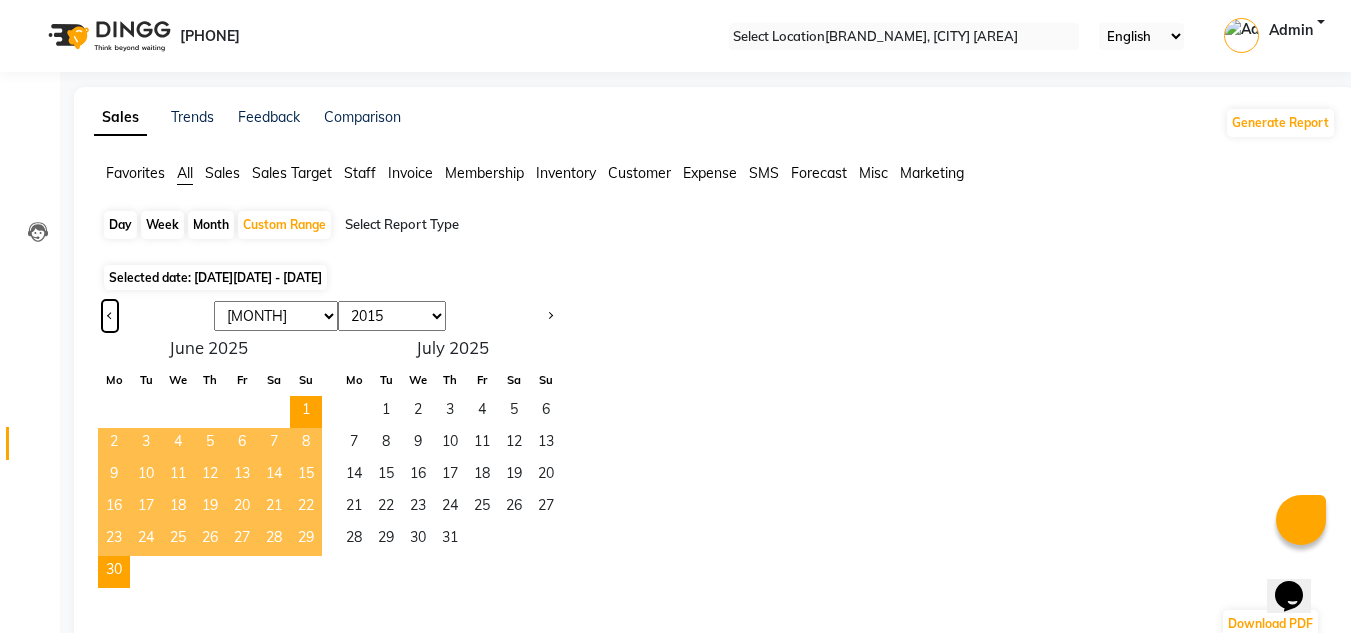 click at bounding box center [110, 316] 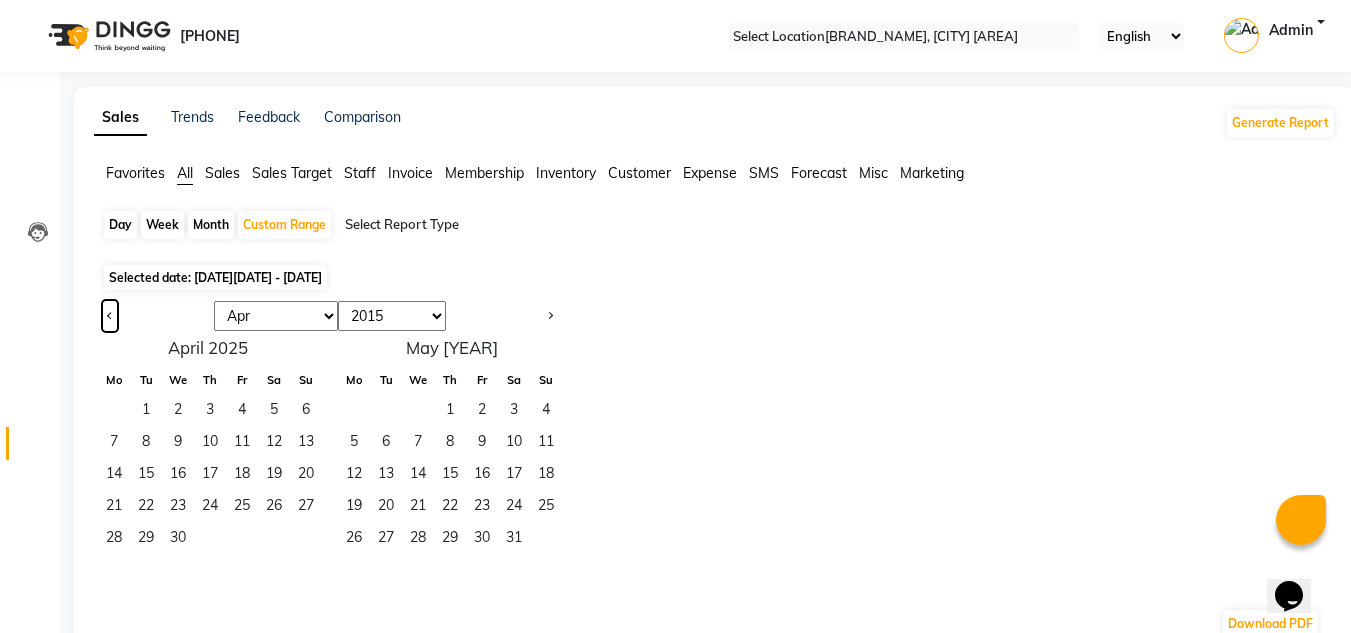 click at bounding box center (110, 316) 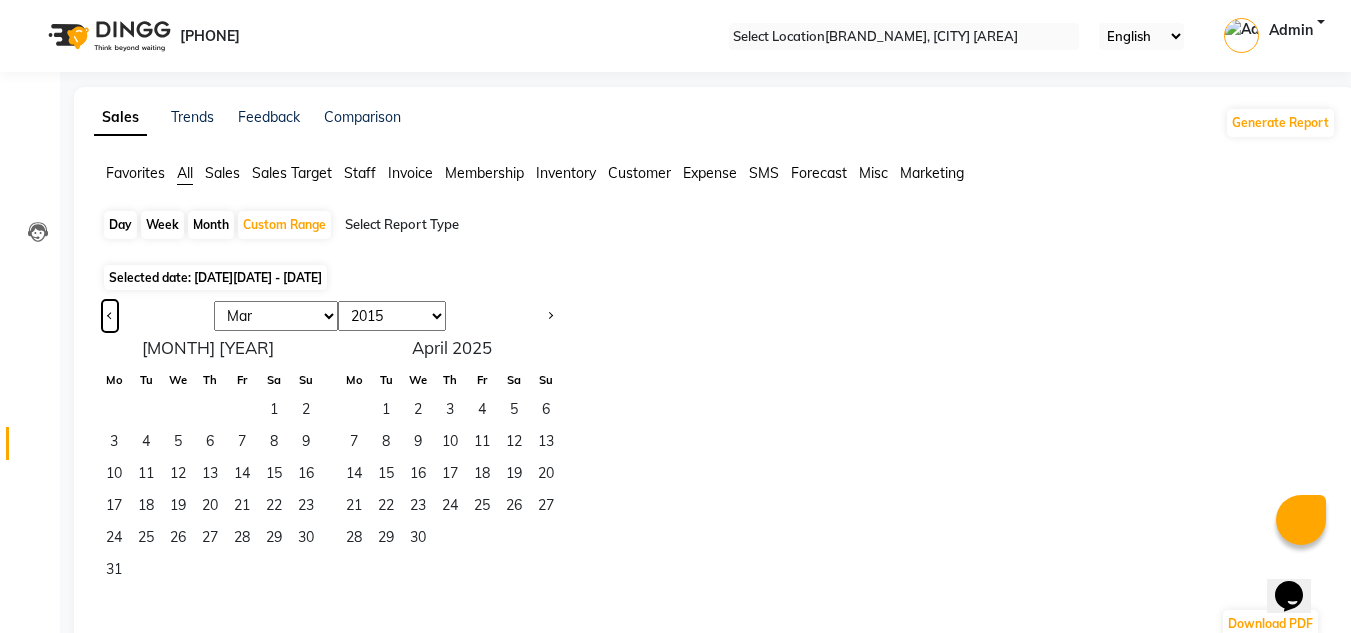 click at bounding box center [110, 316] 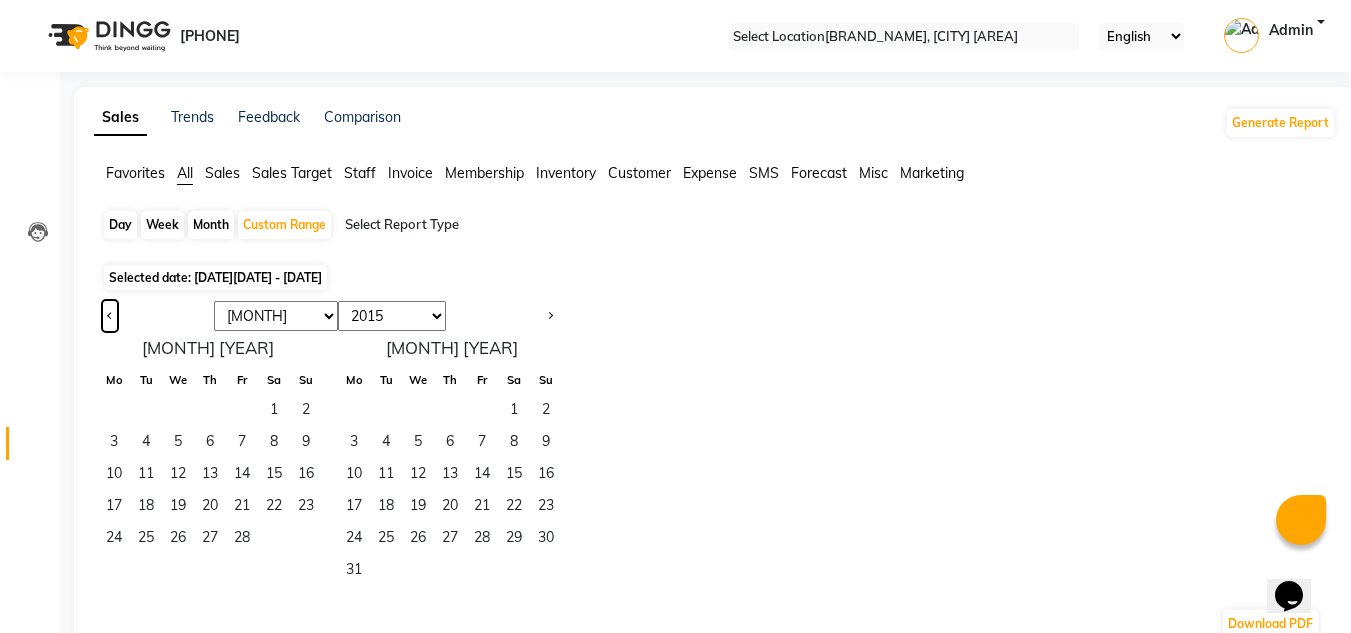 click at bounding box center [110, 316] 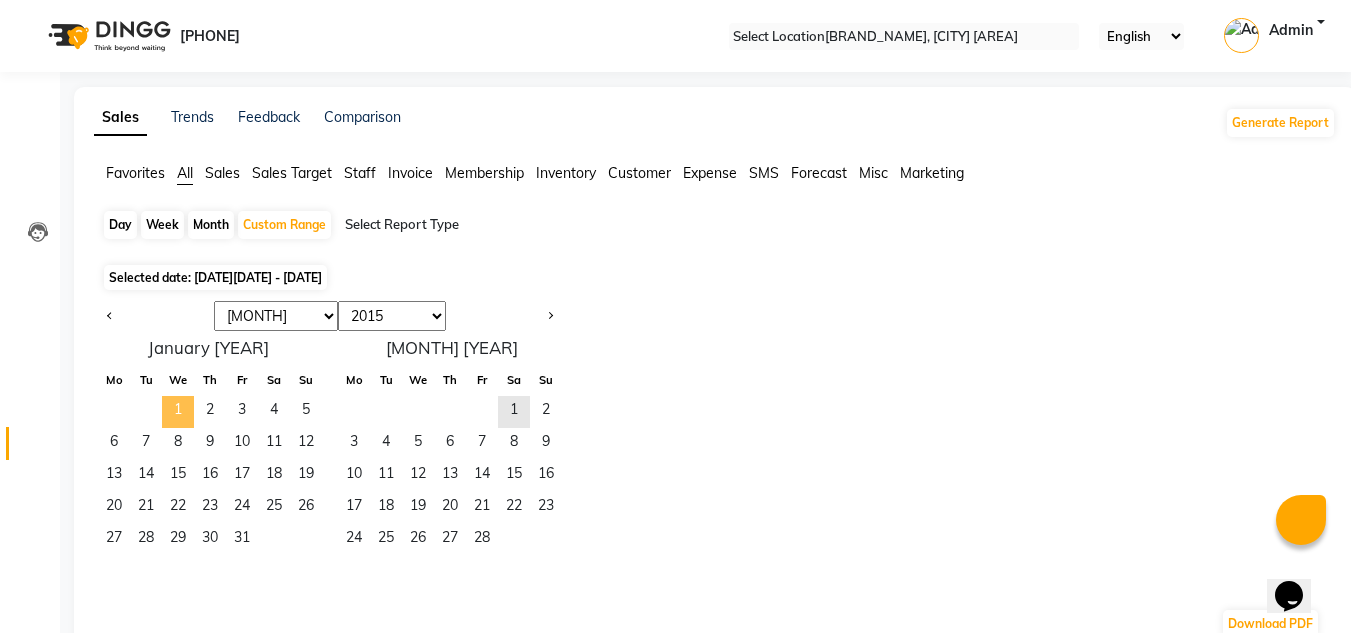 click on "1" at bounding box center [178, 412] 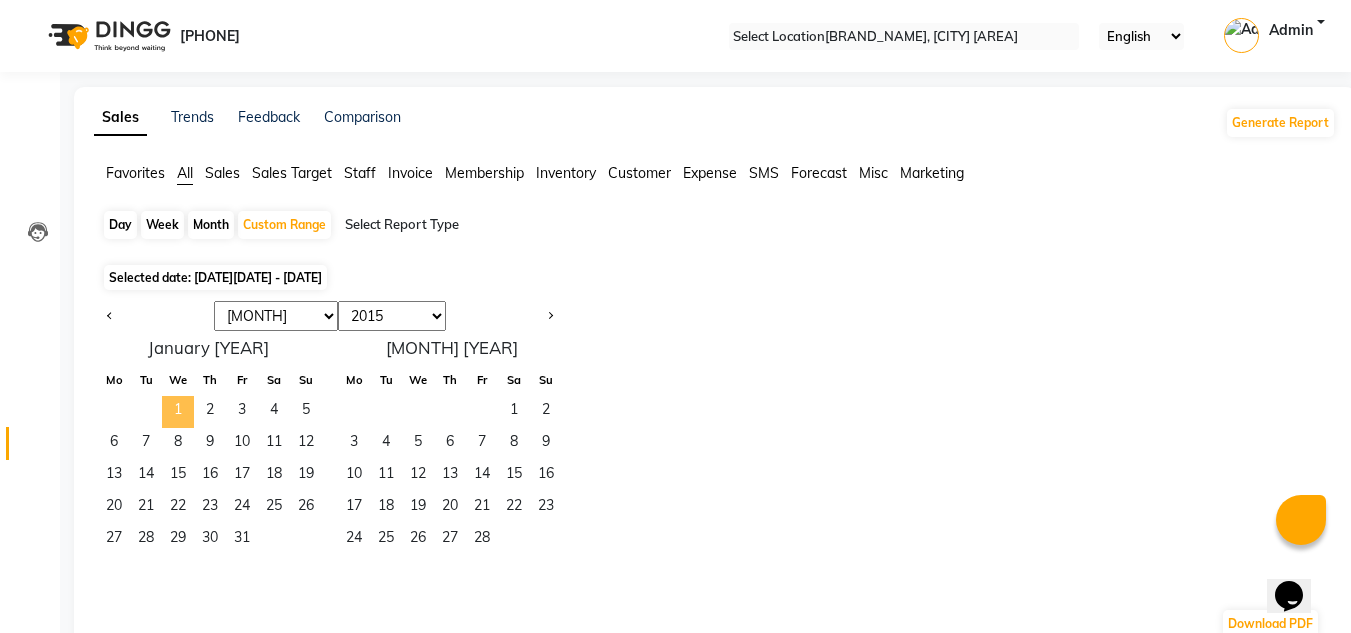 click on "1" at bounding box center (178, 412) 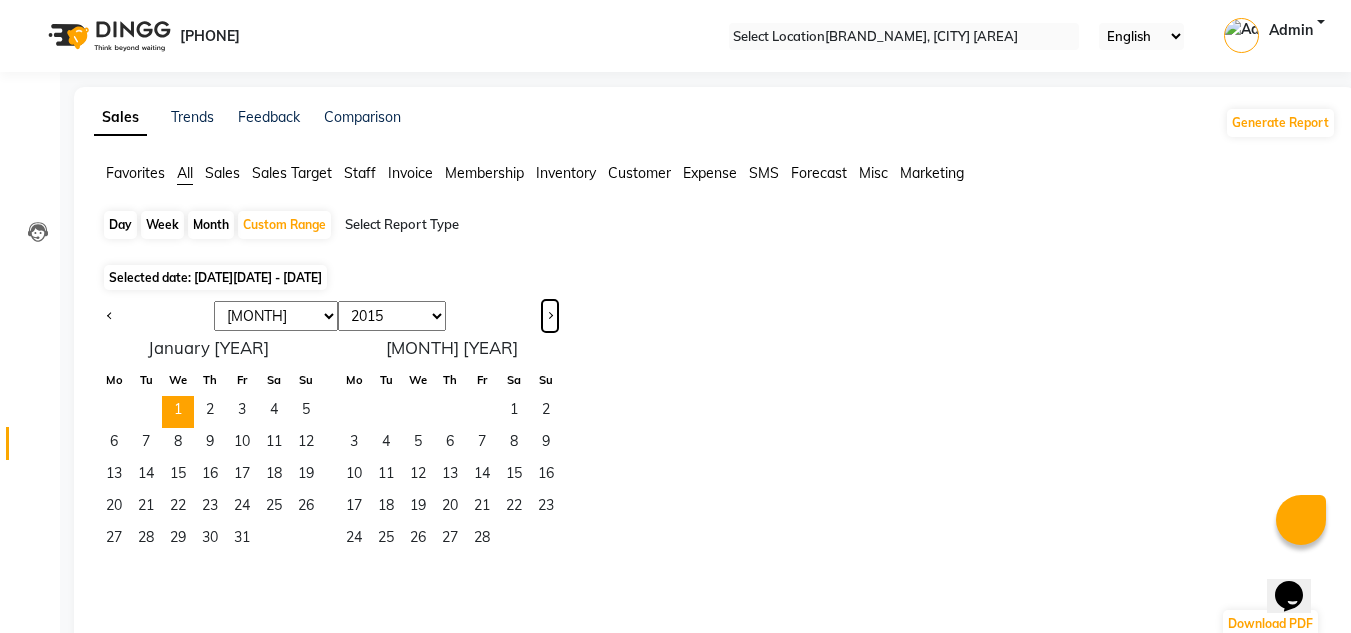 click at bounding box center [550, 316] 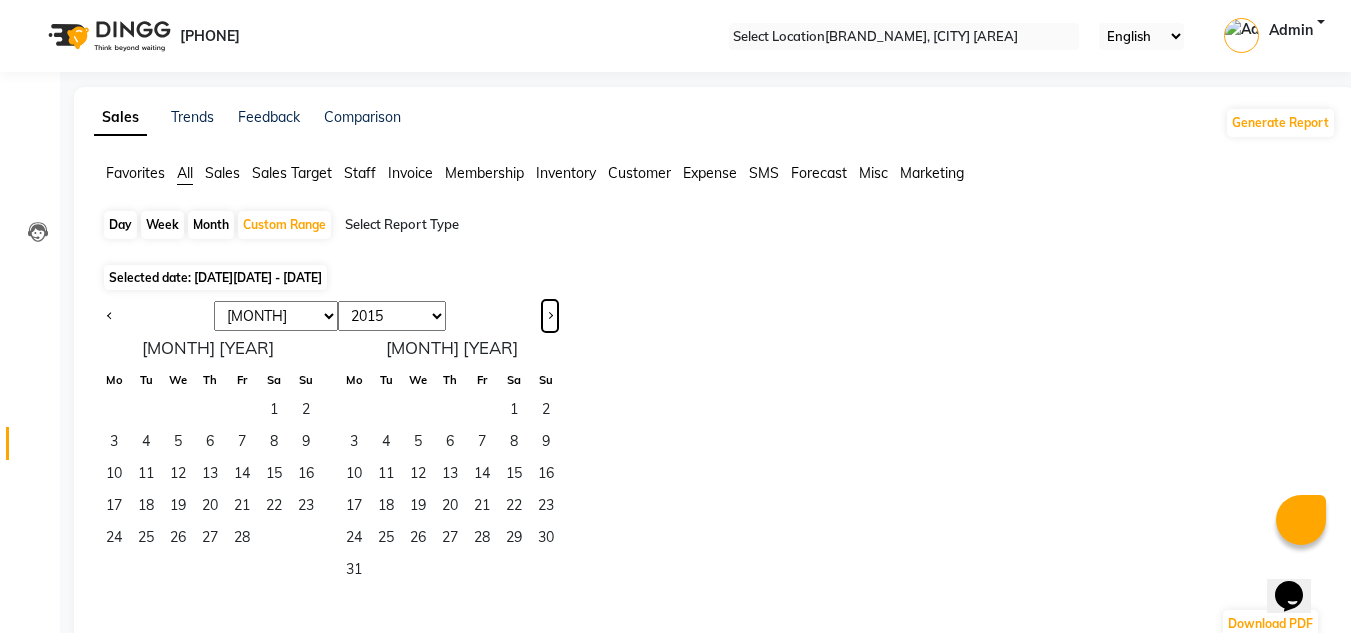 click at bounding box center [550, 316] 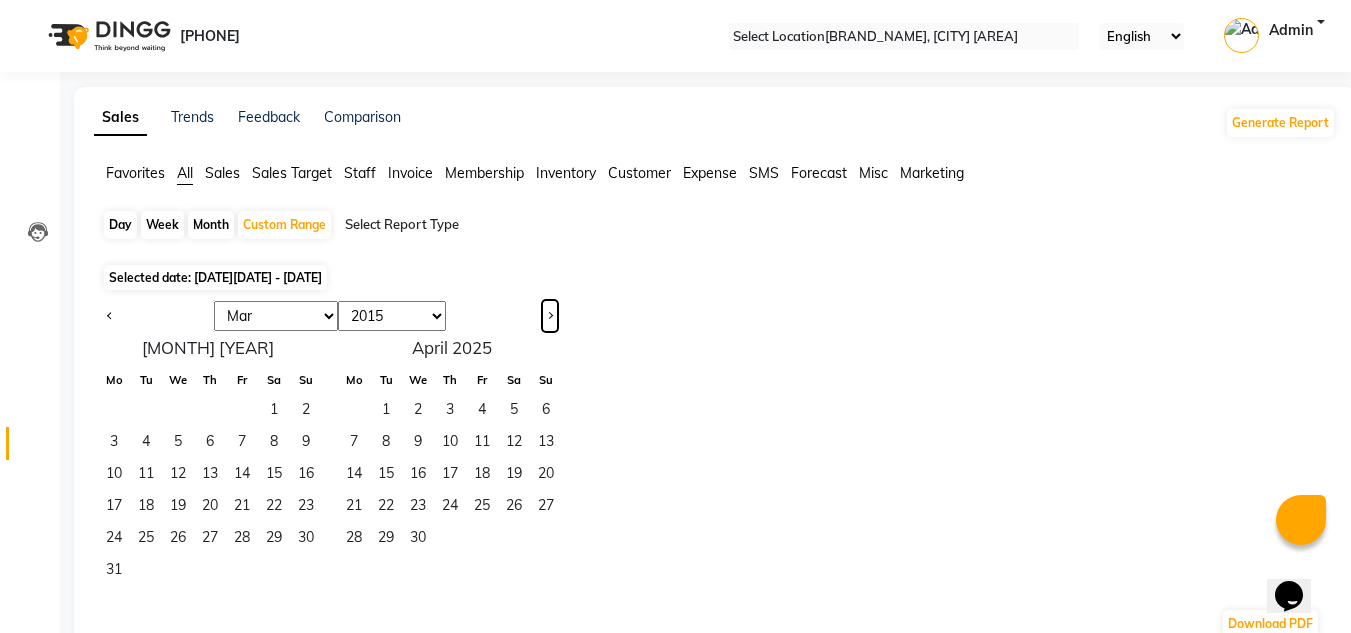 click at bounding box center (550, 316) 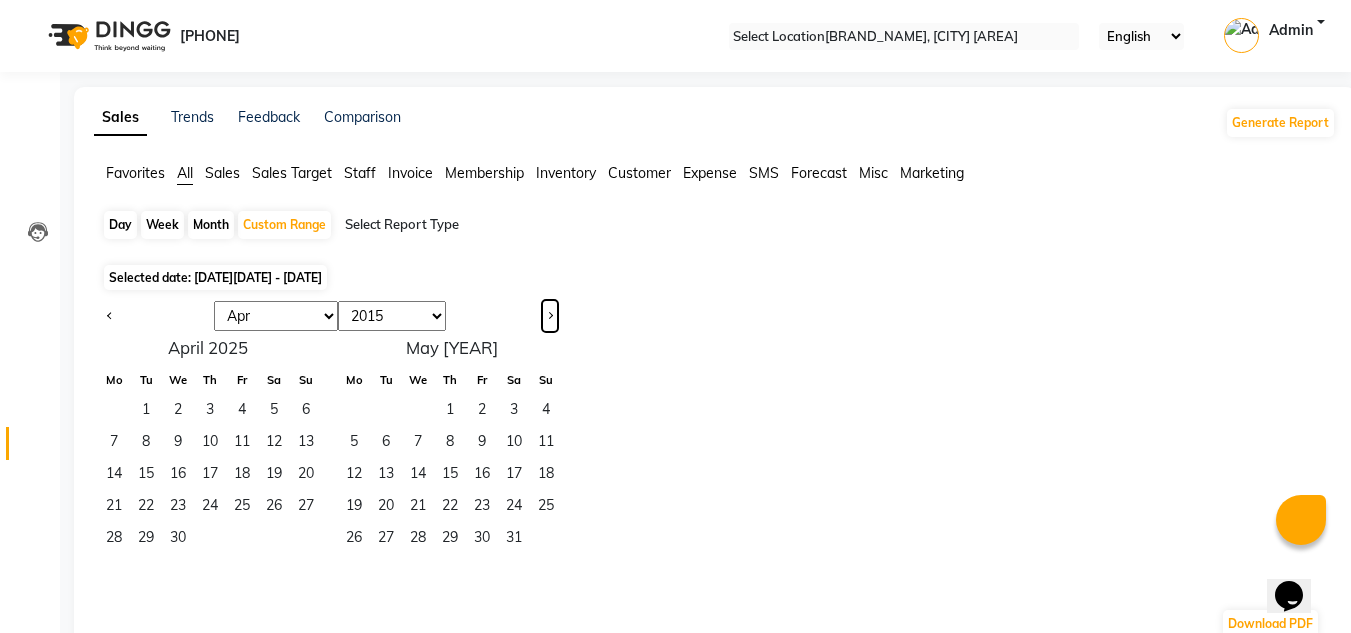 click at bounding box center (550, 316) 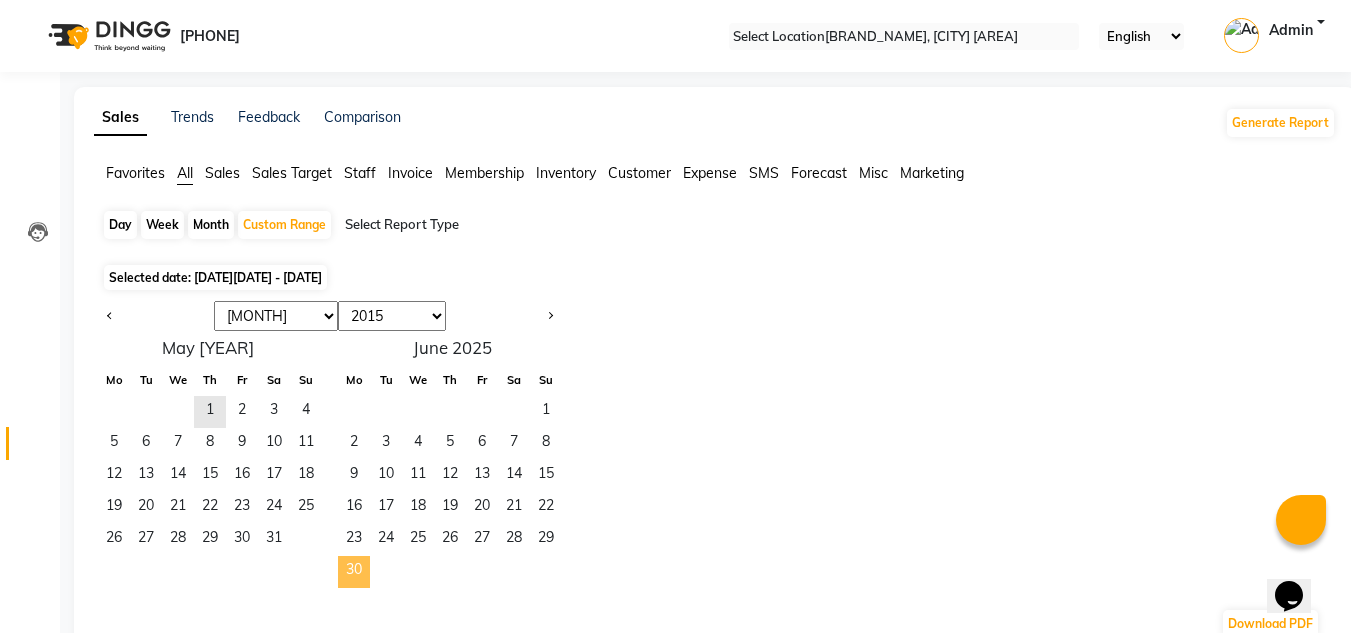 click on "30" at bounding box center (354, 572) 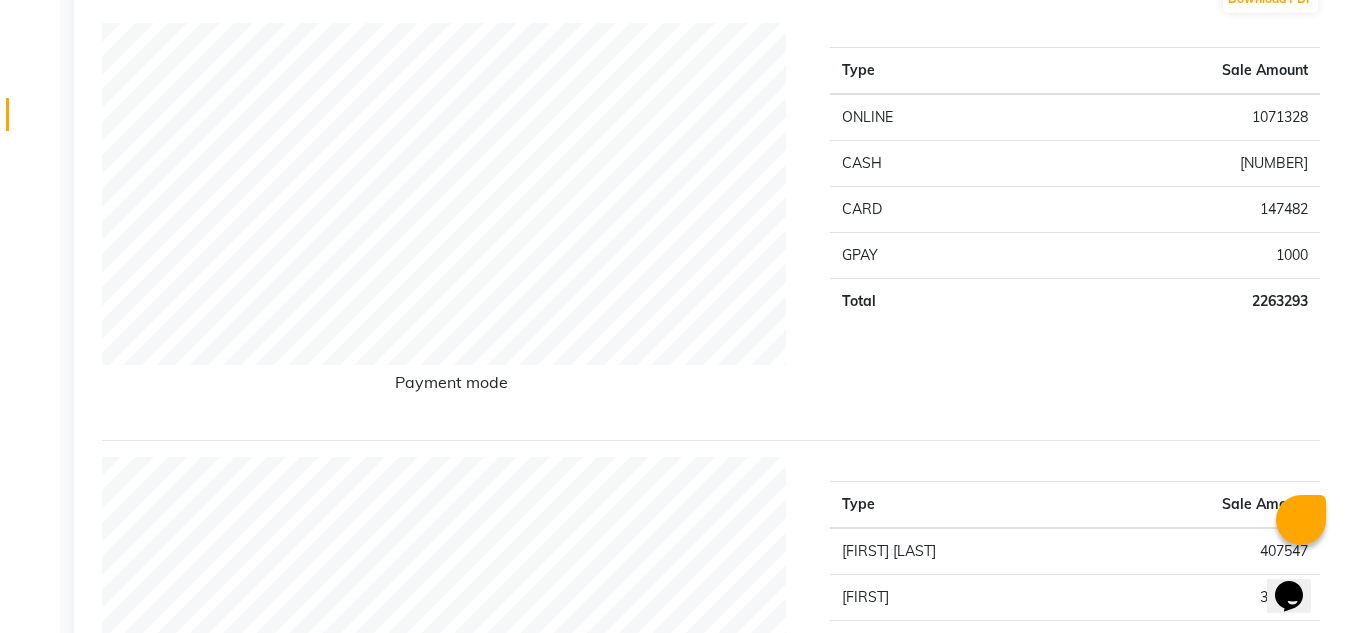 scroll, scrollTop: 369, scrollLeft: 0, axis: vertical 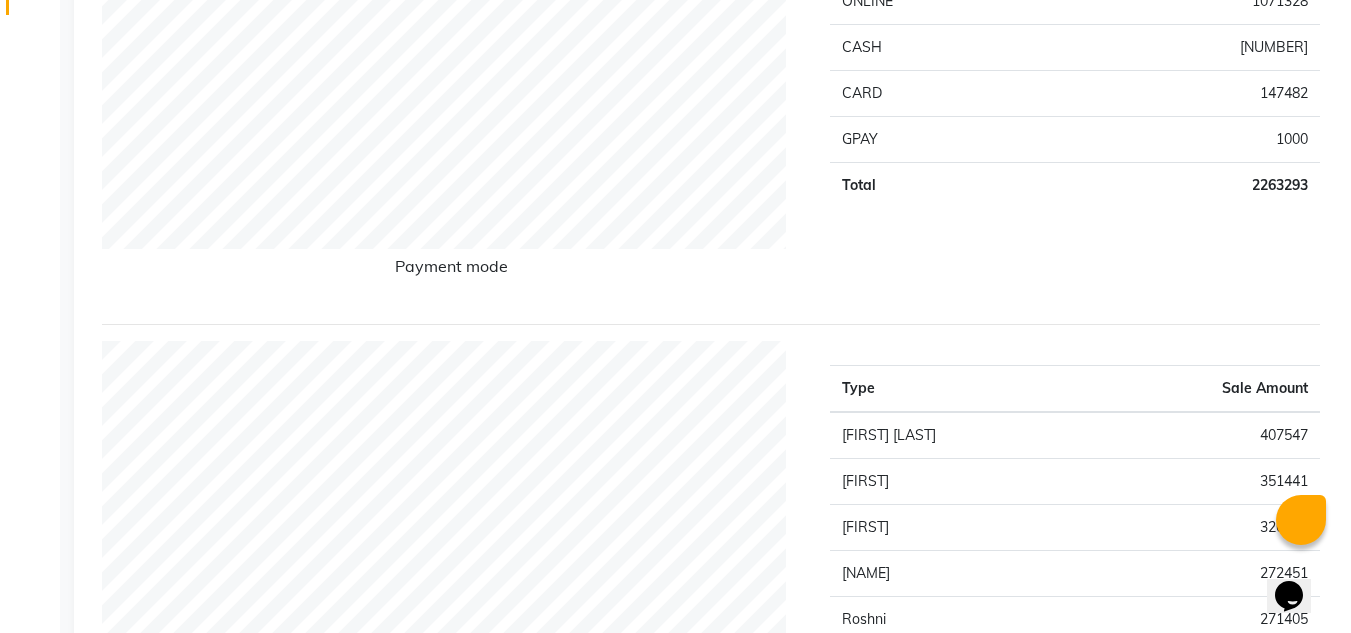 click on "Payment mode Type Sale Amount ONLINE 1071328 CASH 1043483 CARD 147482 GPAY 1000 Total 2263293 Staff summary Type Sale Amount [FIRST] [LAST] 407547 [FIRST] 351441 [FIRST] 320949 [FIRST] [LAST] 272451 [FIRST] 271405 [FIRST] [LAST] 242620 [FIRST] 184605 [FIRST] 70443 [FIRST] 63444 [FIRST] 48991 Others 47740 Total 2281636 Sales summary Type Sale Amount Gift card 0 Tips 0 Prepaid 0 Vouchers 0 Products 0 Packages 0 Services 2276642 Memberships 4995 Fee 0 Total 2281637 Service by category Type Sale Amount Nails 940610 Hair 464227 Pedicure 239391 Facial Premium 118050 Premium Wax 93045 Lashes 84095 Manicure 66766 Course 50000 Bleach / D-Tan - Advance 31416 Makeup 30470 Others 158563 Total 2276633 Service sales Type Sale Amount Nails - Gel Polish 248480 Nails - Art (per finger starts from) 194824 Nails - Gel X 112503 Nails - Gel / Acrylic Nail Extensions 95325 Nails - Temporary Nail Extensions 83762 Root touch up 2 inch - Majirel 51909 Pedicure - Coffee Bliss 51486 Professional Nail Tech Course with Advance nail arts" at bounding box center (711, 1414) 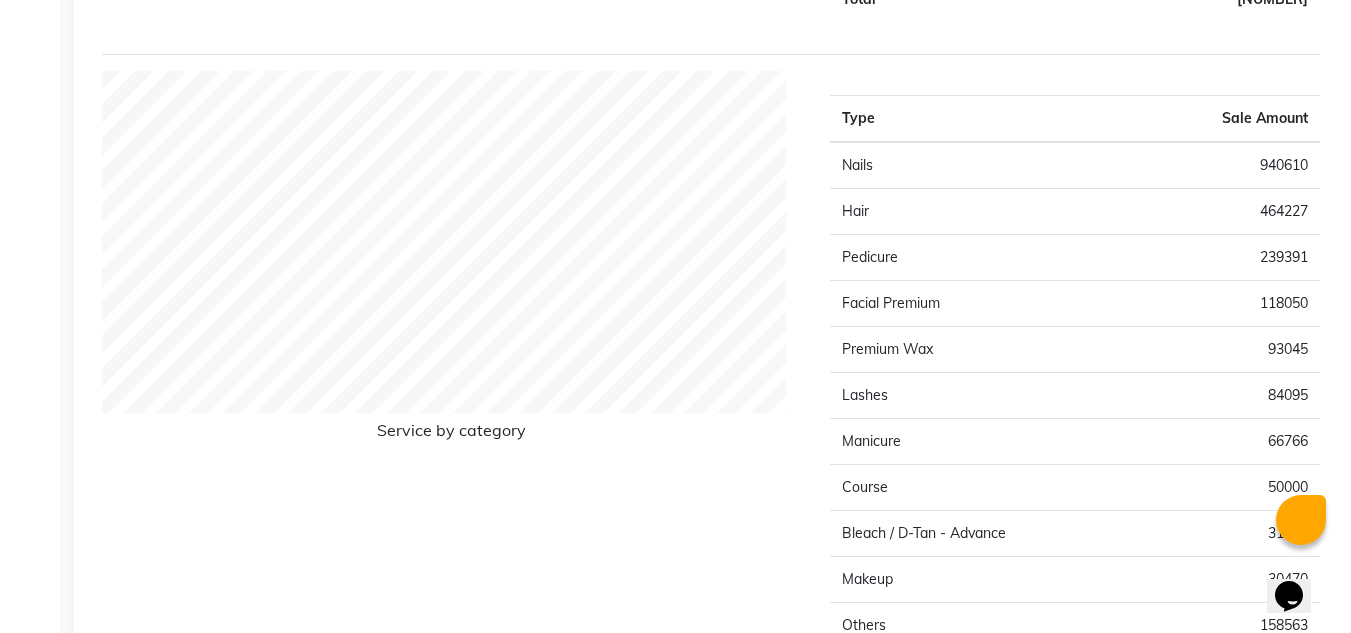 scroll, scrollTop: 1969, scrollLeft: 0, axis: vertical 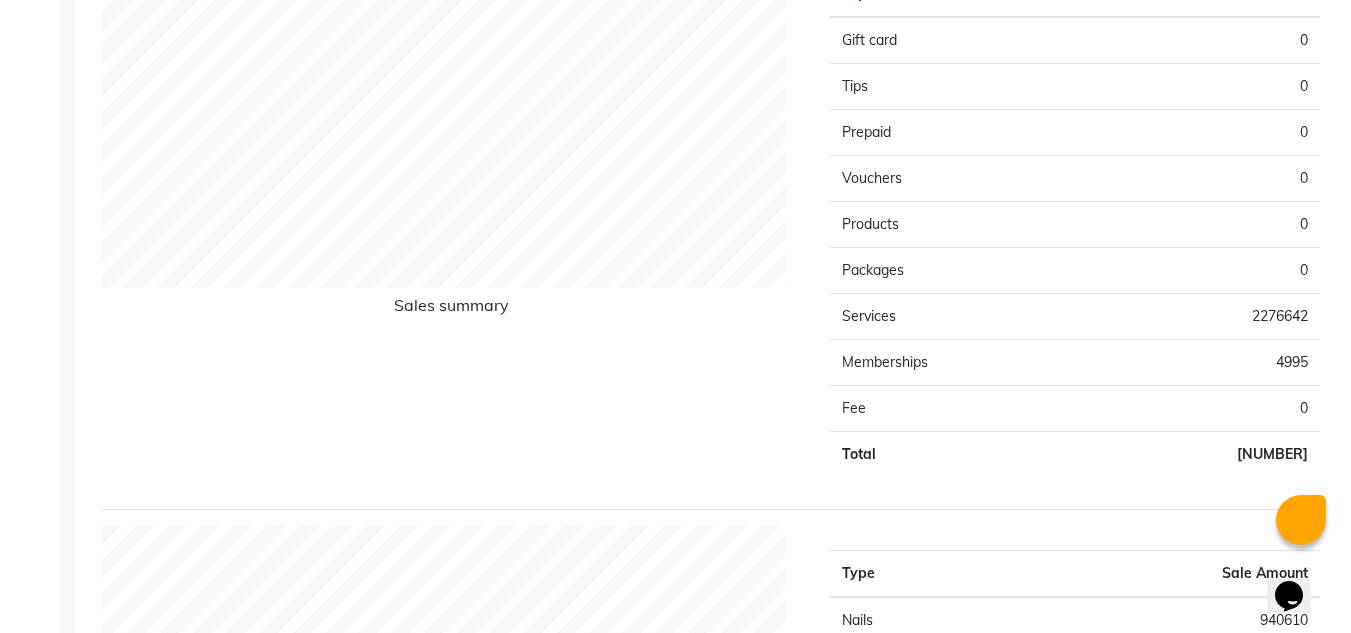 drag, startPoint x: 1336, startPoint y: 276, endPoint x: 1345, endPoint y: 44, distance: 232.1745 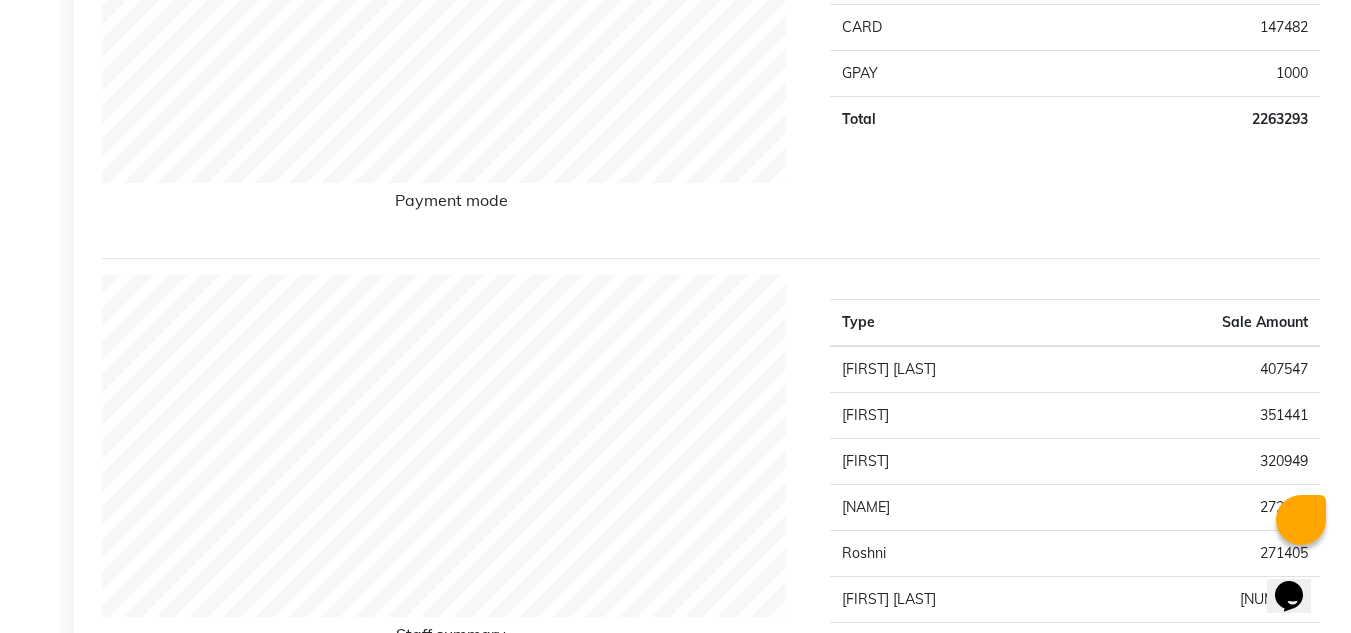 scroll, scrollTop: 0, scrollLeft: 0, axis: both 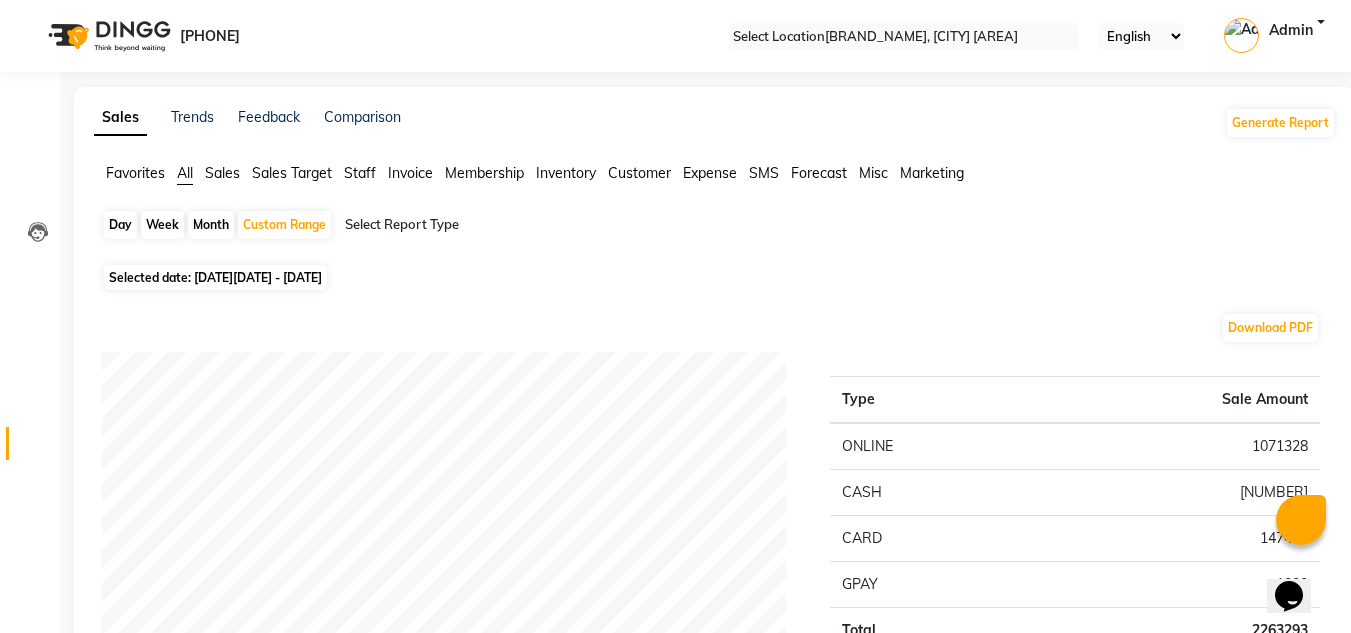 click on "[DATE] - [DATE]" at bounding box center (277, 277) 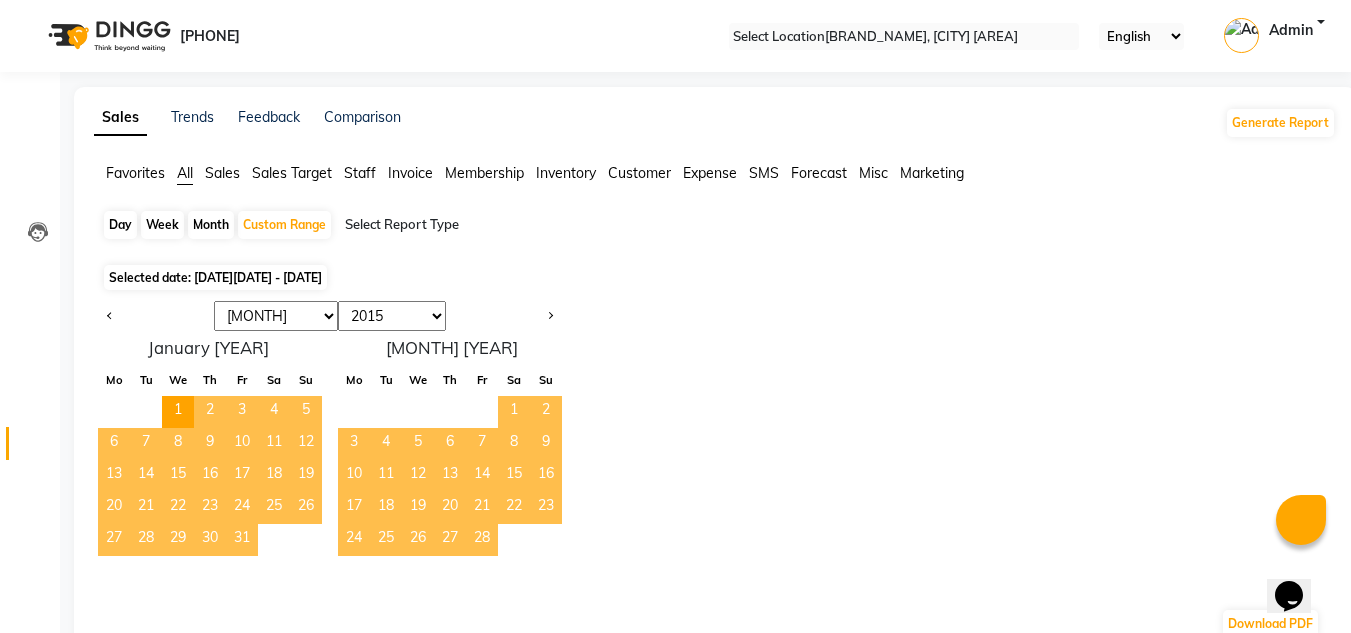 click on "2015 2016 2017 2018 2019 2020 2021 2022 2023 2024 2025 2026 2027 2028 2029 2030 2031 2032 2033 2034 2035" at bounding box center (392, 316) 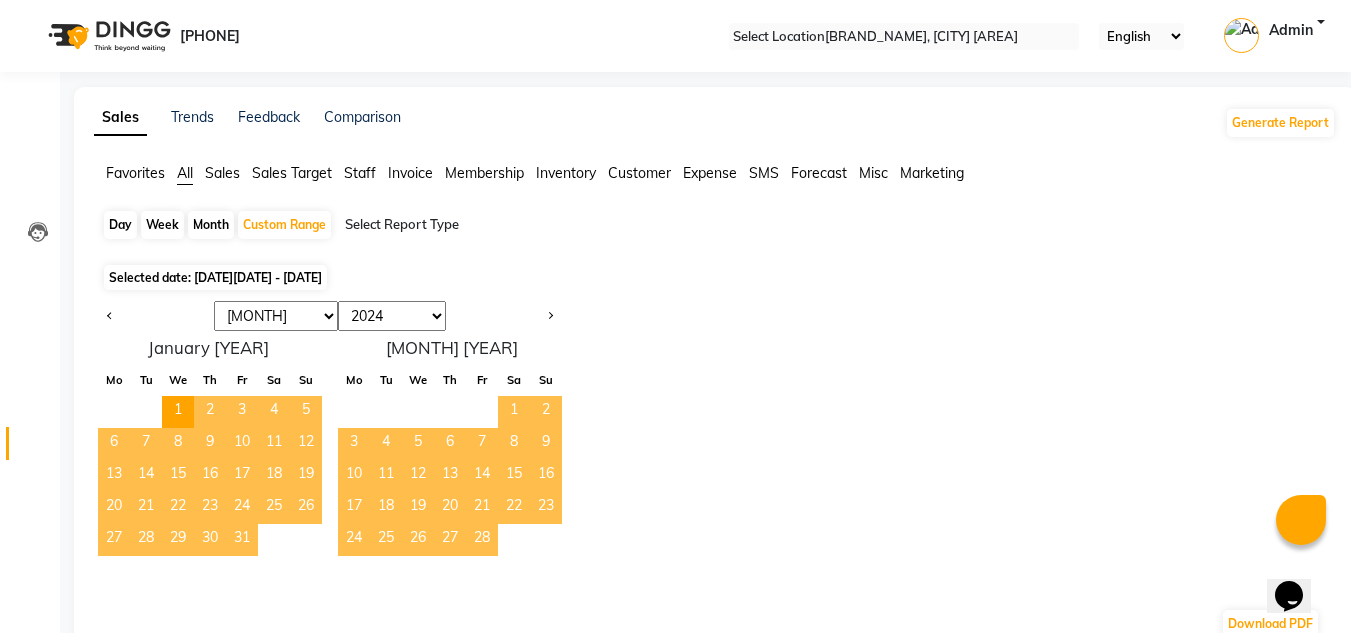 click on "2015 2016 2017 2018 2019 2020 2021 2022 2023 2024 2025 2026 2027 2028 2029 2030 2031 2032 2033 2034 2035" at bounding box center (392, 316) 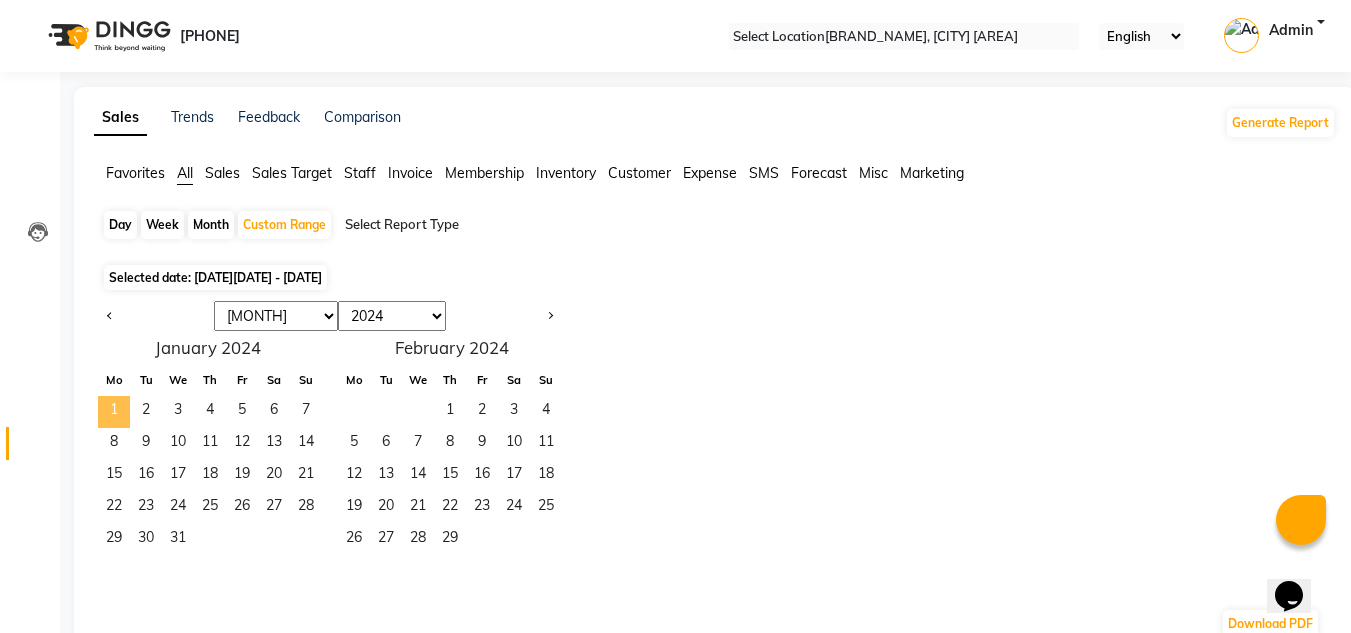 click on "1" at bounding box center (114, 412) 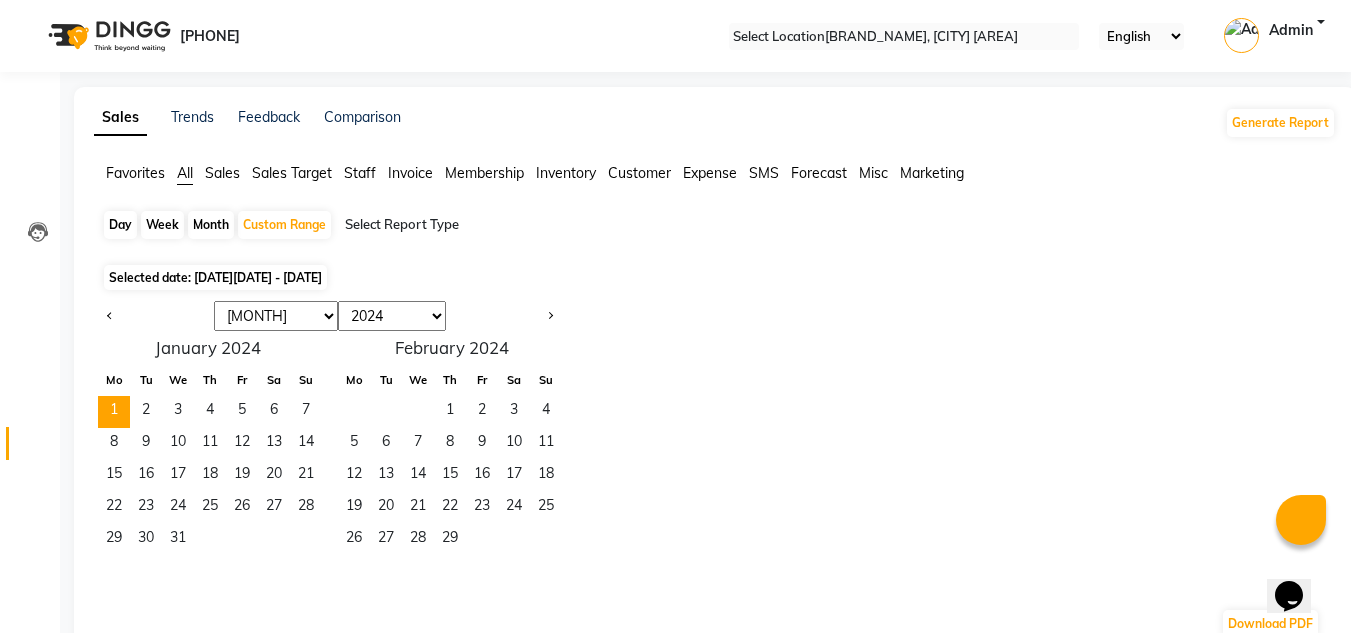 click on "January February March April May June July August September October November December" at bounding box center (276, 316) 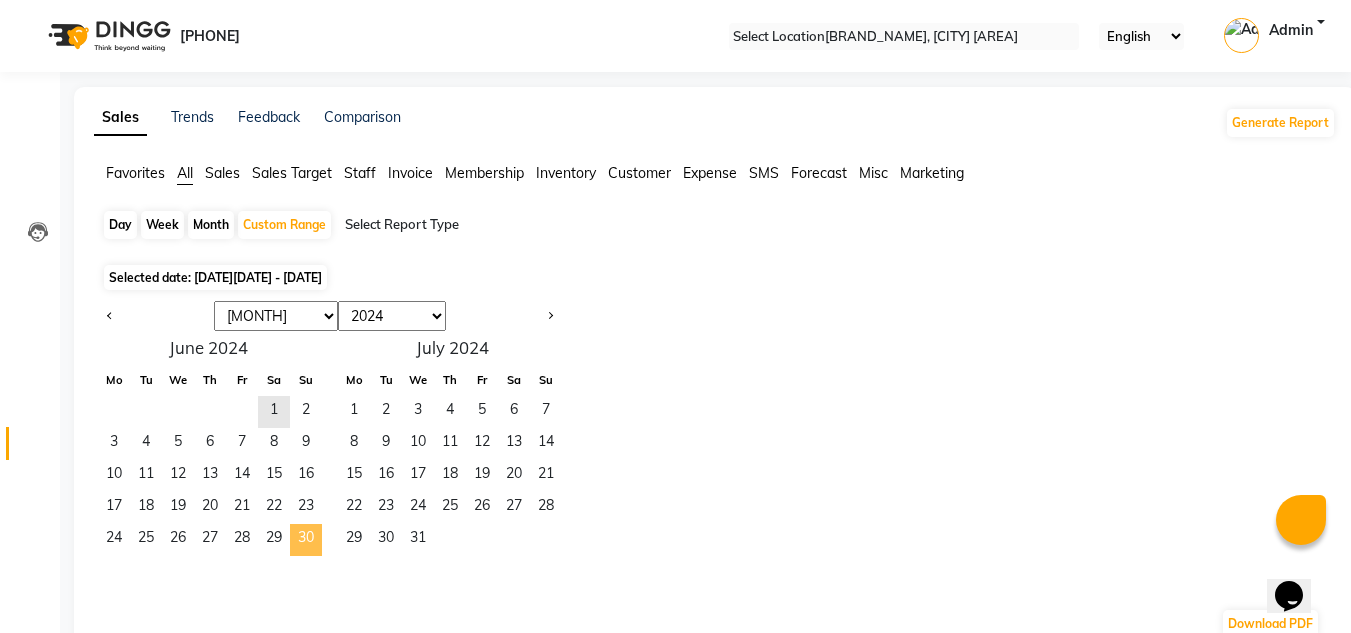 click on "30" at bounding box center [306, 540] 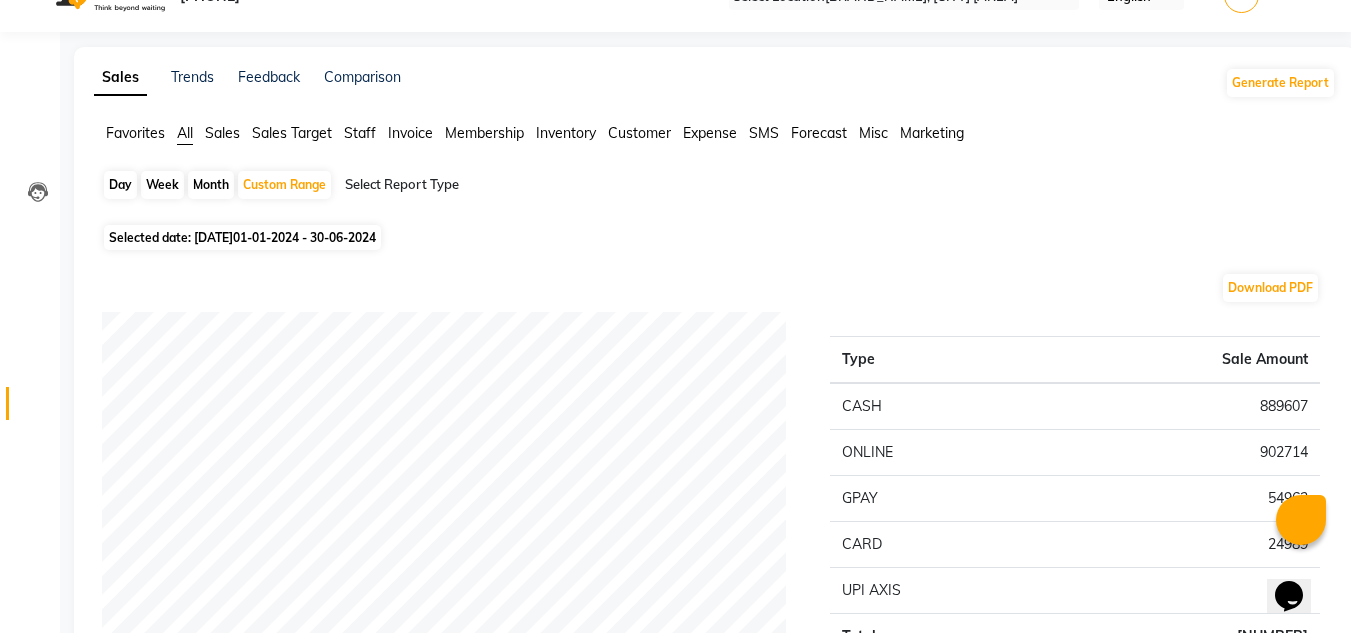 scroll, scrollTop: 64, scrollLeft: 0, axis: vertical 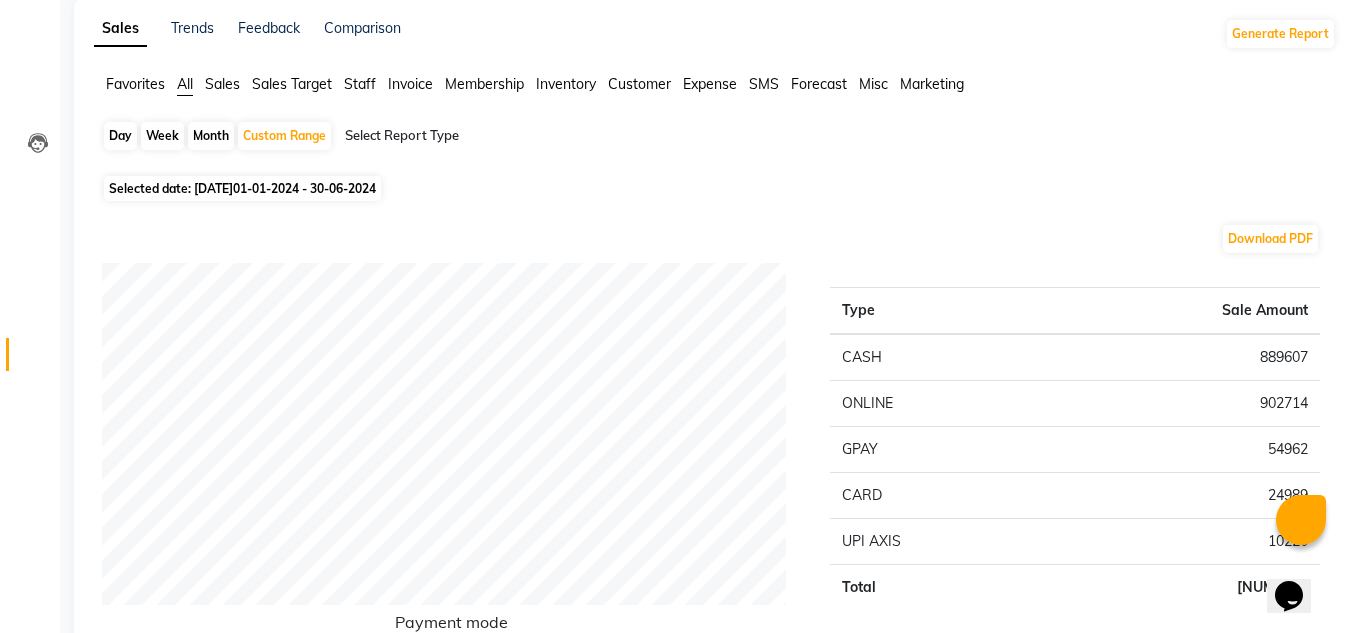 click on "01-01-2024 - 30-06-2024" at bounding box center [304, 188] 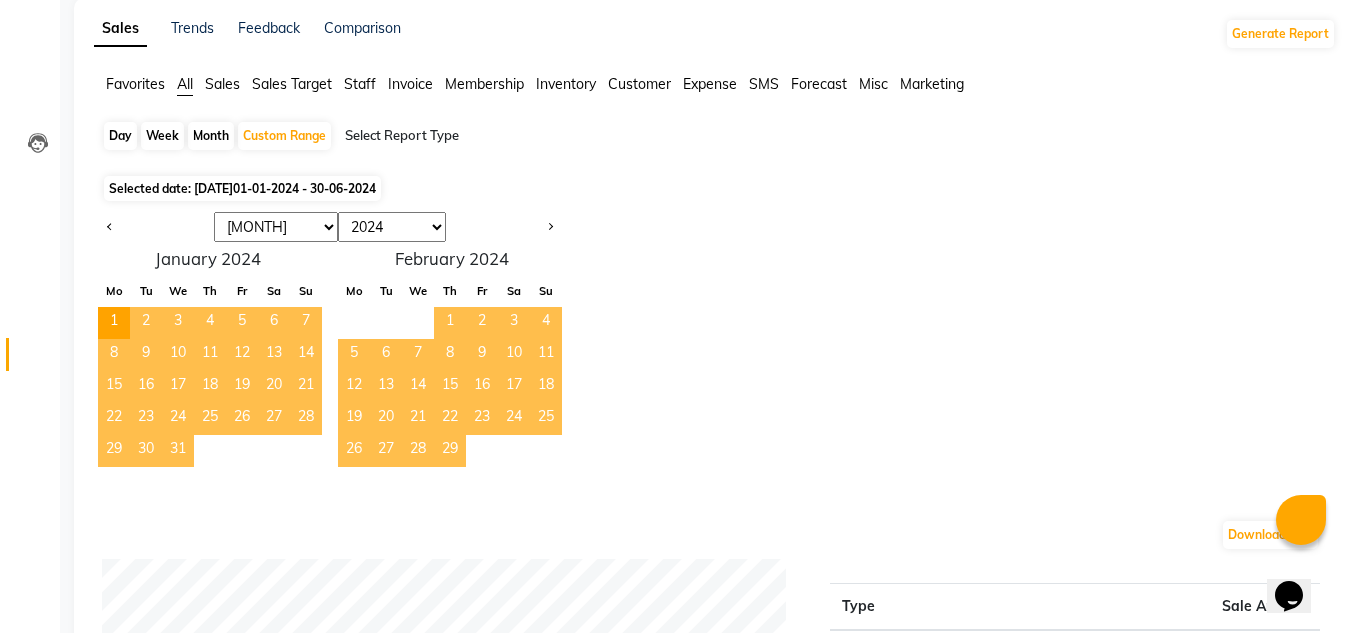 click on "01-01-2024 - 30-06-2024" at bounding box center (304, 188) 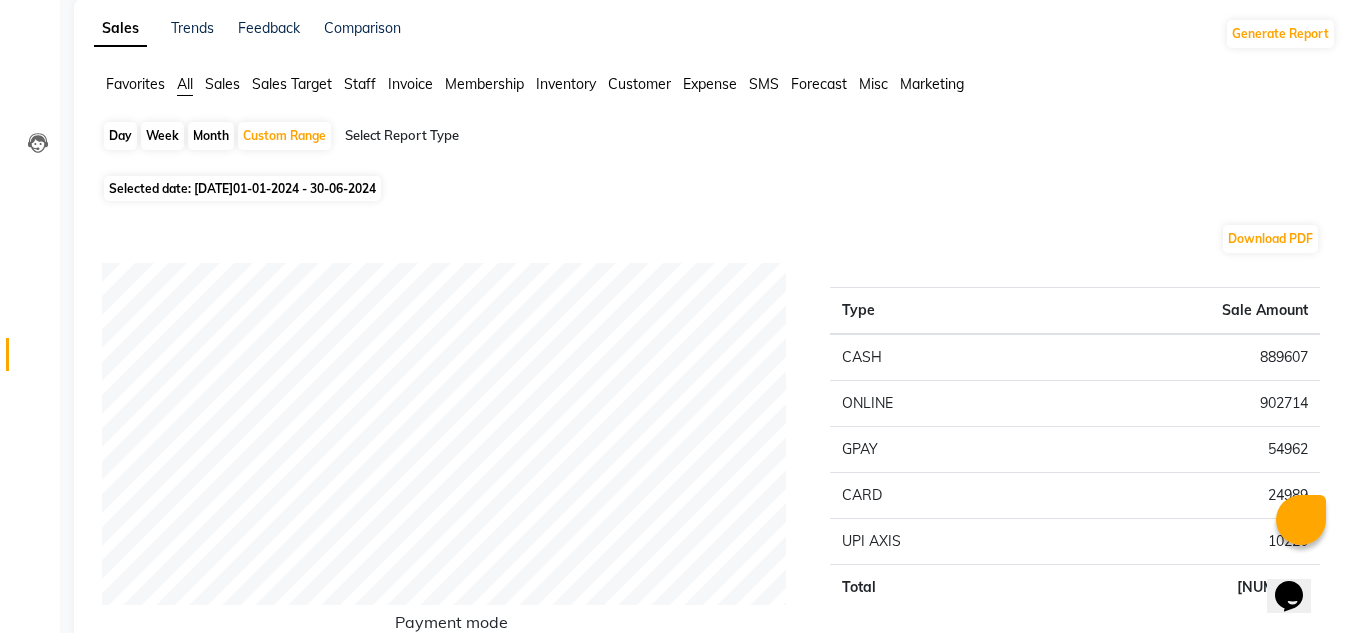 click on "01-01-2024 - 30-06-2024" at bounding box center [304, 188] 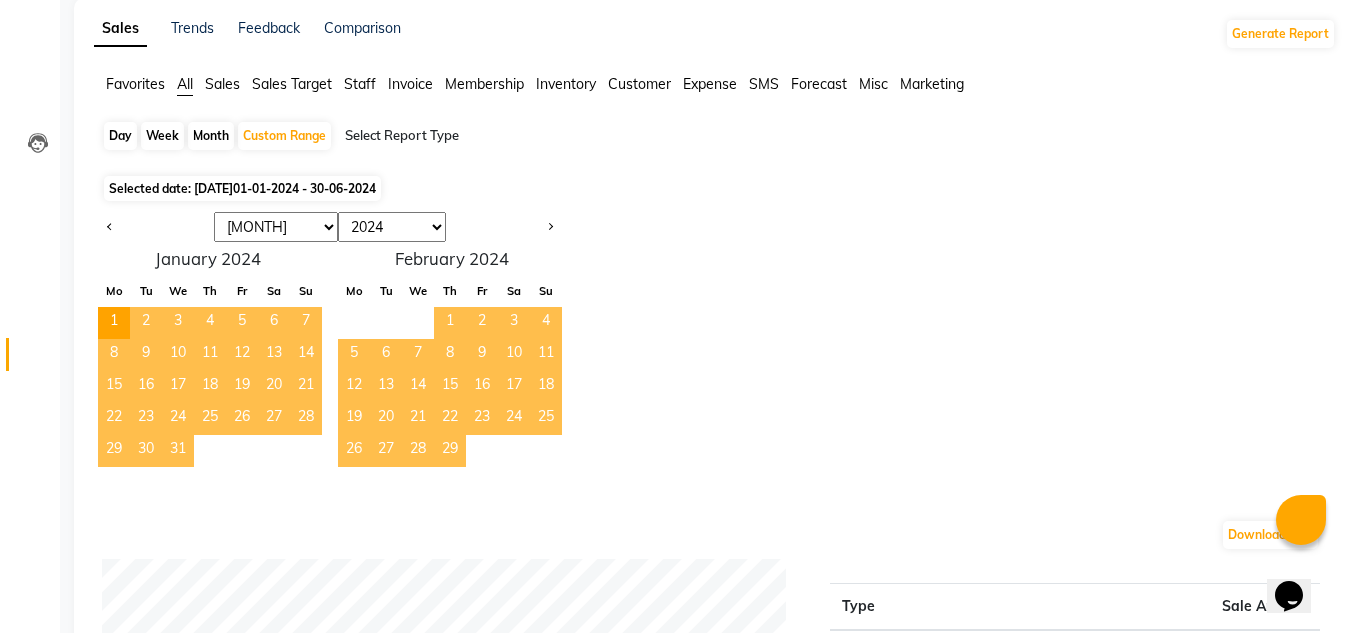 click on "January February March April May June July August September October November December" at bounding box center (276, 227) 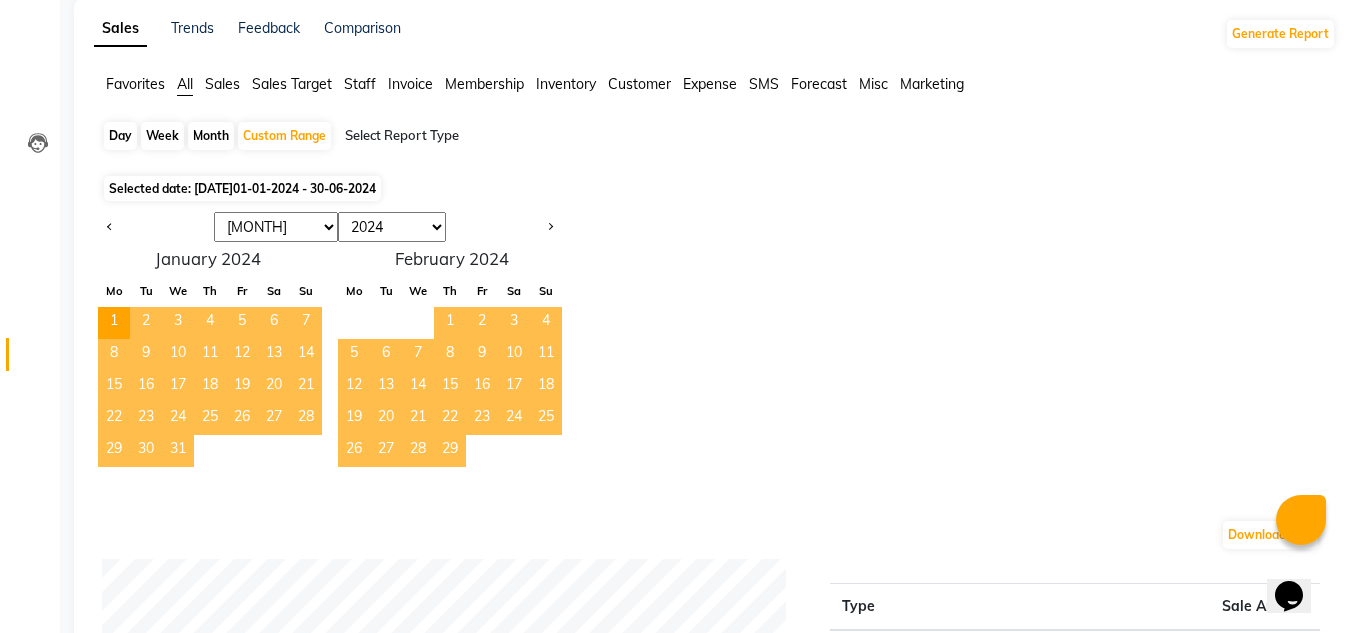 click on "1   2   3   4   5   6   7" at bounding box center (208, 323) 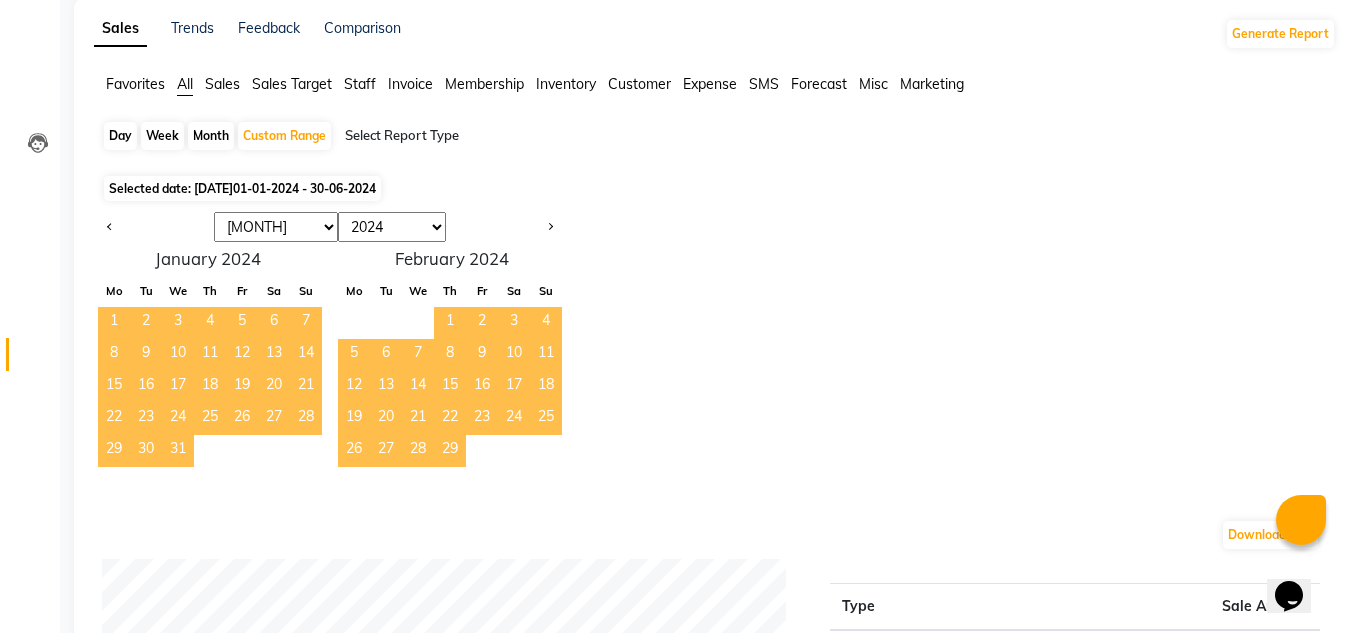 click on "1" at bounding box center (114, 323) 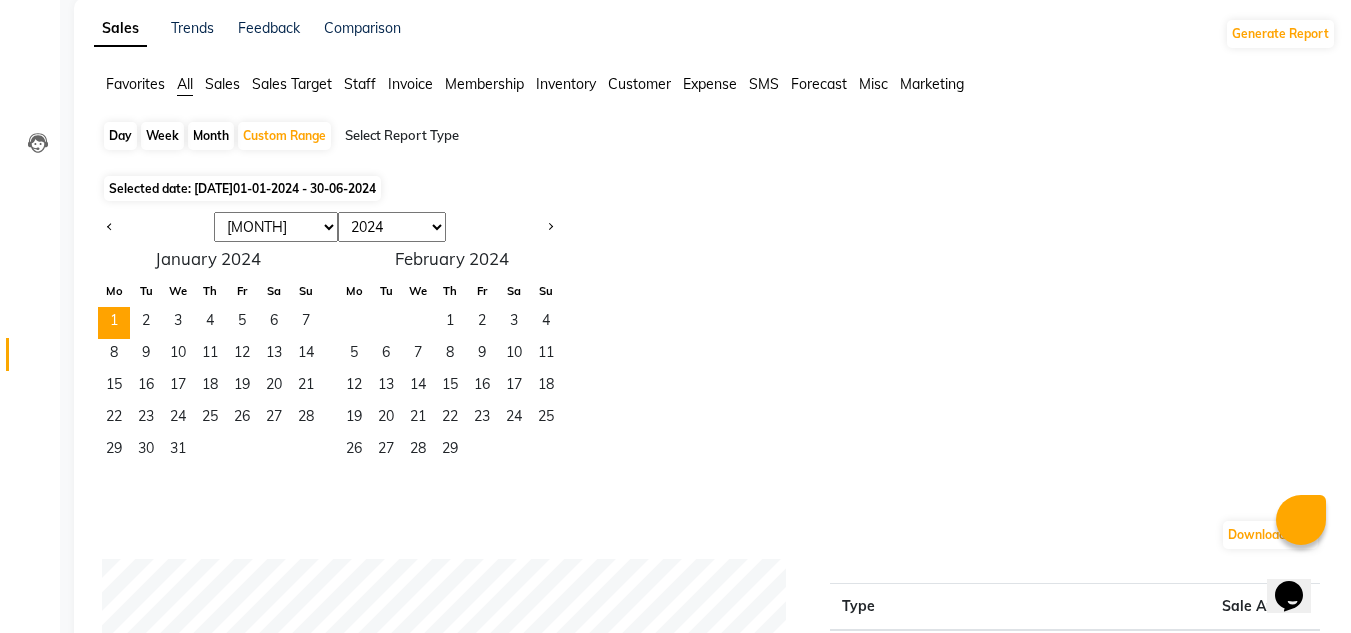 click on "January February March April May June July August September October November December" at bounding box center [276, 227] 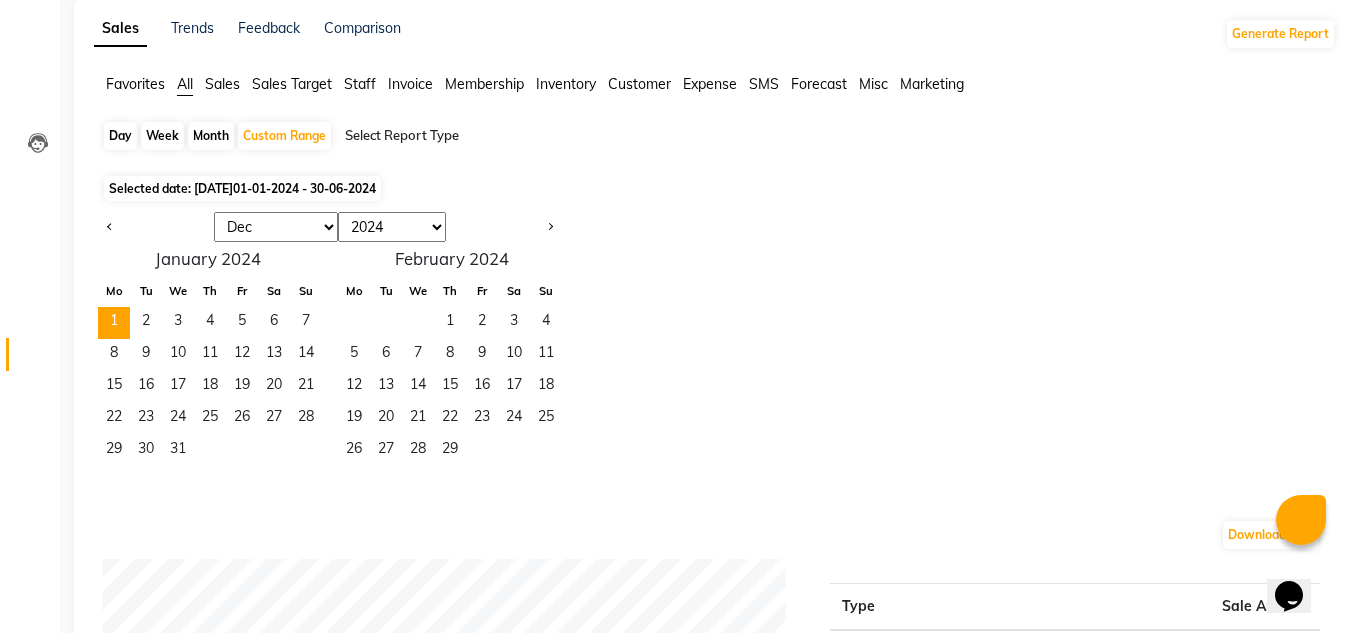 click on "January February March April May June July August September October November December" at bounding box center [276, 227] 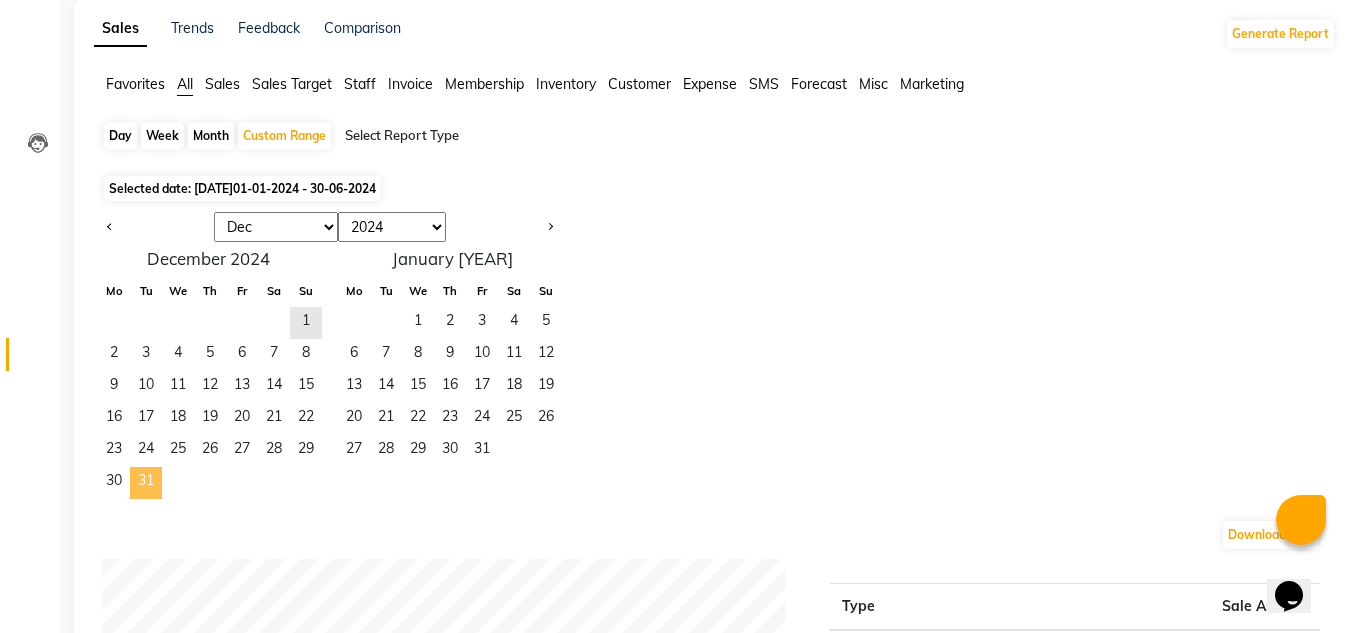 click on "31" at bounding box center (146, 483) 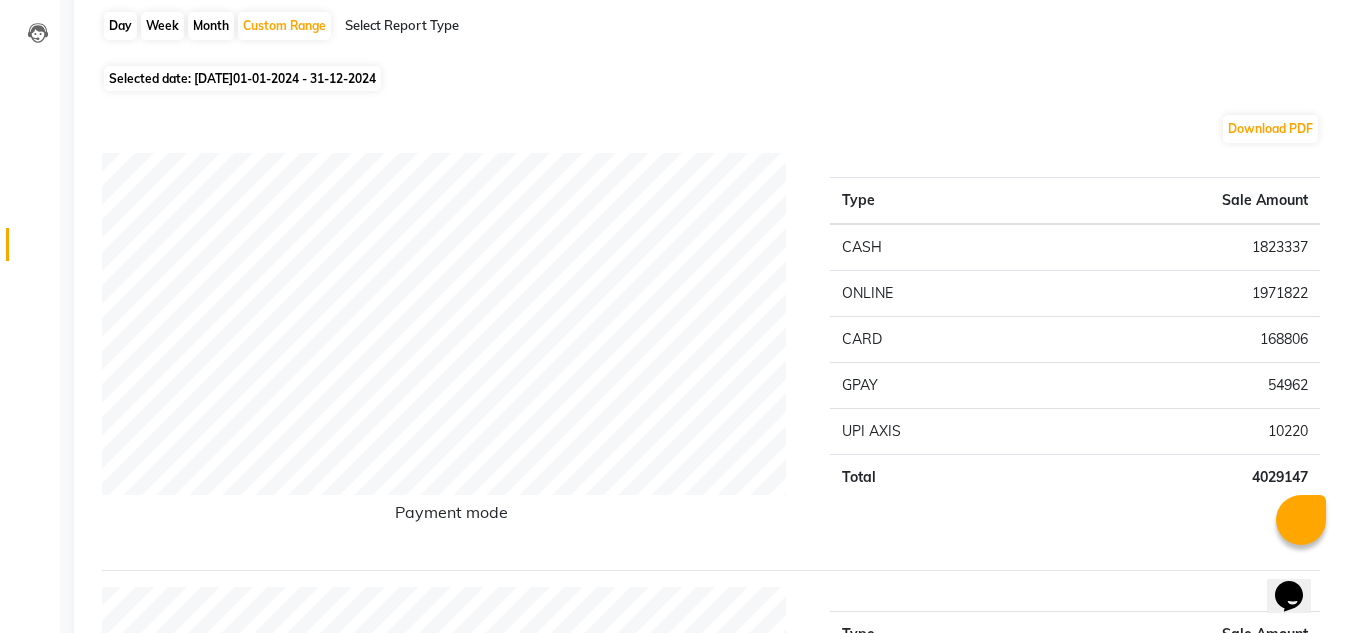 scroll, scrollTop: 245, scrollLeft: 0, axis: vertical 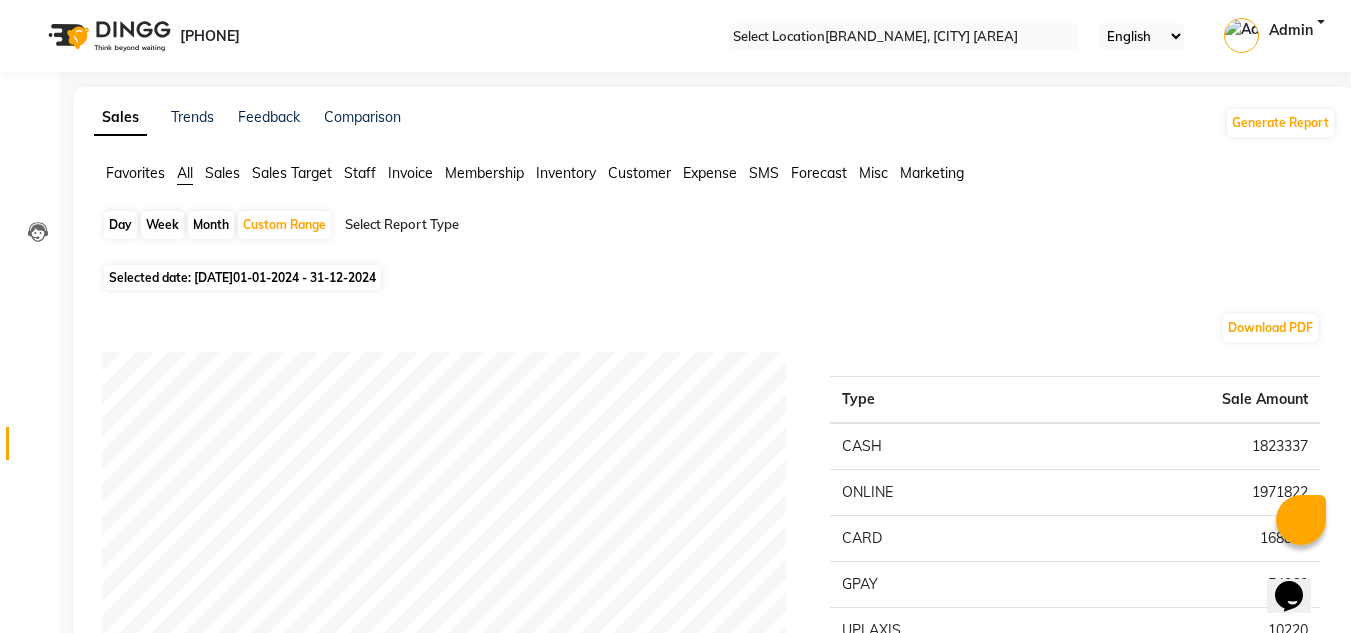 click on "01-01-2024 - 31-12-2024" at bounding box center (304, 277) 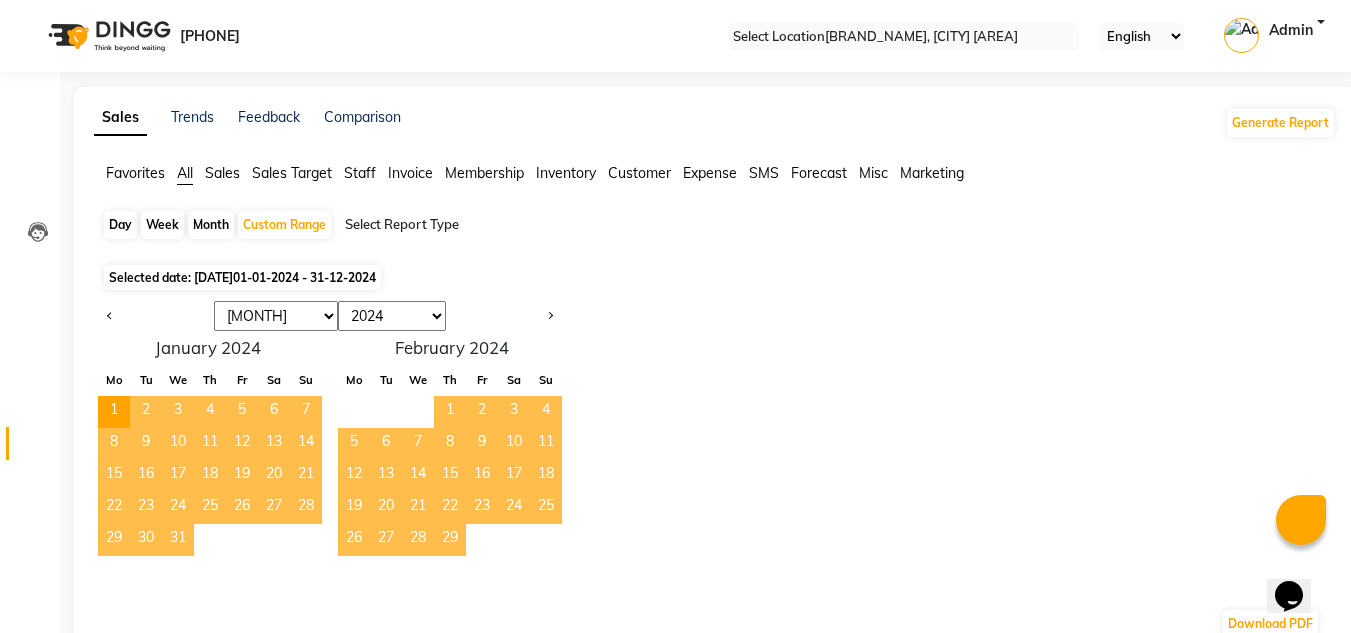 click on "2014 2015 2016 2017 2018 2019 2020 2021 2022 2023 2024 2025 2026 2027 2028 2029 2030 2031 2032 2033 2034" at bounding box center (392, 316) 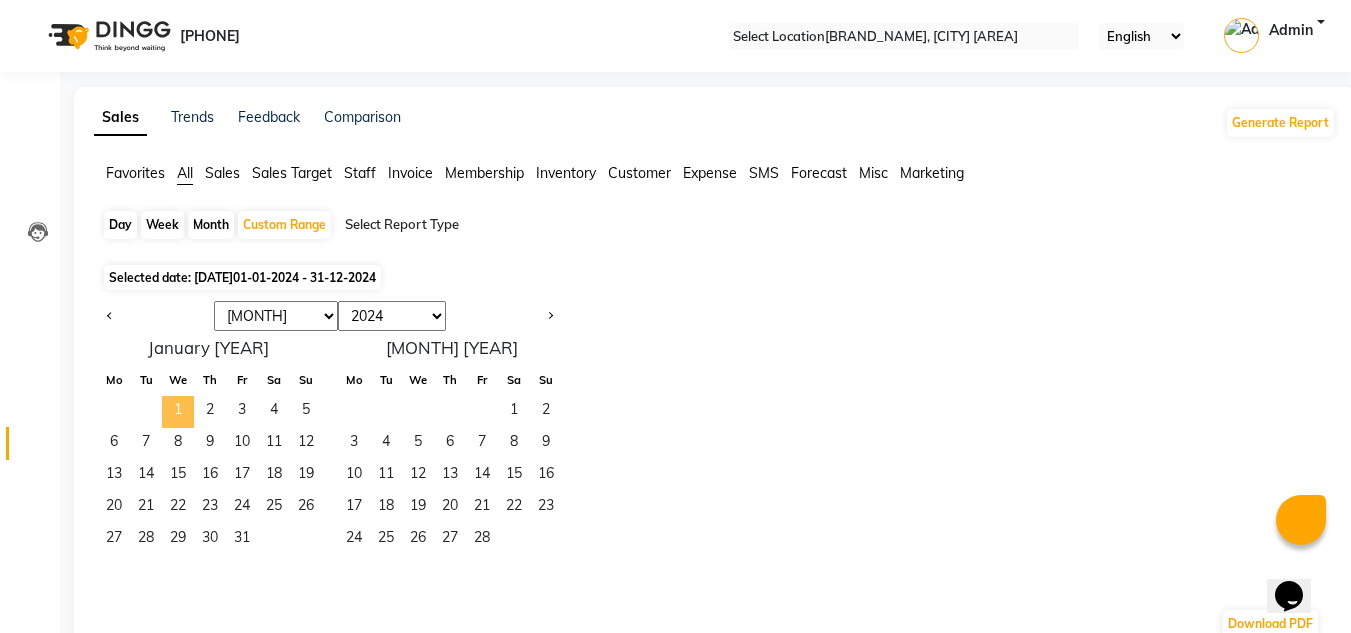 click on "1" at bounding box center [178, 412] 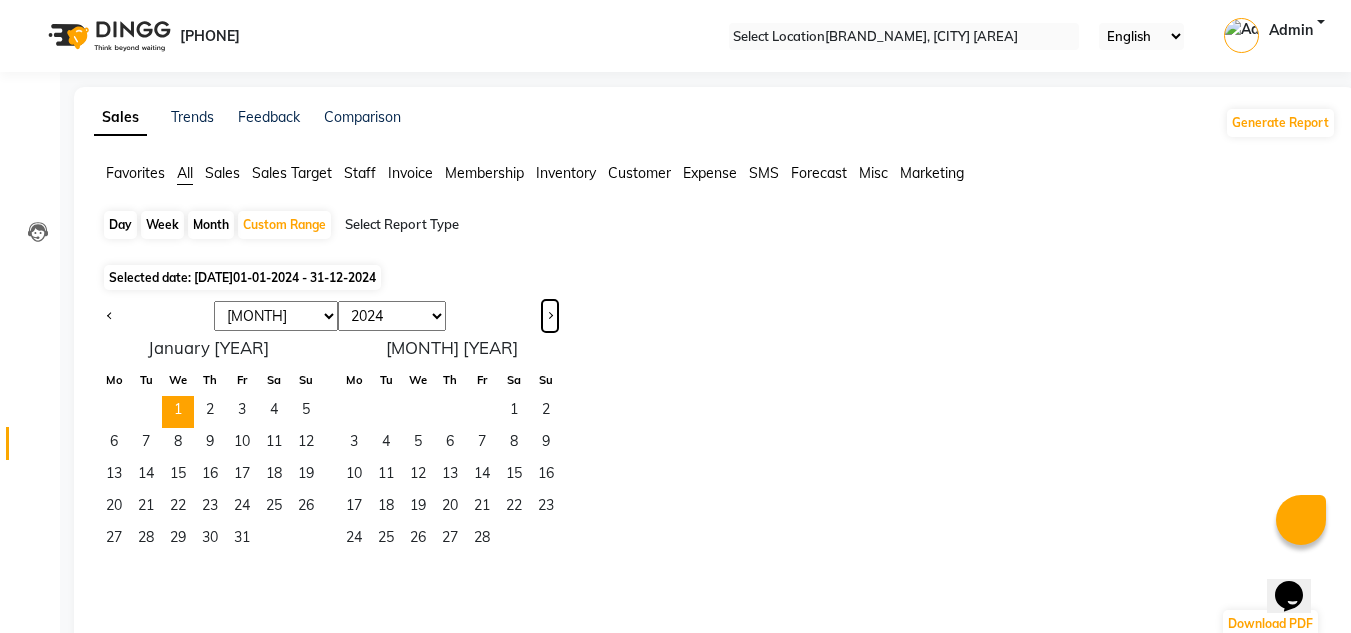 click at bounding box center [549, 314] 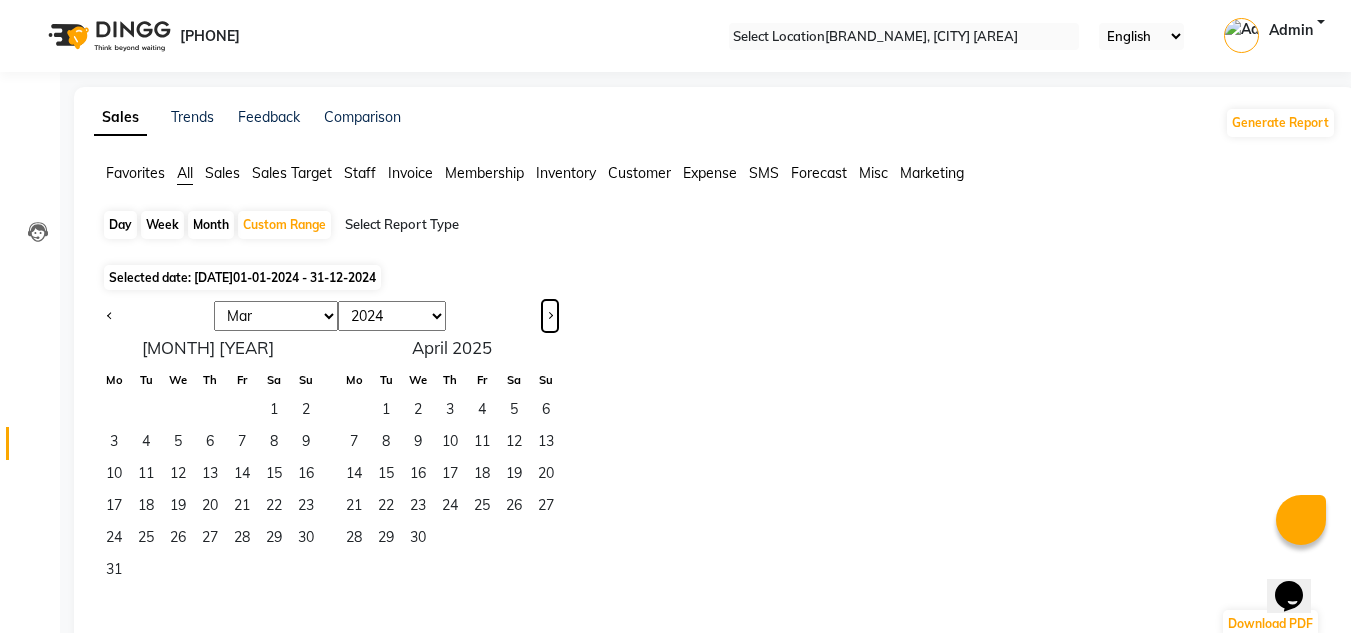 click at bounding box center (549, 314) 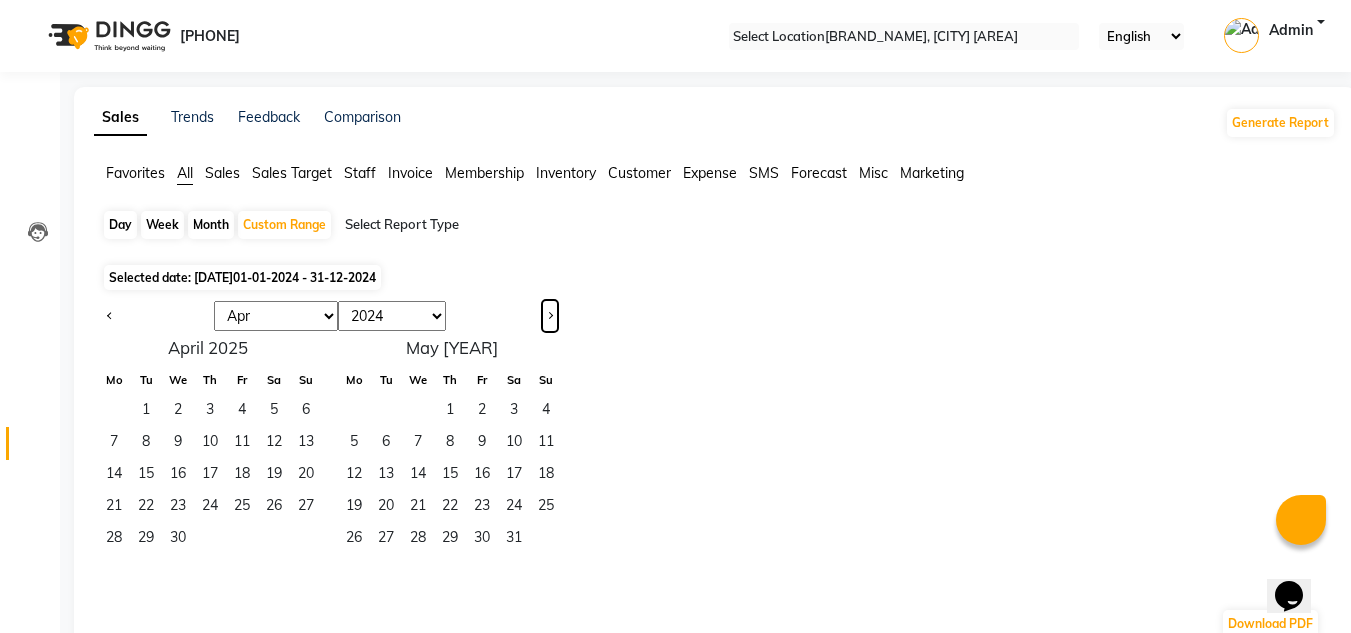 click at bounding box center (549, 314) 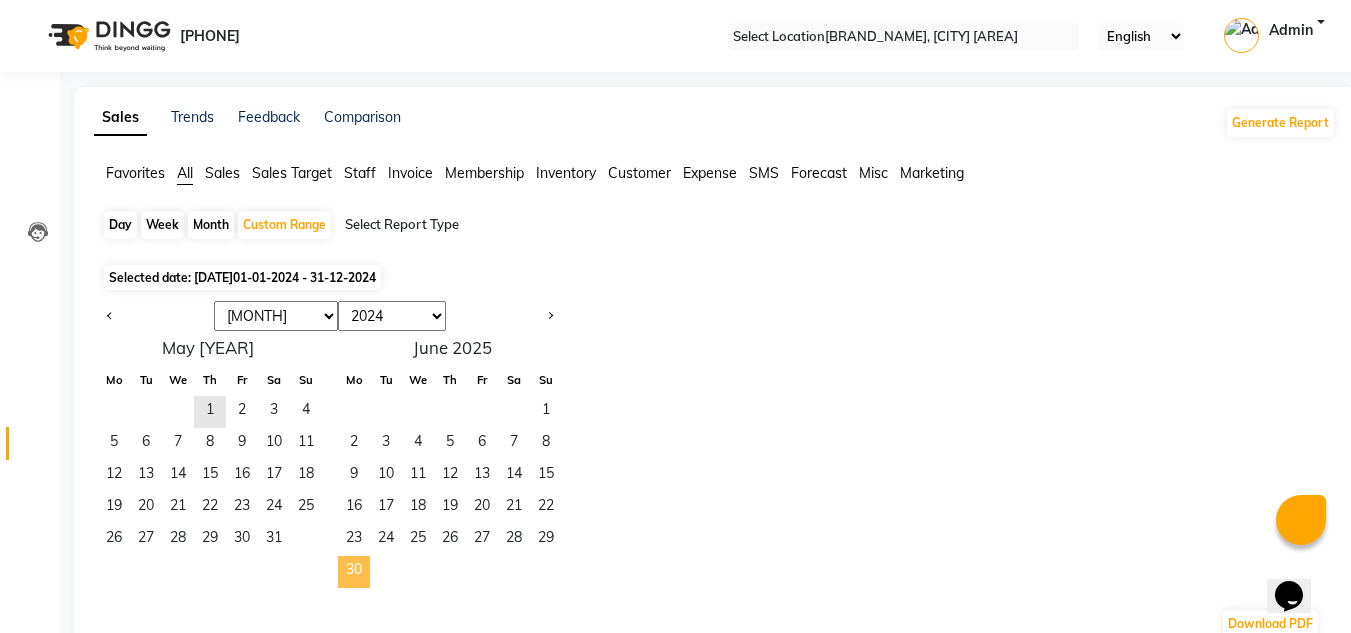 click on "30" at bounding box center (354, 572) 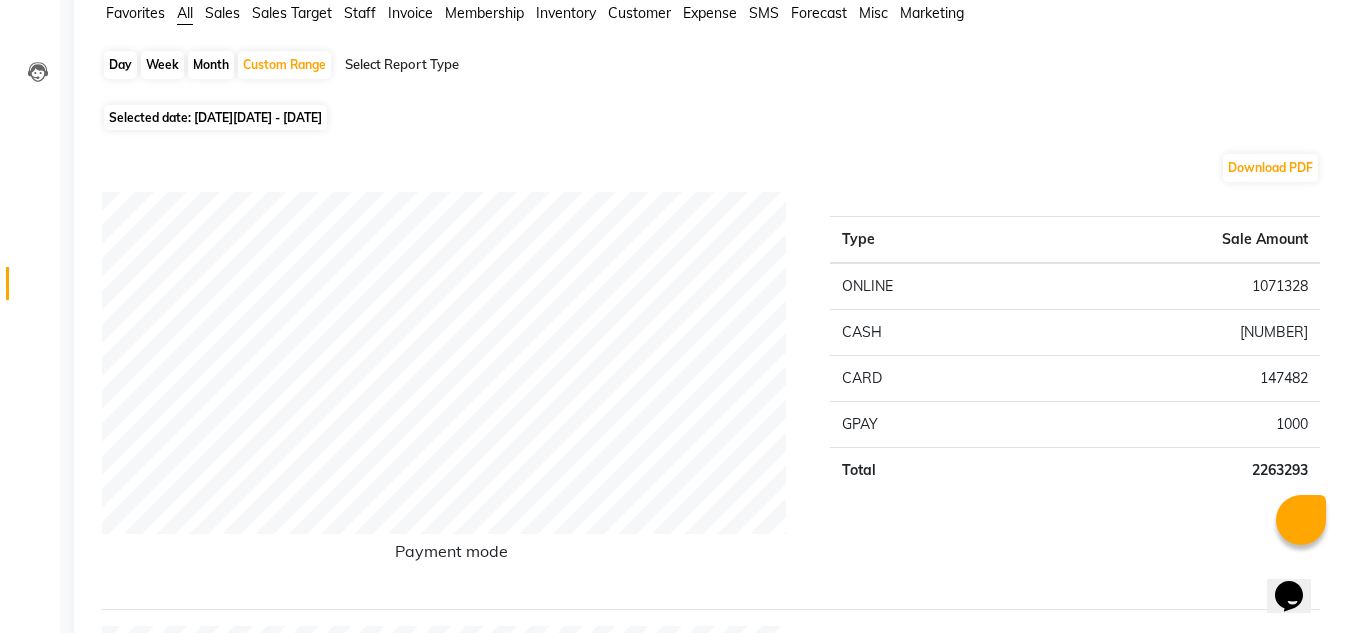 scroll, scrollTop: 200, scrollLeft: 0, axis: vertical 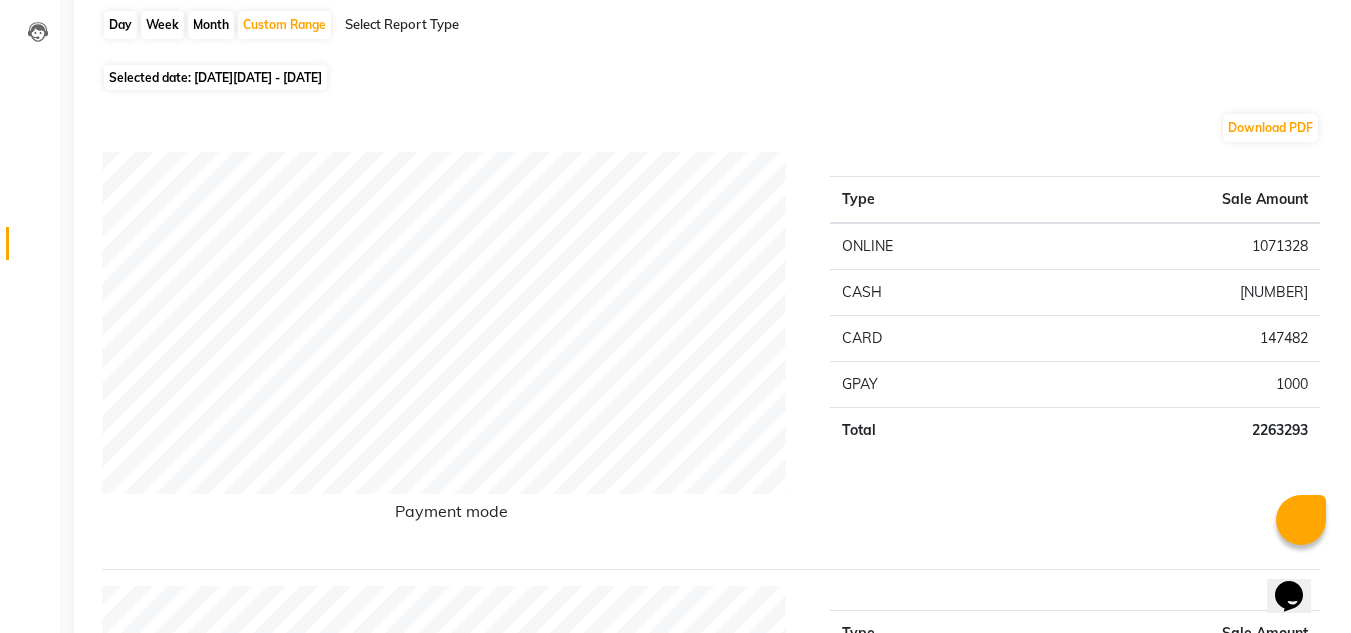 drag, startPoint x: 221, startPoint y: 94, endPoint x: 238, endPoint y: 52, distance: 45.310043 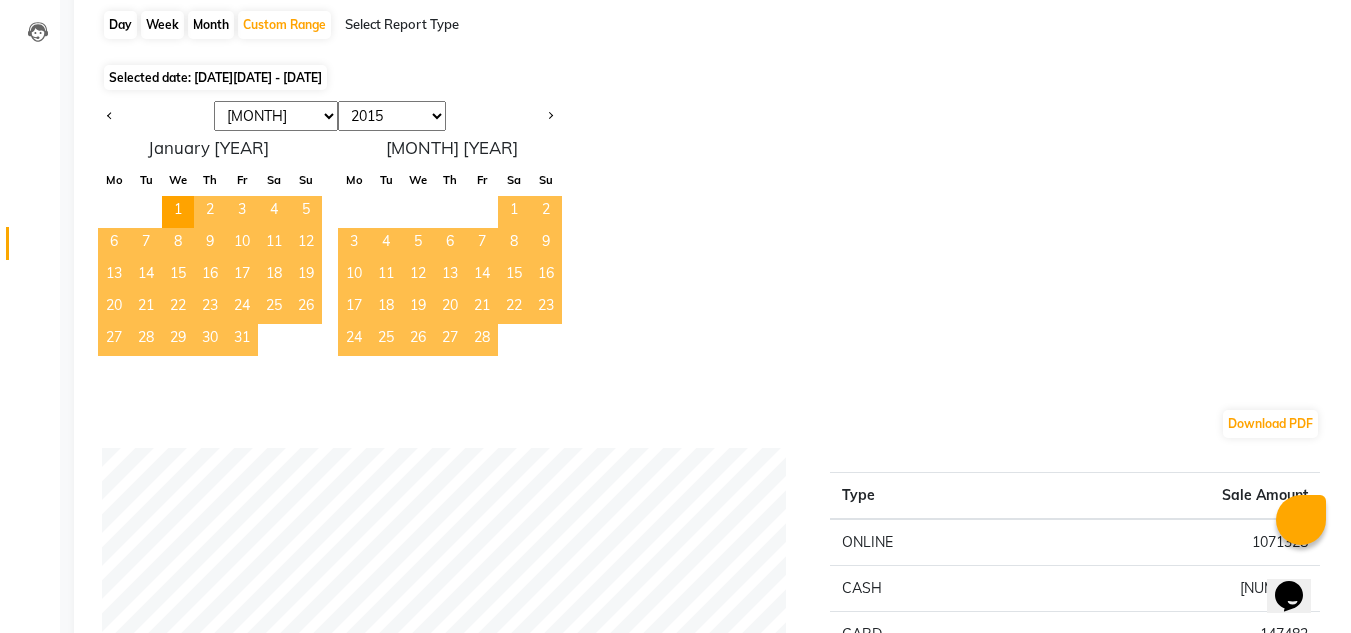 click on "2015 2016 2017 2018 2019 2020 2021 2022 2023 2024 2025 2026 2027 2028 2029 2030 2031 2032 2033 2034 2035" at bounding box center (392, 116) 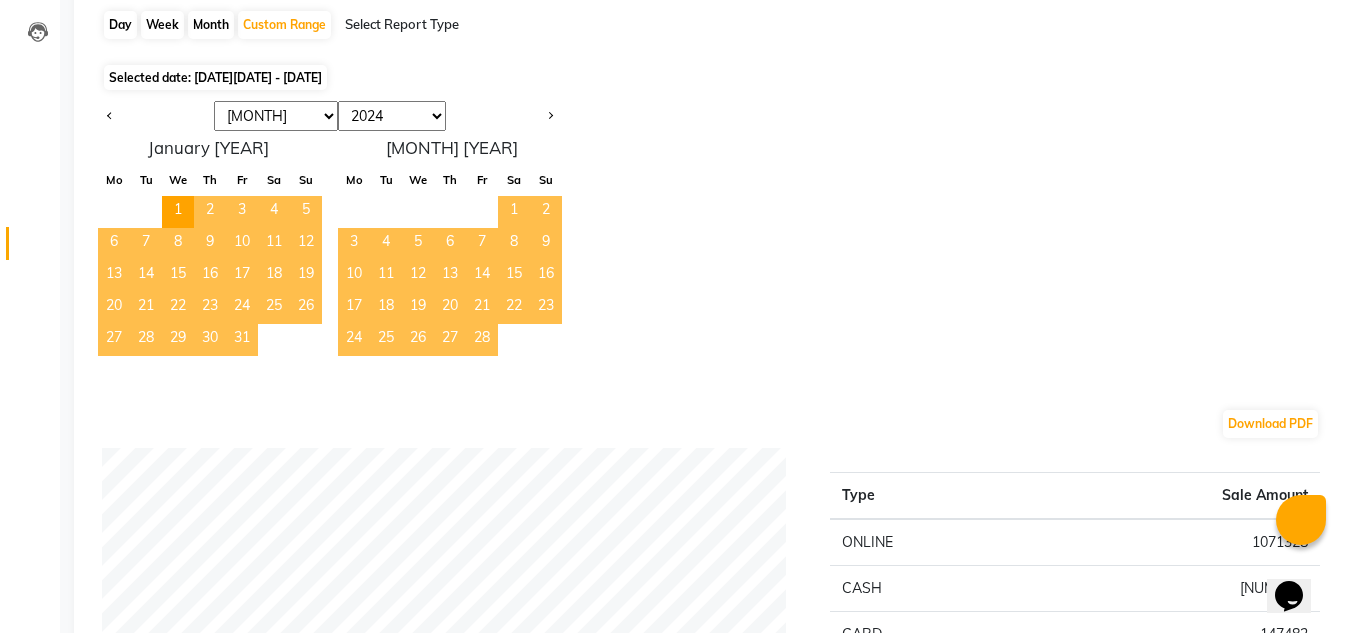 click on "2015 2016 2017 2018 2019 2020 2021 2022 2023 2024 2025 2026 2027 2028 2029 2030 2031 2032 2033 2034 2035" at bounding box center [392, 116] 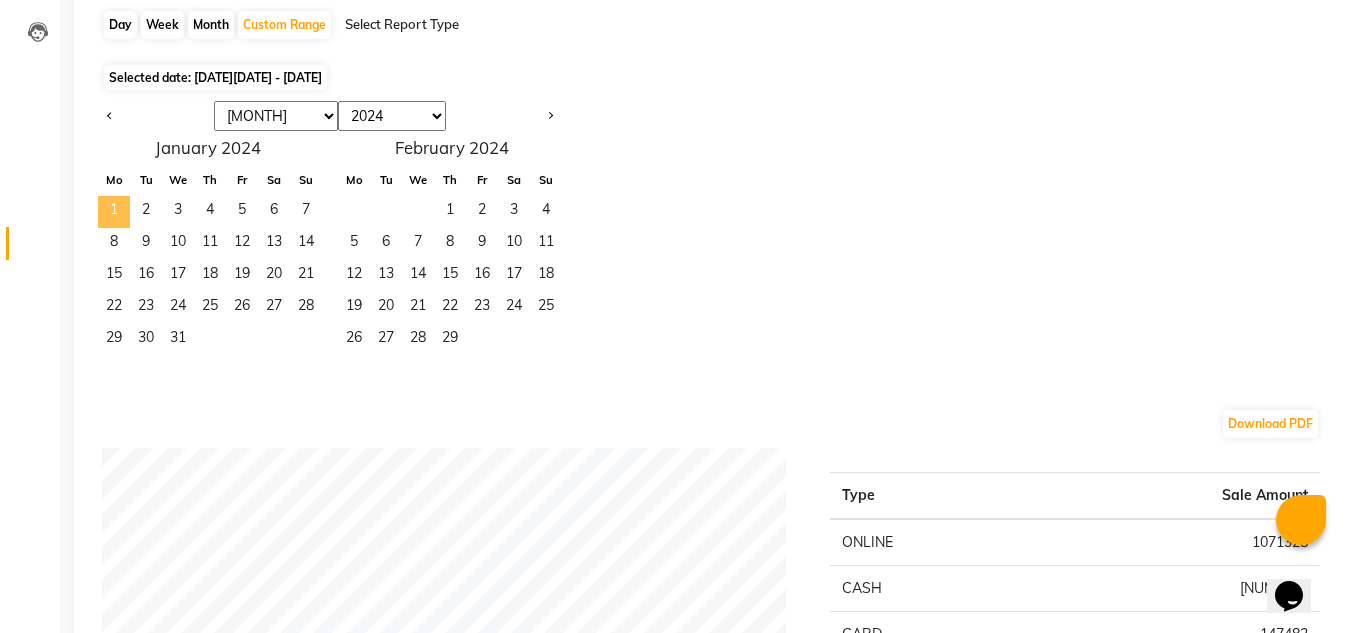 click on "1" at bounding box center [114, 212] 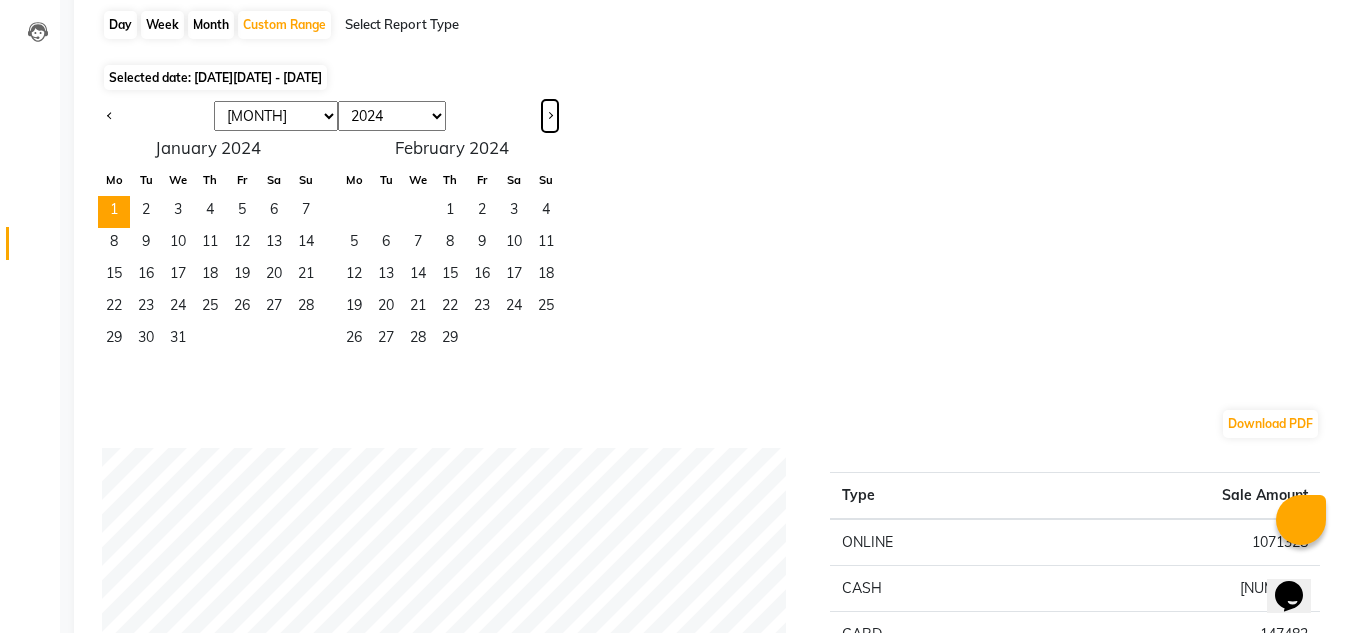 click at bounding box center (550, 116) 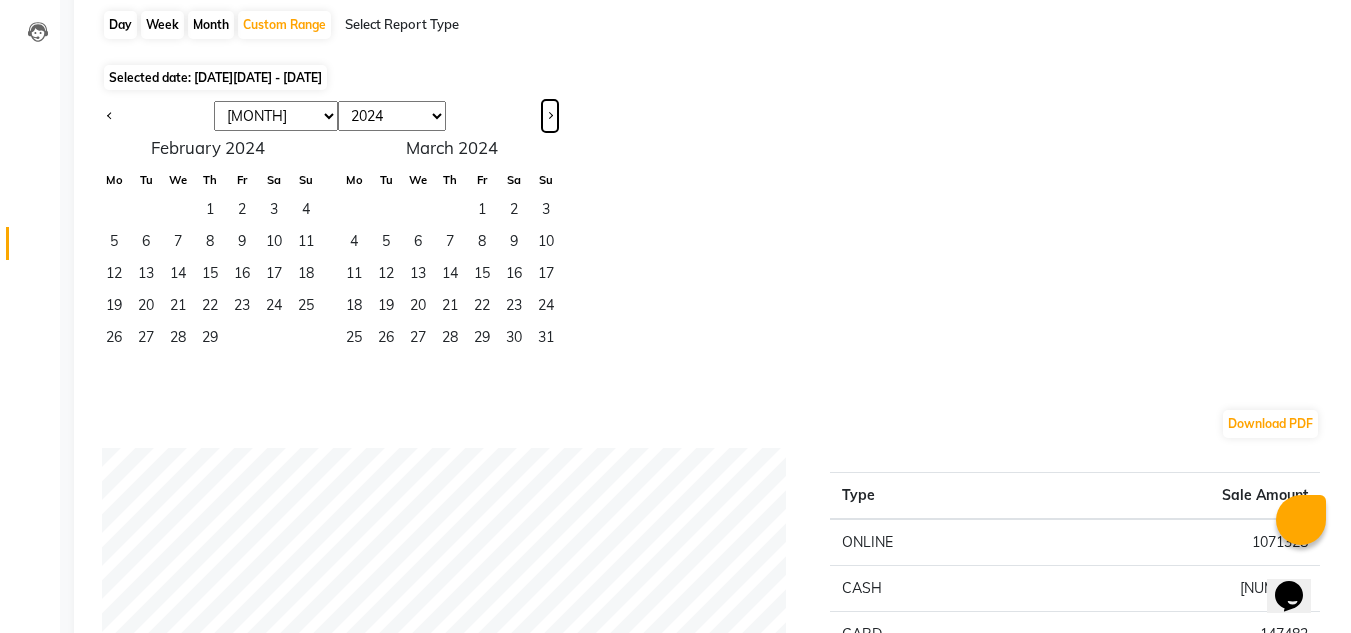click at bounding box center (550, 116) 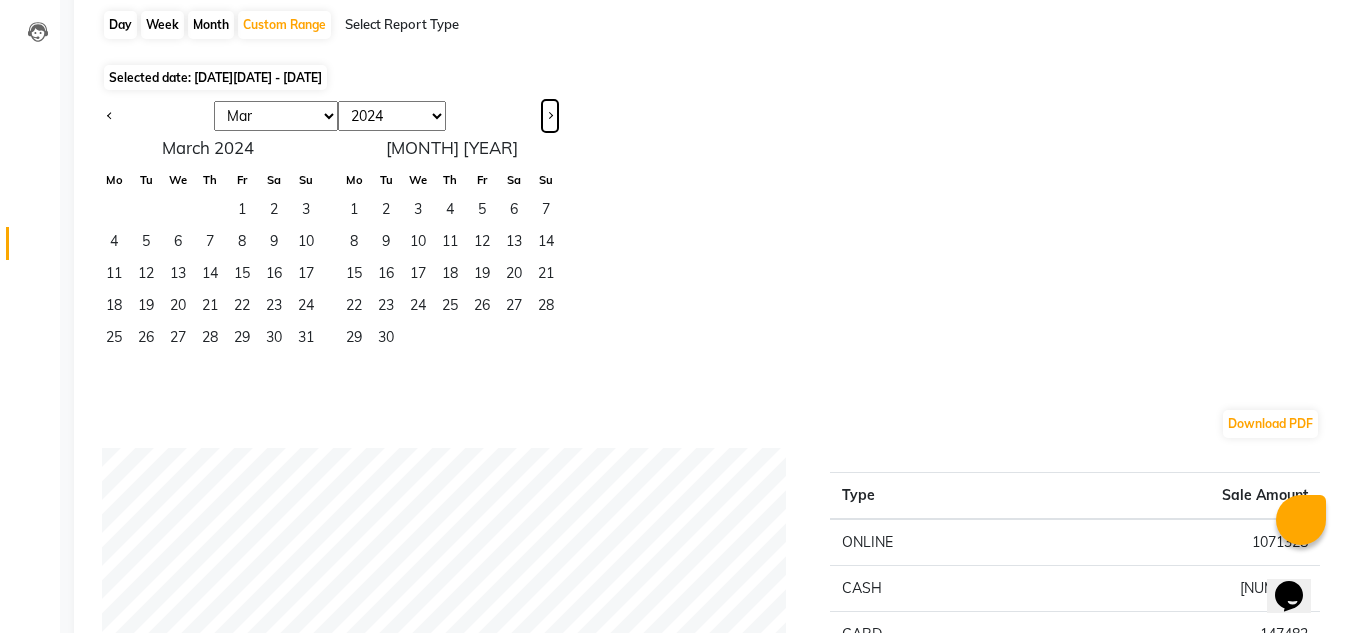 click at bounding box center (550, 116) 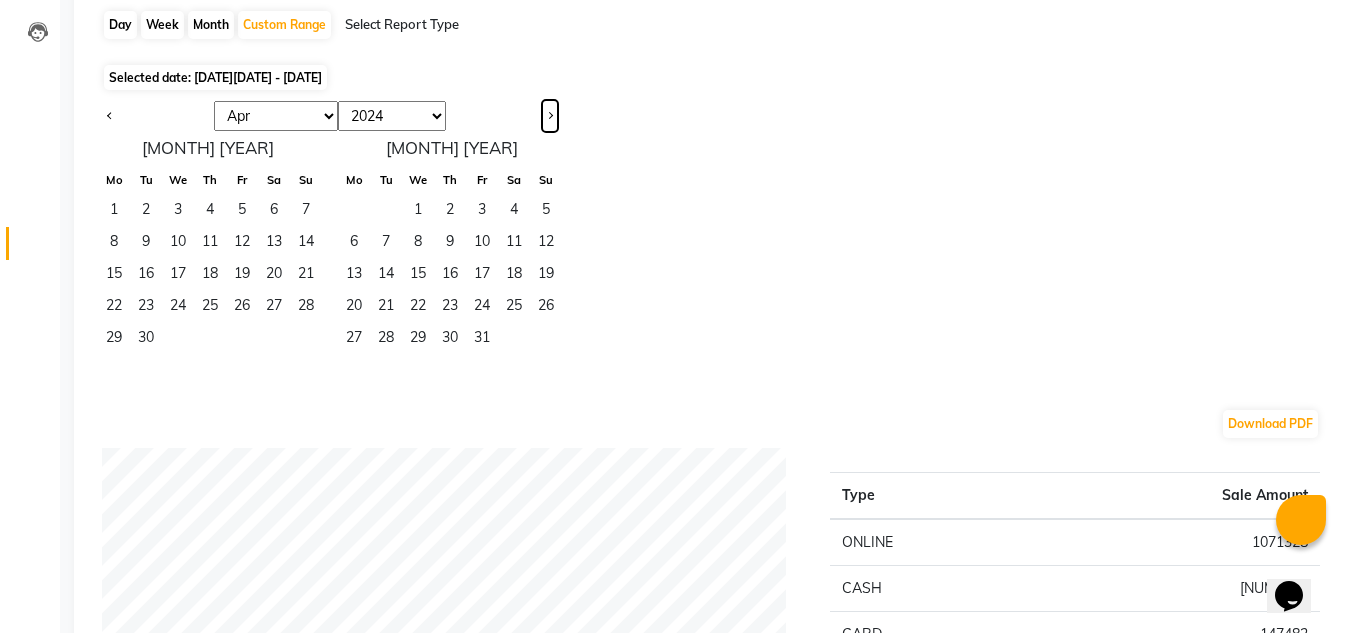 click at bounding box center (550, 116) 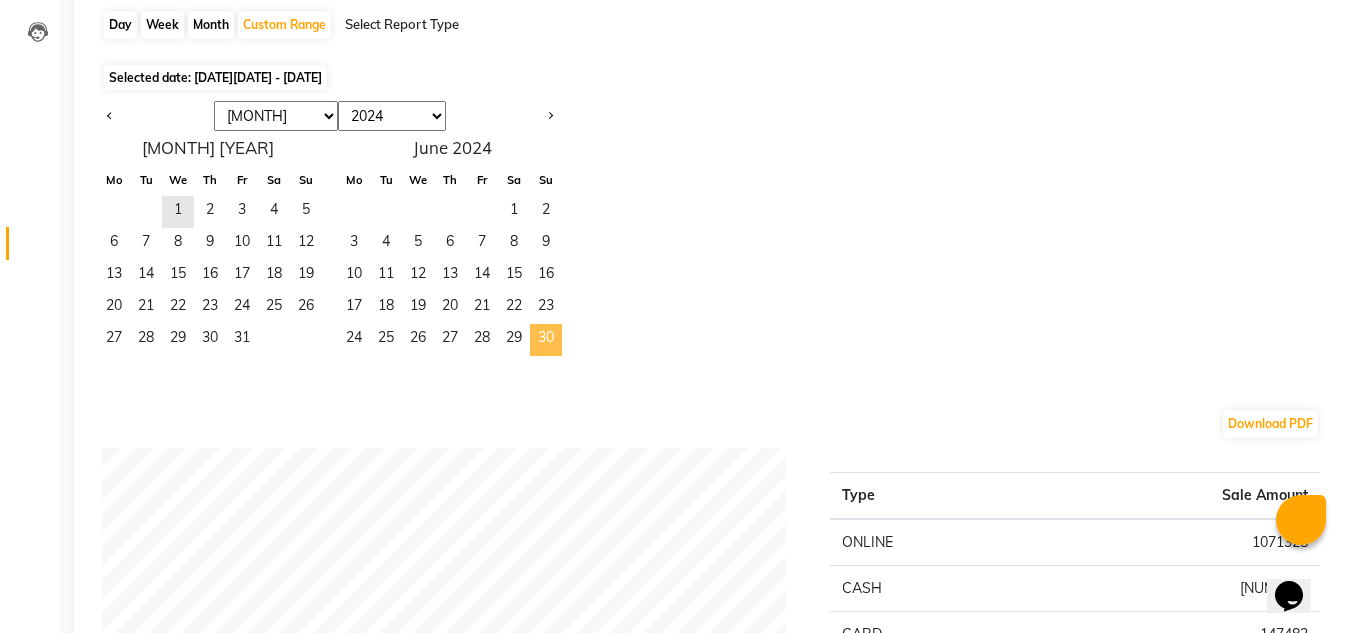 click on "30" at bounding box center [546, 340] 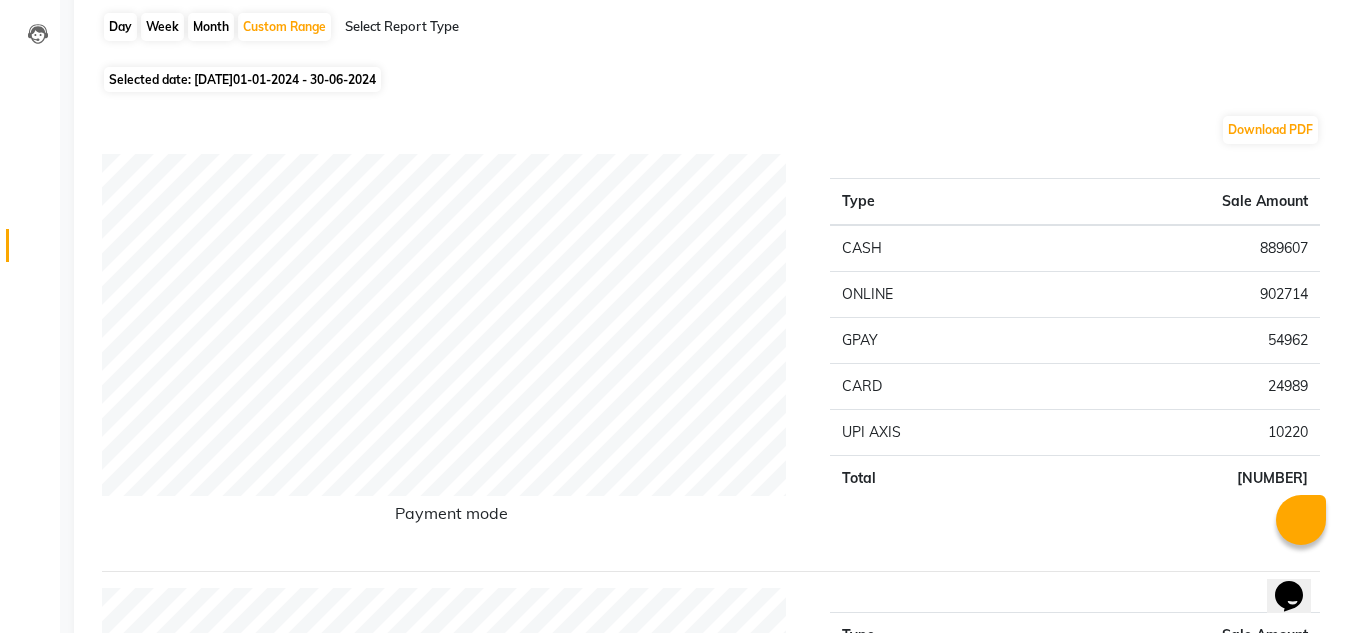 scroll, scrollTop: 0, scrollLeft: 0, axis: both 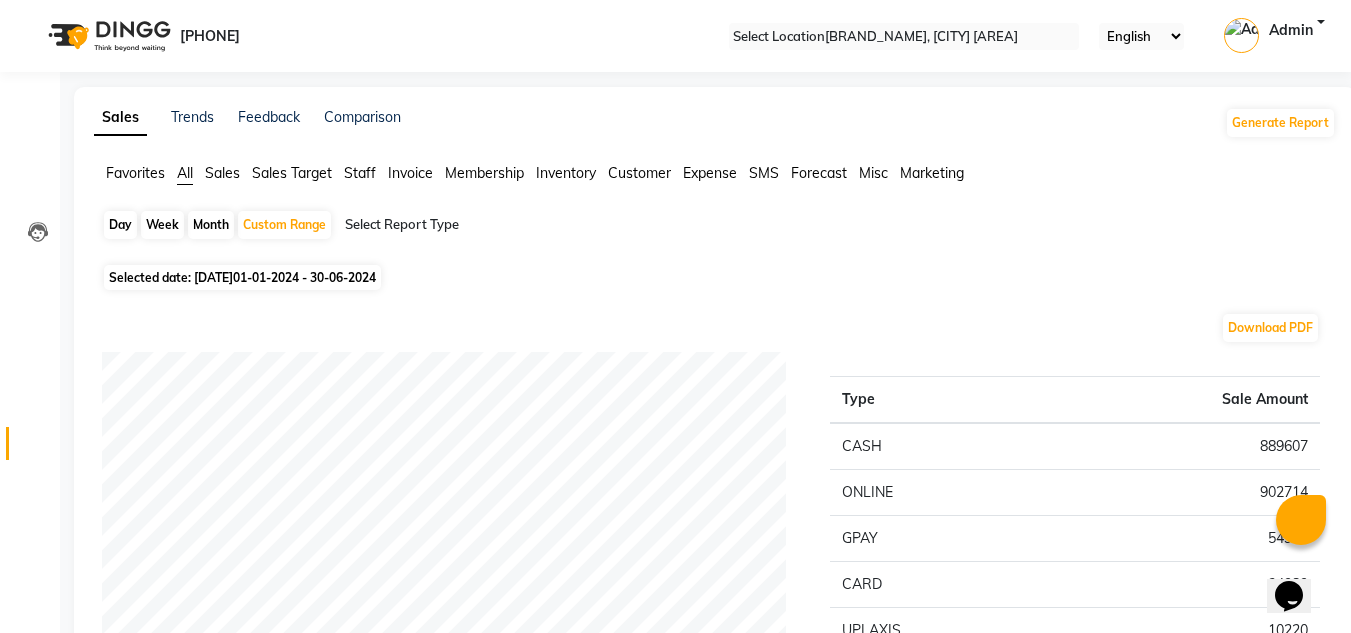 click on "01-01-2024 - 30-06-2024" at bounding box center [304, 277] 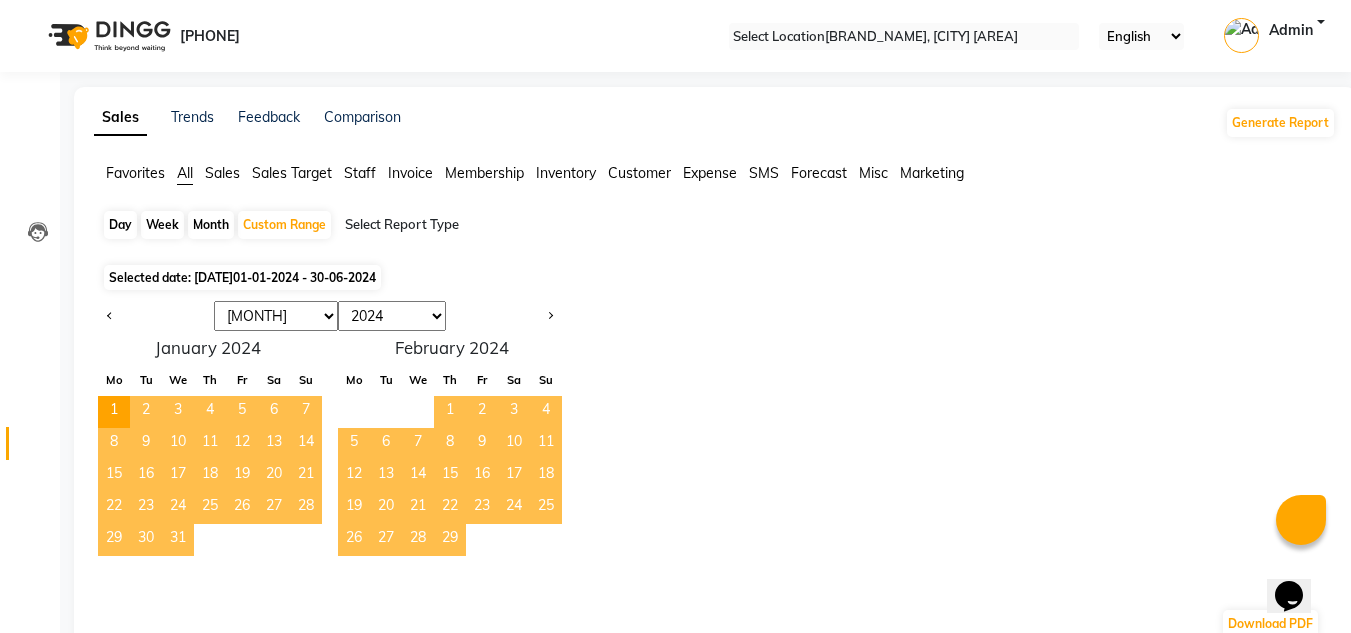 click on "2014 2015 2016 2017 2018 2019 2020 2021 2022 2023 2024 2025 2026 2027 2028 2029 2030 2031 2032 2033 2034" at bounding box center [392, 316] 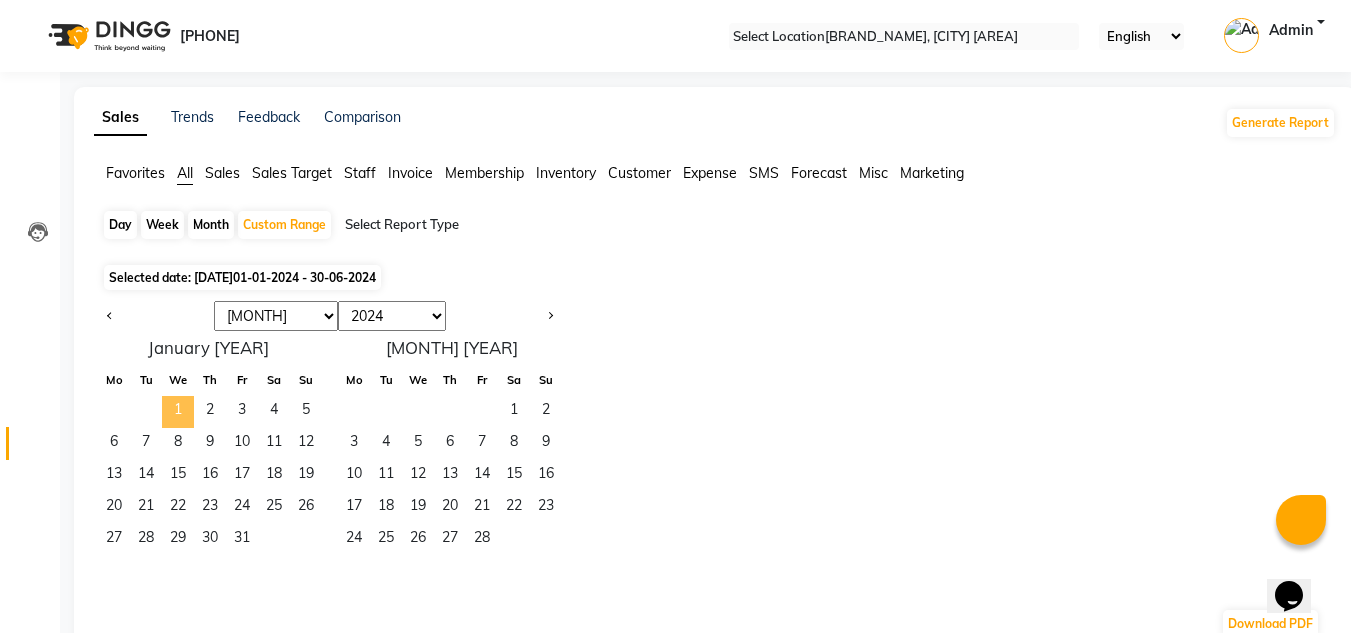 click on "1" at bounding box center (178, 412) 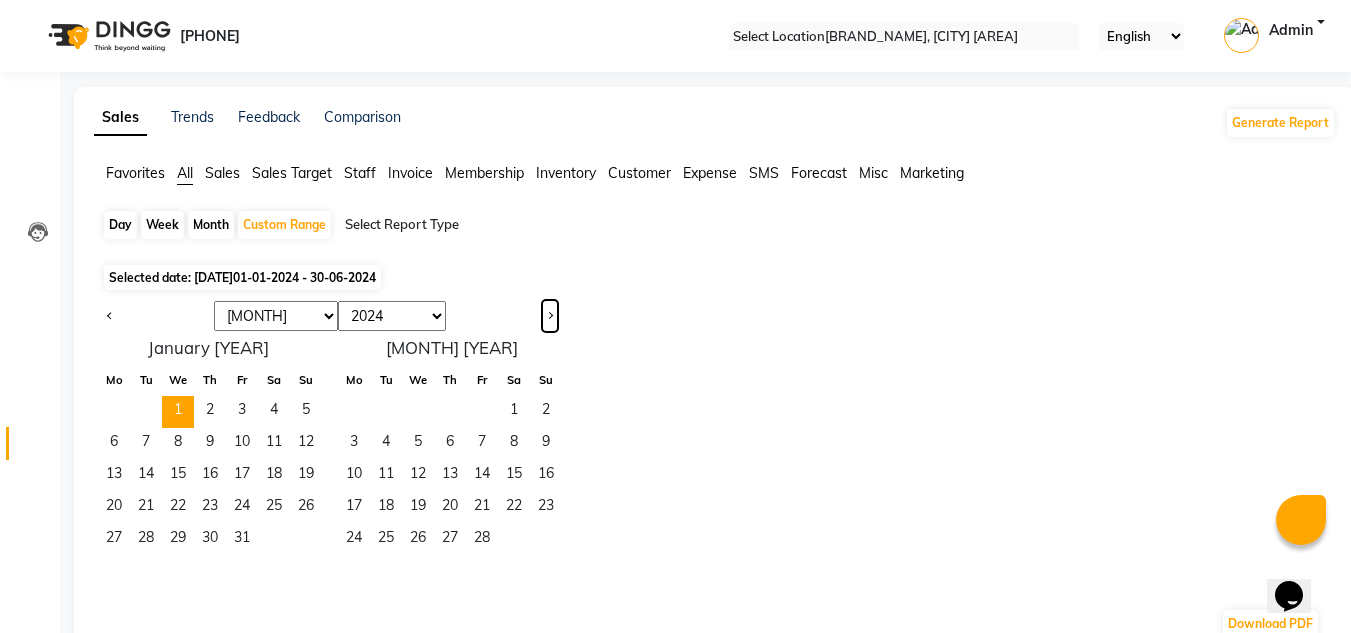 click at bounding box center [550, 316] 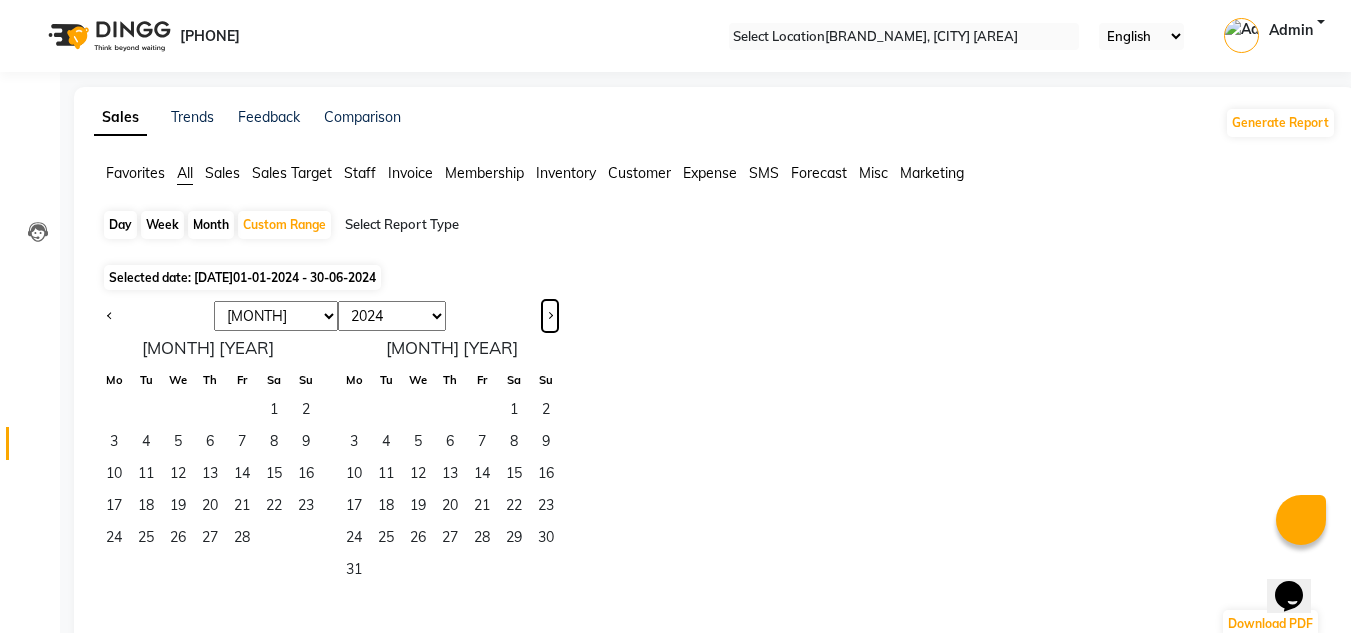 click at bounding box center [550, 316] 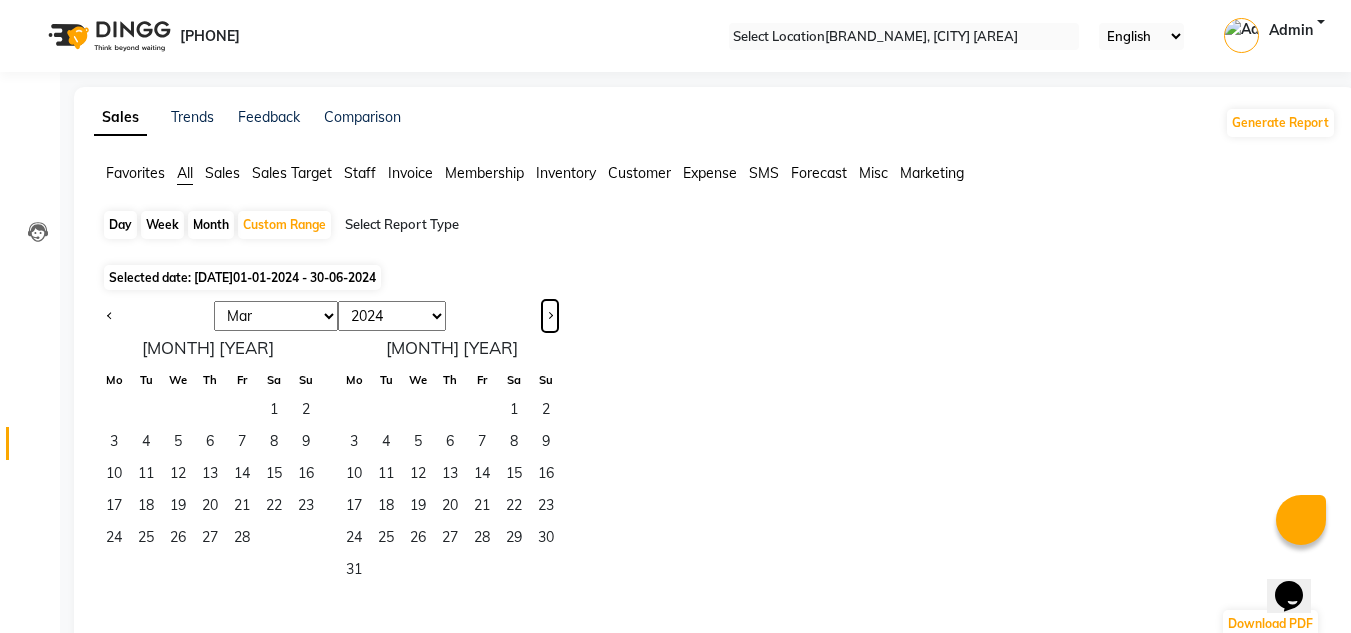 click at bounding box center [550, 316] 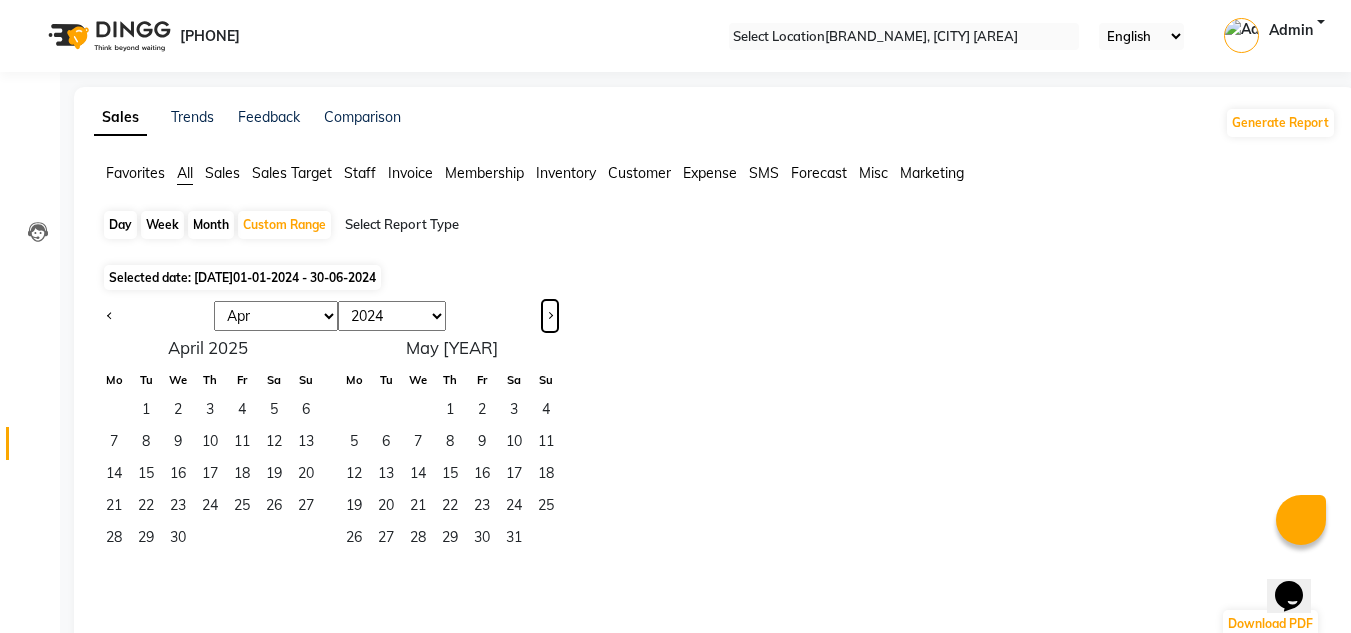 click at bounding box center (550, 316) 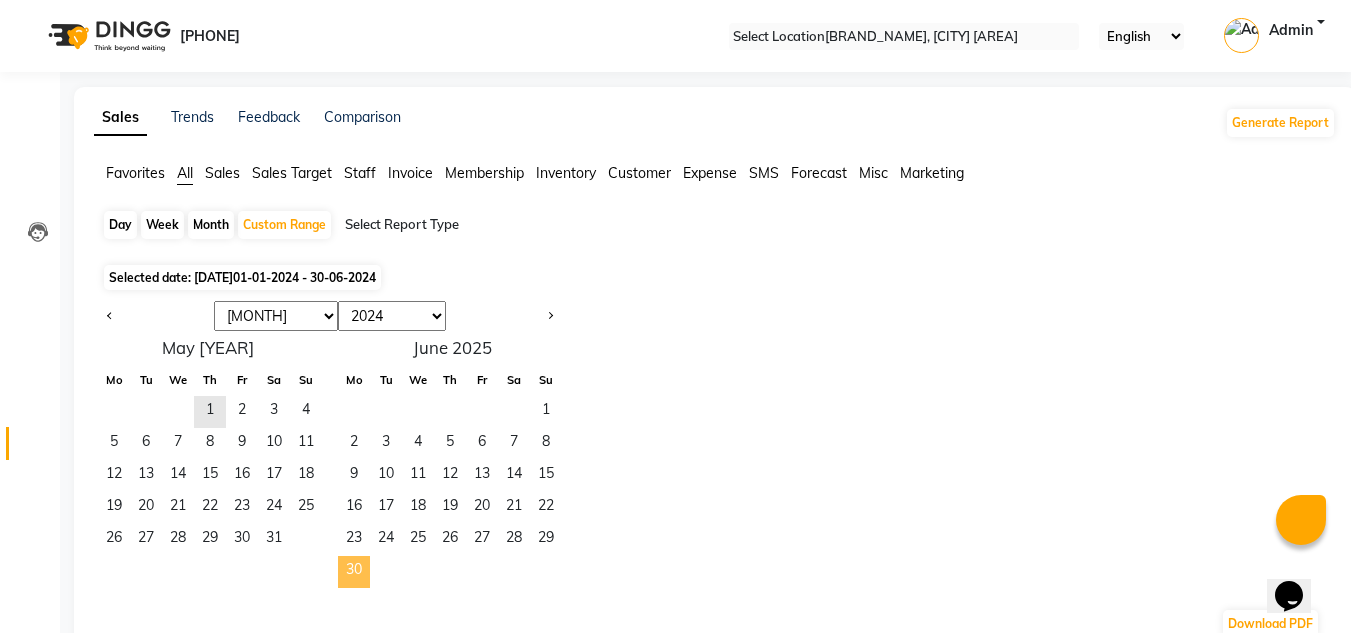 click on "30" at bounding box center (354, 572) 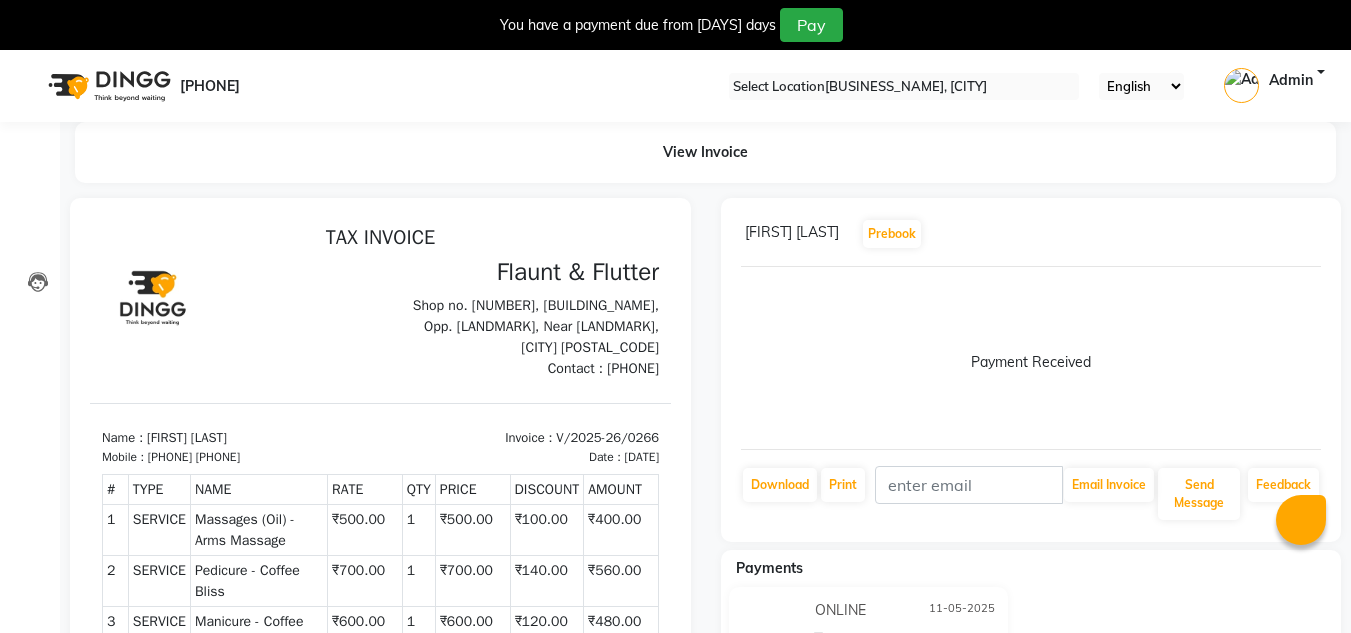 scroll, scrollTop: 0, scrollLeft: 0, axis: both 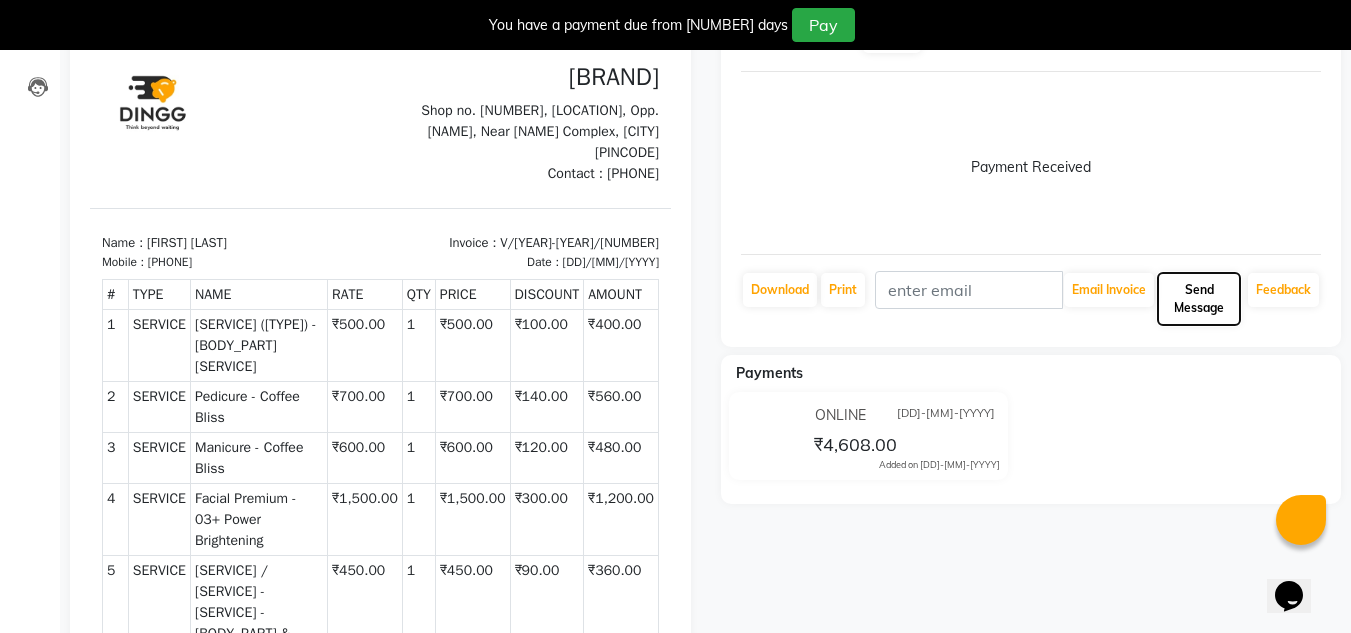 click on "Send Message" at bounding box center (1109, 290) 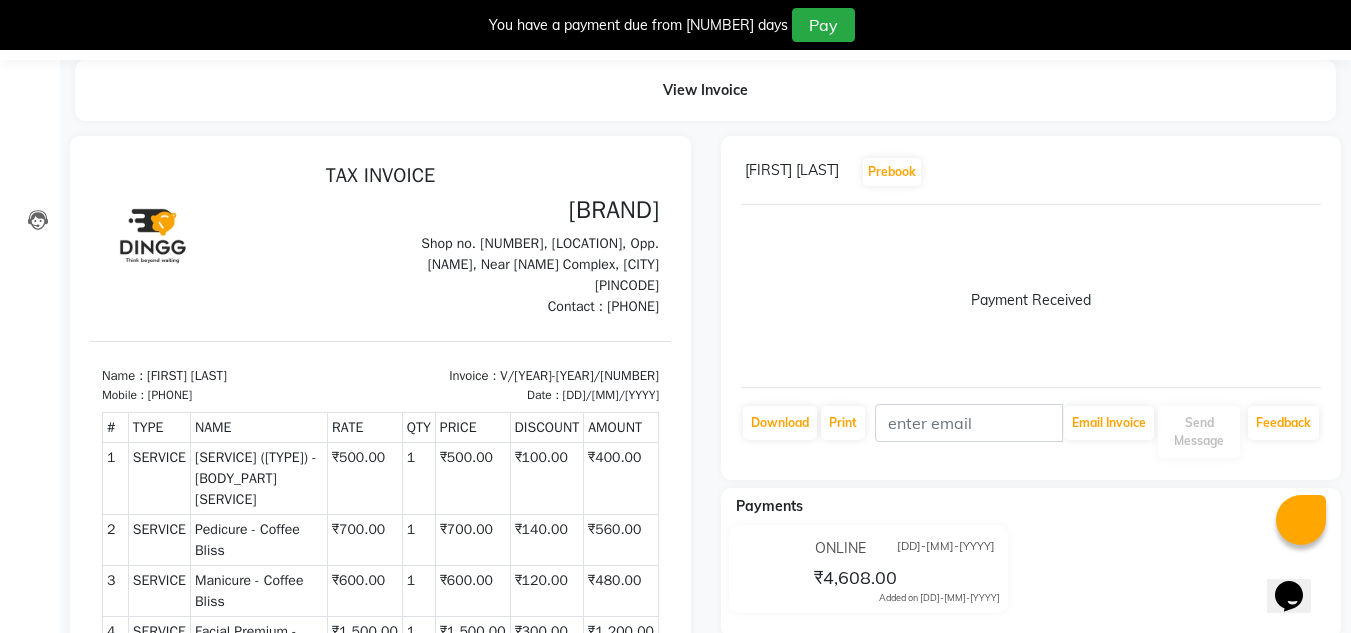 scroll, scrollTop: 0, scrollLeft: 0, axis: both 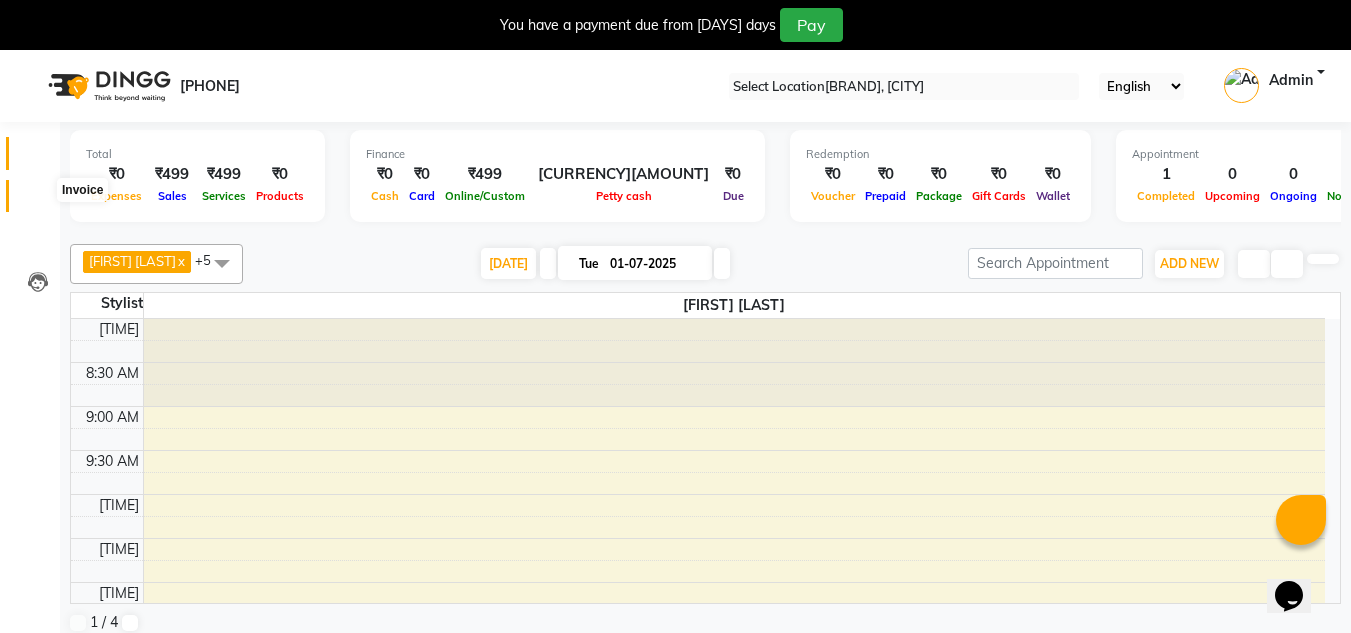 click at bounding box center (38, 201) 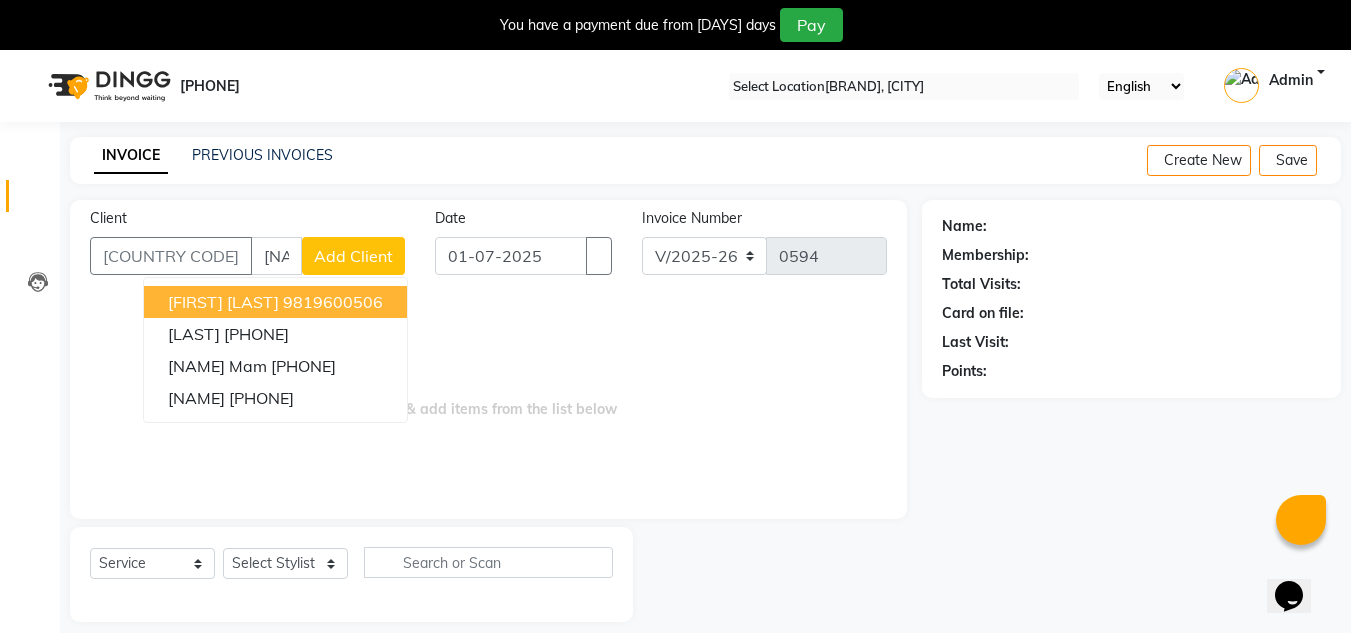 click on "Roshni JAIN" at bounding box center [223, 302] 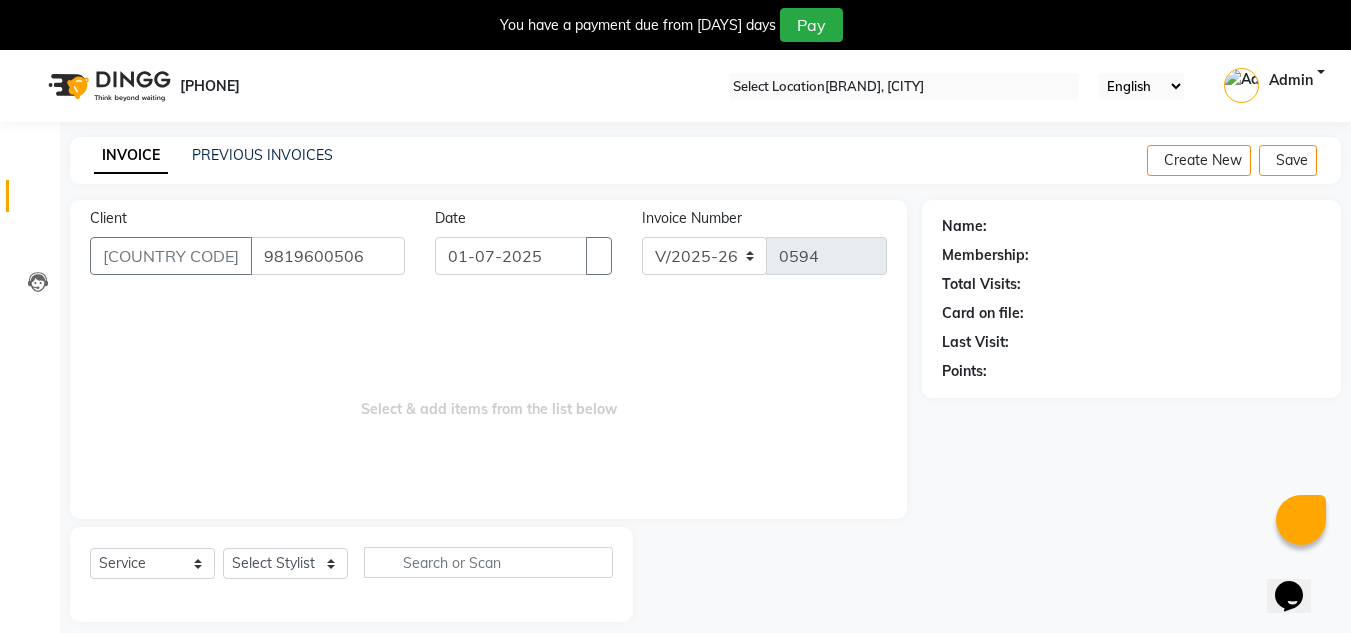 type on "9819600506" 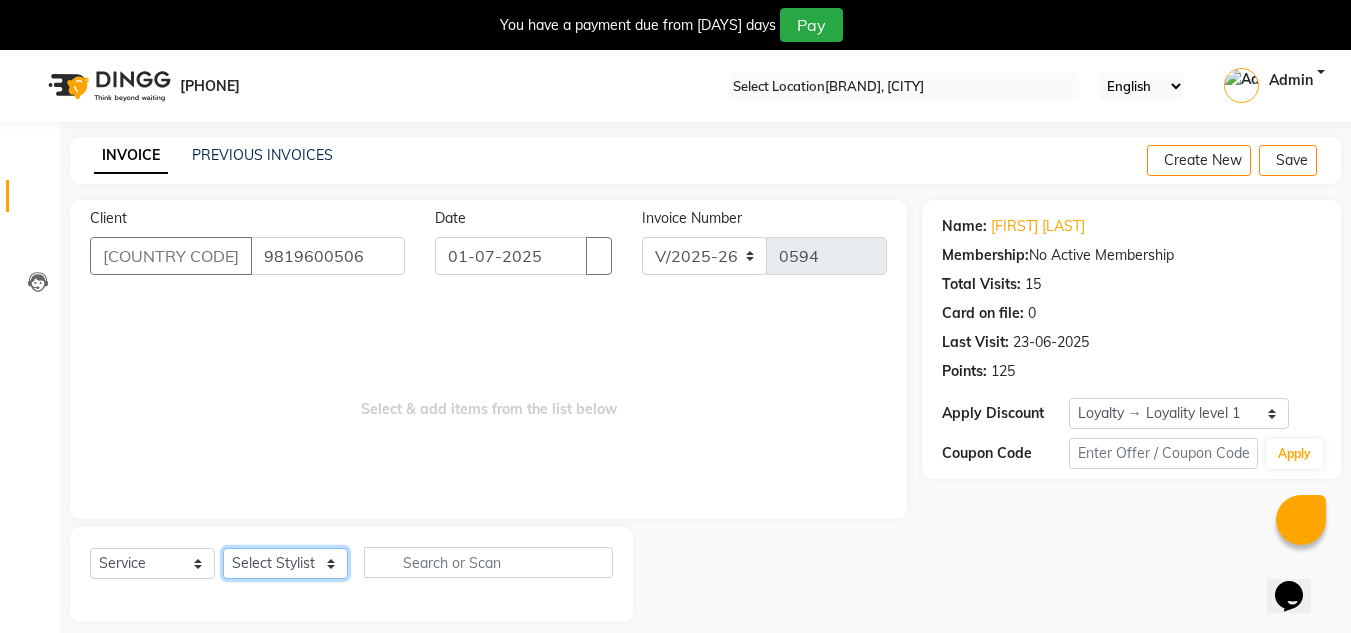 click on "Select Stylist H Robinson Keivom Khushi Krisha Manoranjan Neeta Sonkar Padmini Pradip Praksh Sharma Rakshu Roshni" at bounding box center [285, 563] 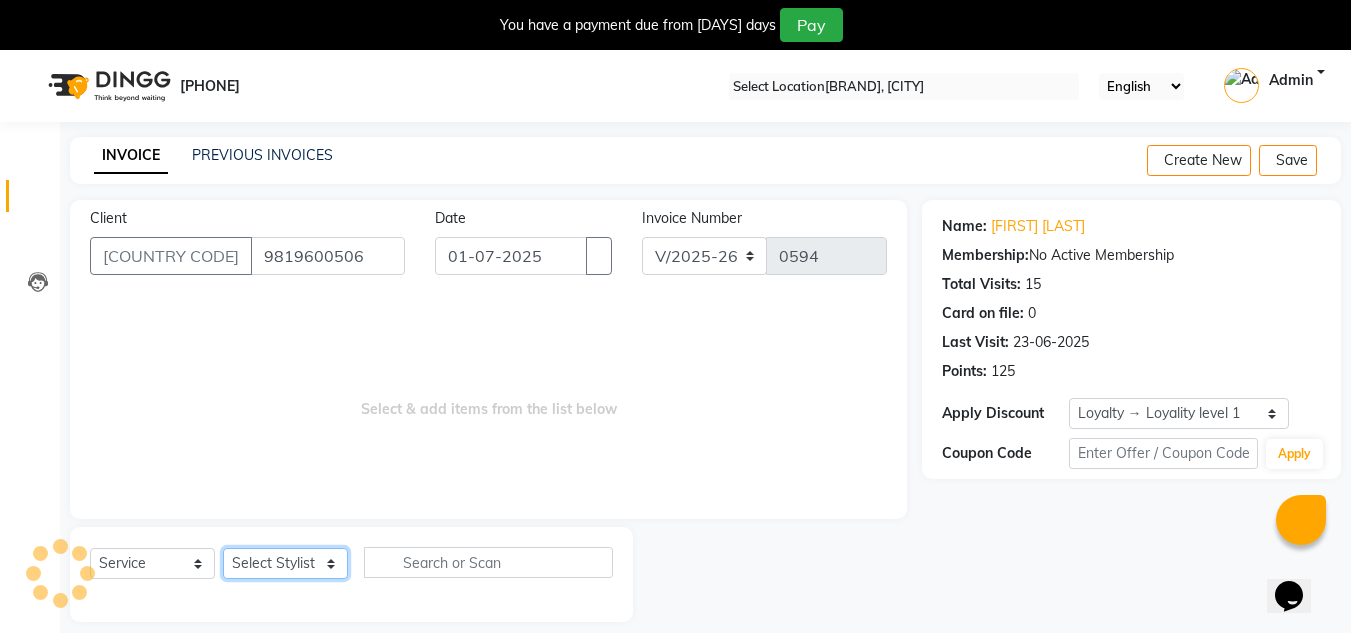 select on "59873" 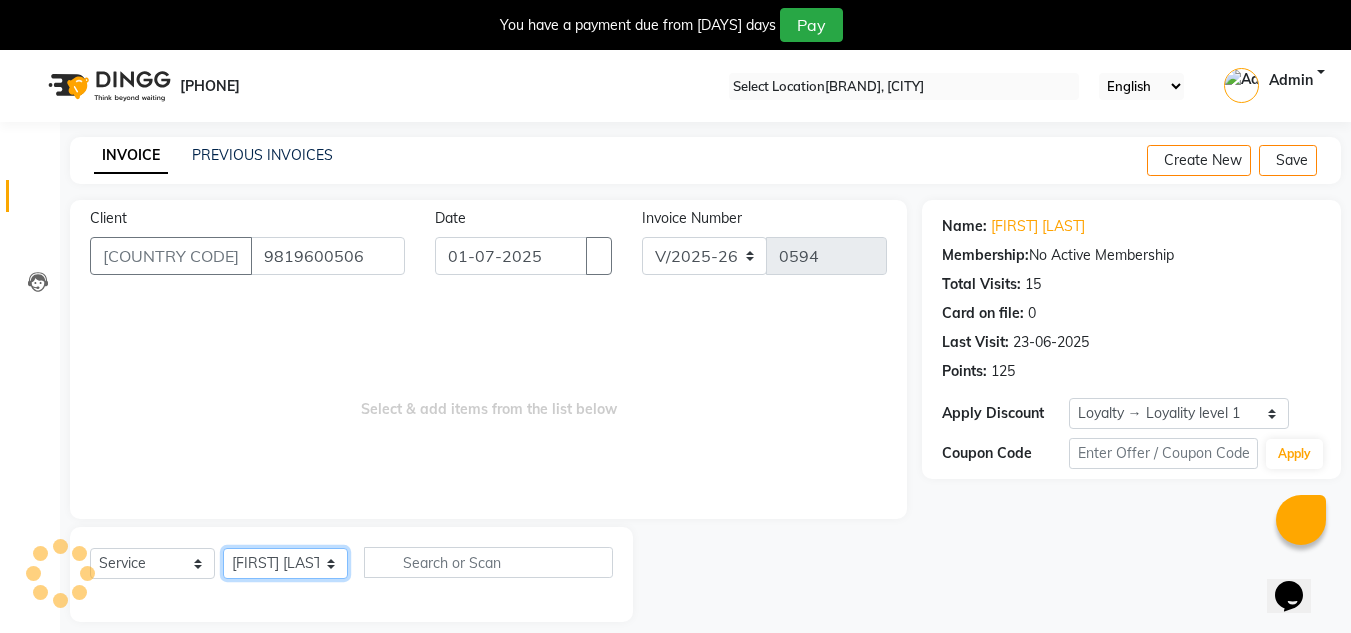 click on "Select Stylist H Robinson Keivom Khushi Krisha Manoranjan Neeta Sonkar Padmini Pradip Praksh Sharma Rakshu Roshni" at bounding box center (285, 563) 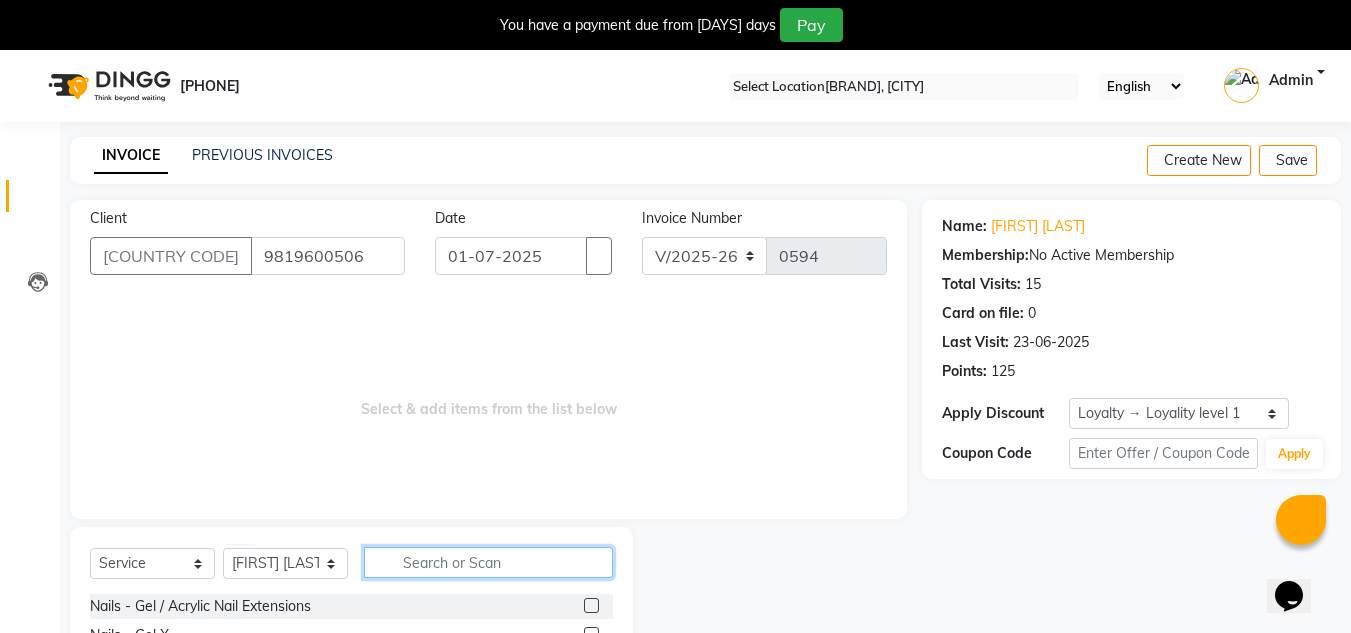 click at bounding box center (488, 562) 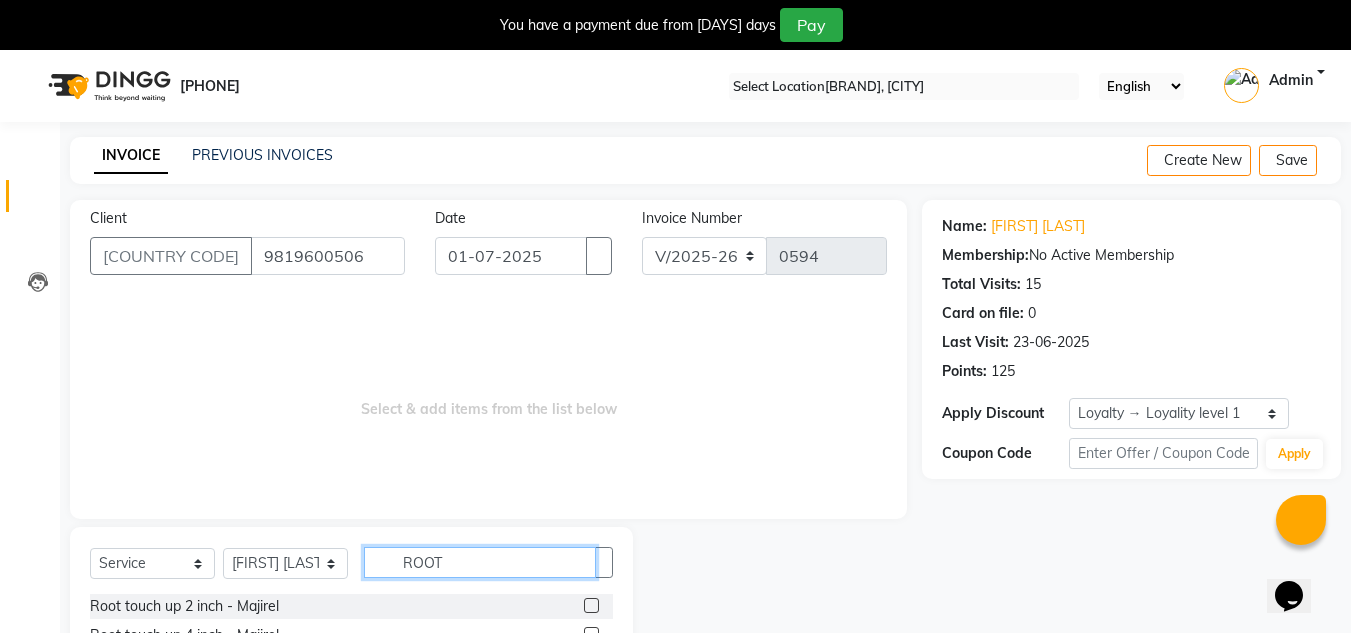 scroll, scrollTop: 134, scrollLeft: 0, axis: vertical 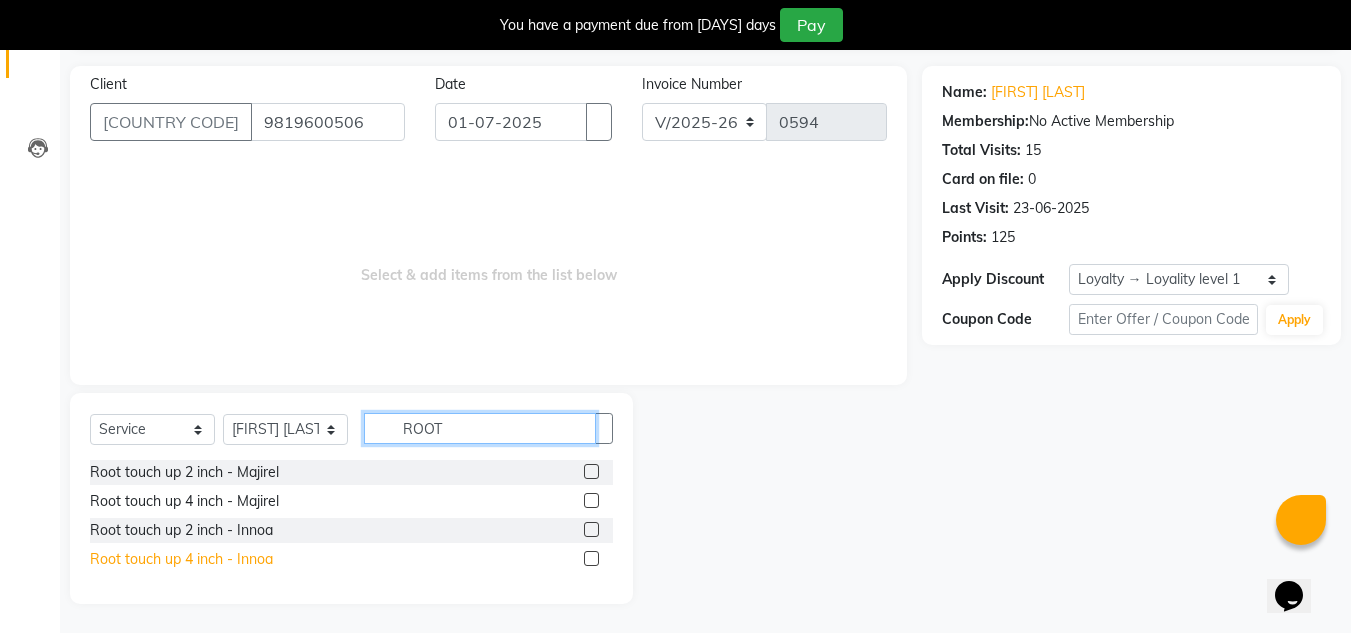 type on "ROOT" 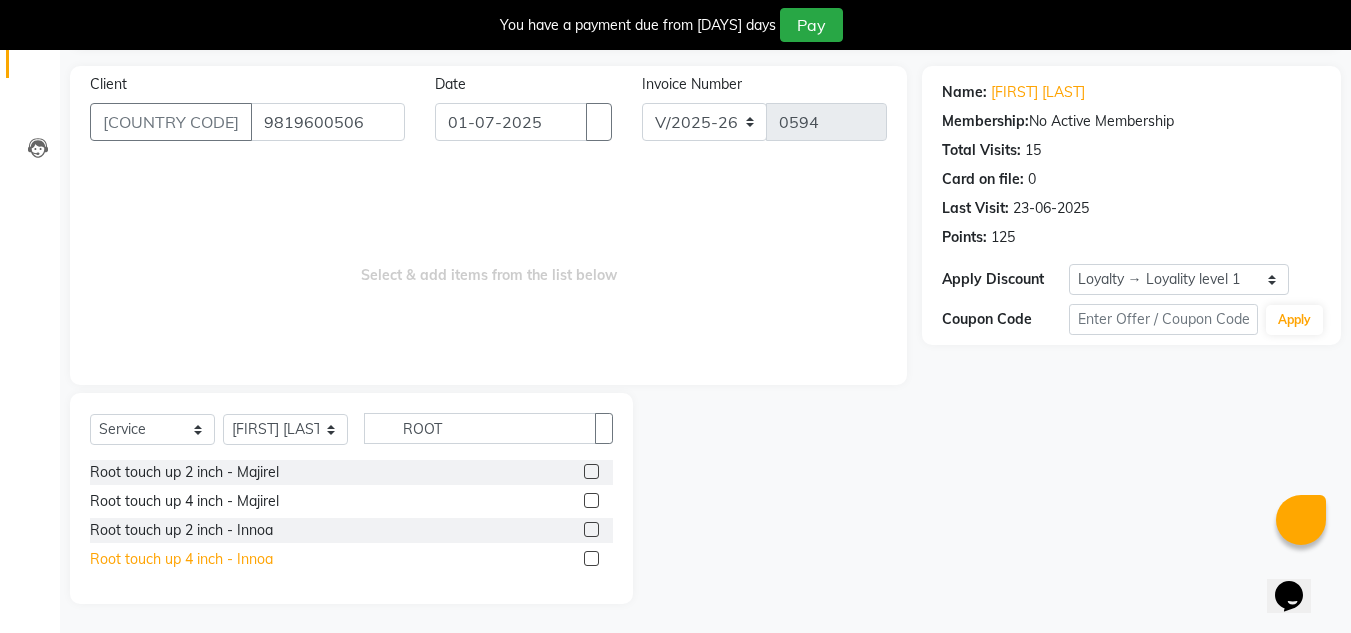 click on "Root touch up 4 inch - Innoa" at bounding box center [184, 472] 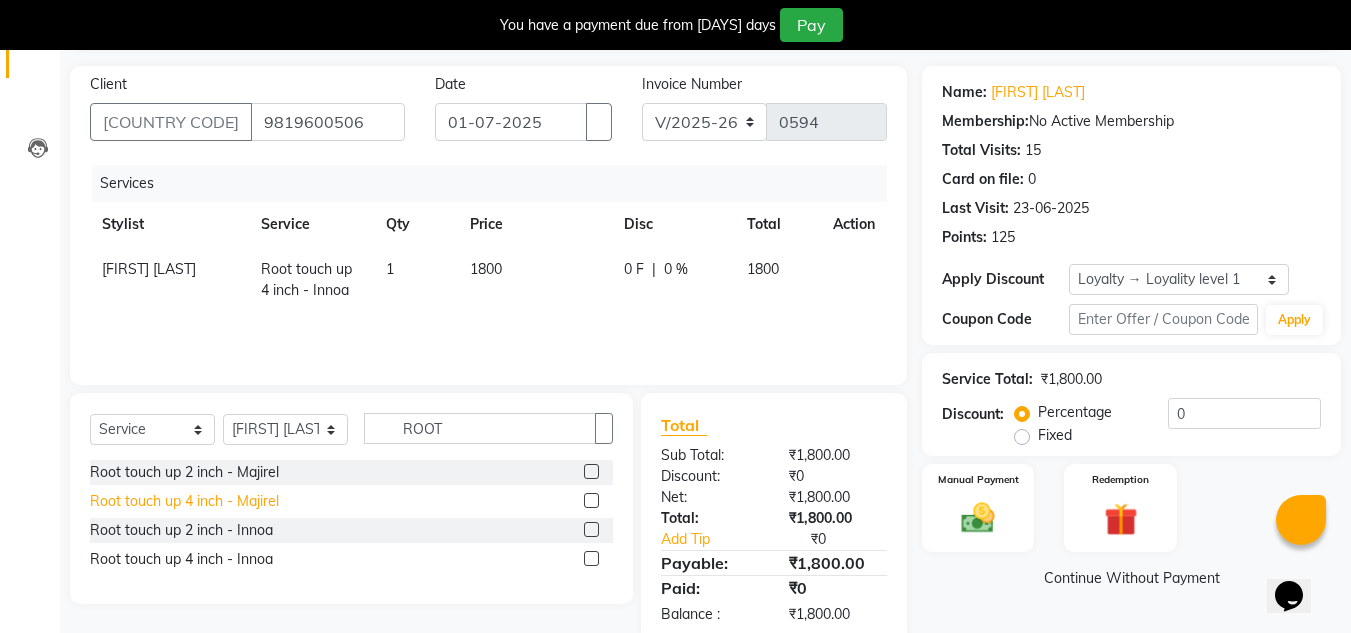 click on "Root touch up 4 inch - Majirel" at bounding box center [184, 472] 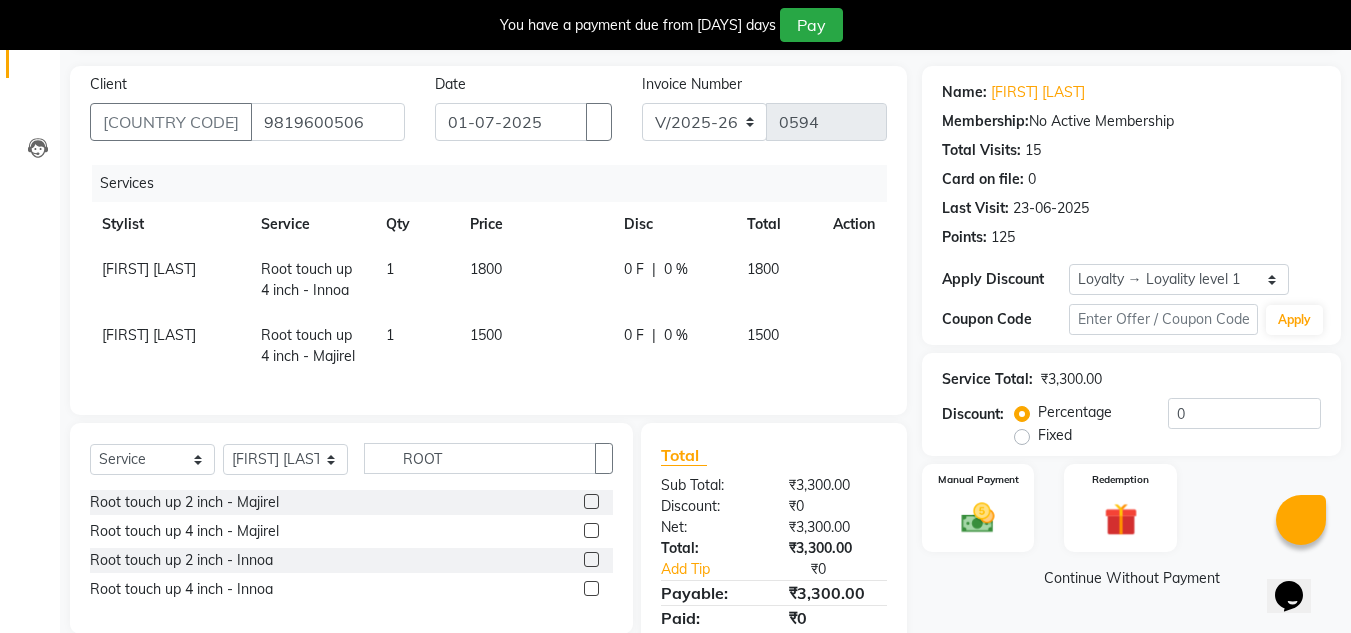 click at bounding box center (841, 259) 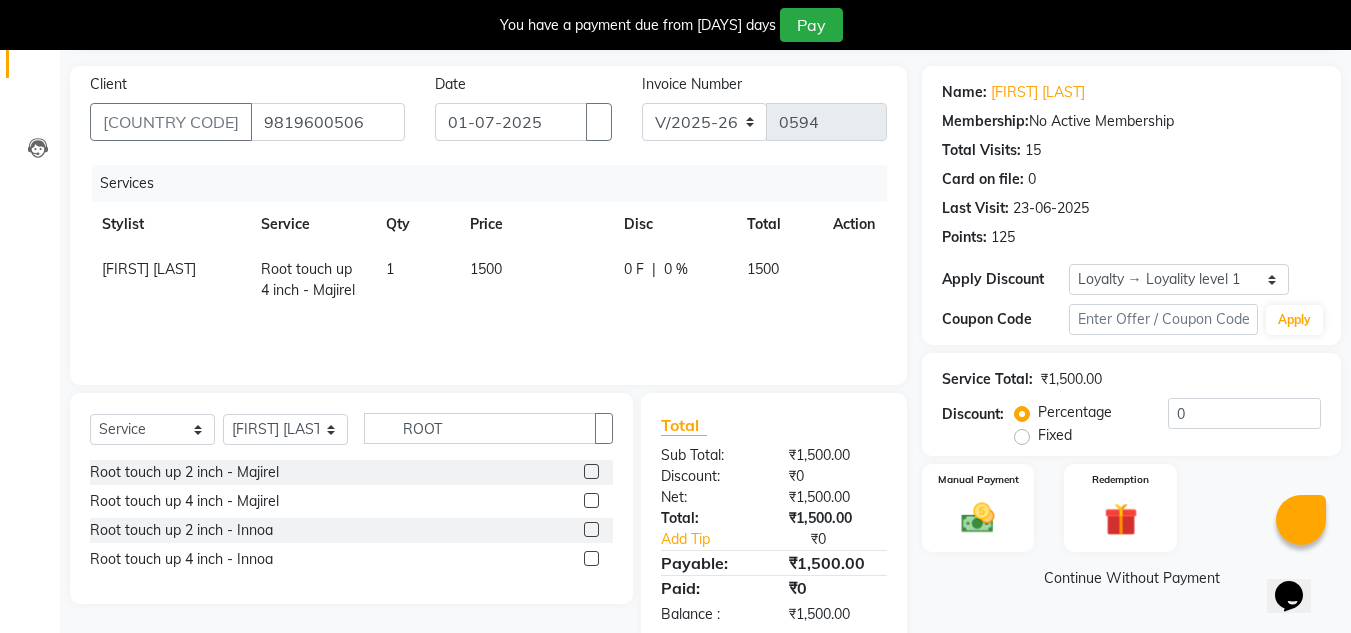 scroll, scrollTop: 175, scrollLeft: 0, axis: vertical 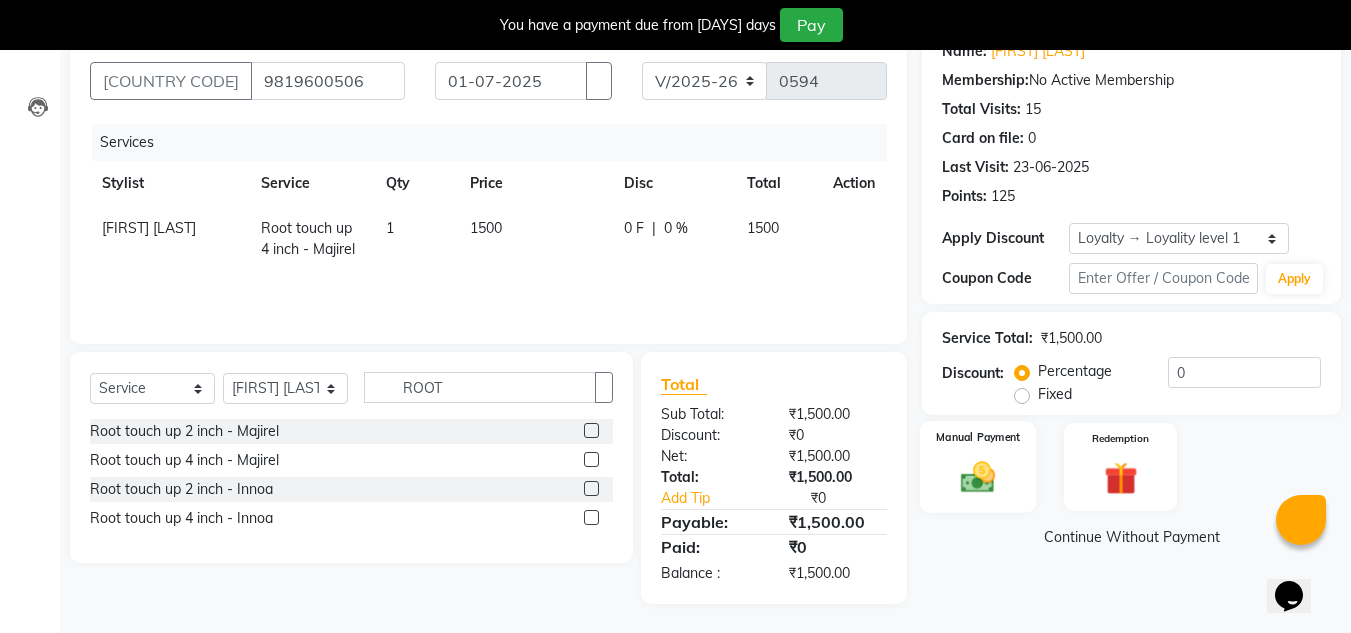 click at bounding box center [978, 477] 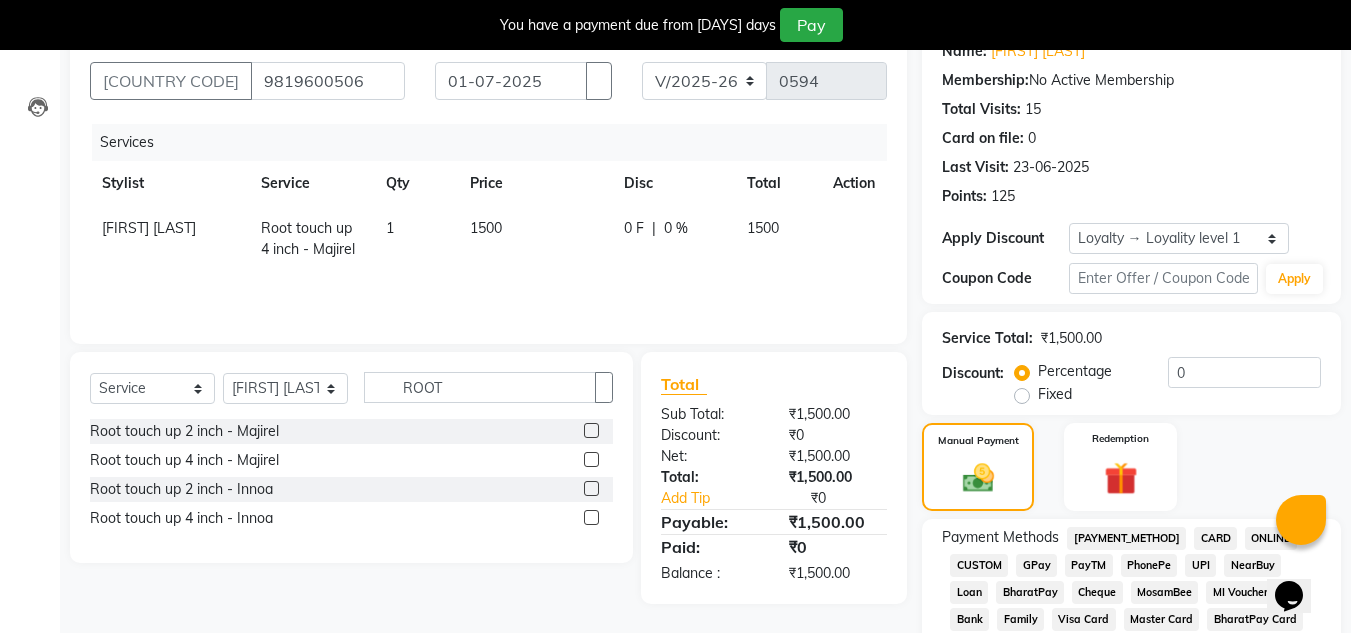 click on "CASH" at bounding box center (1126, 538) 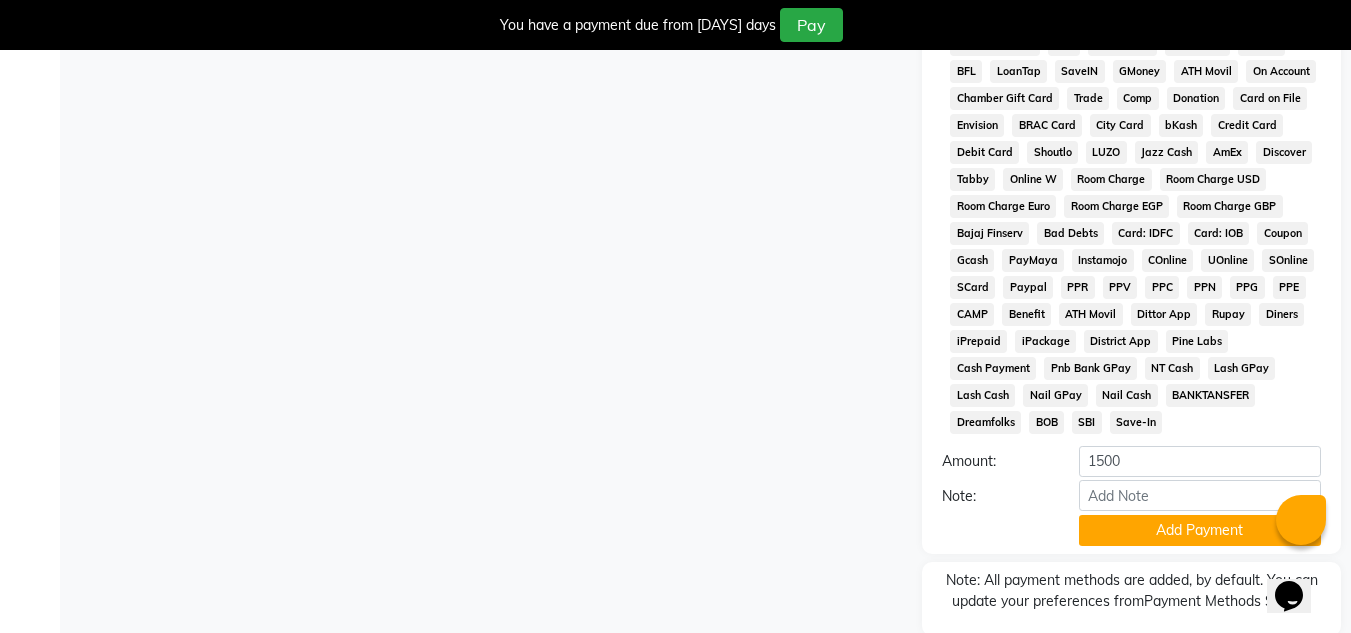 scroll, scrollTop: 958, scrollLeft: 0, axis: vertical 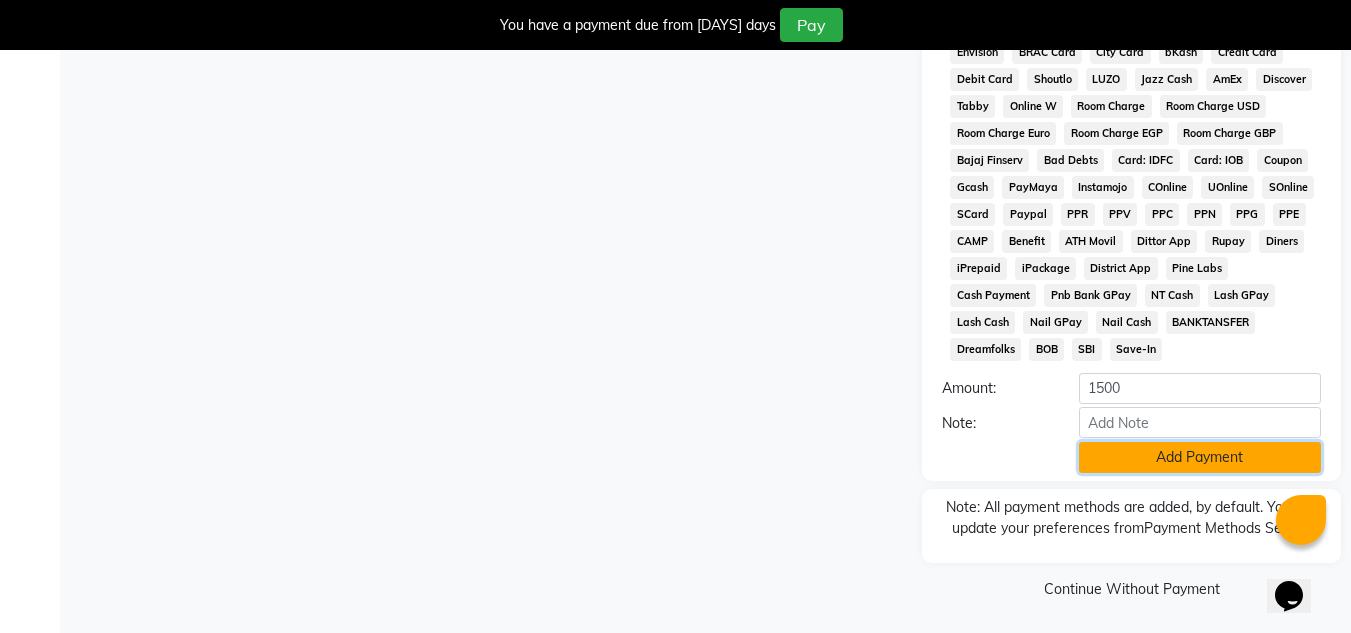 click on "Add Payment" at bounding box center (1200, 457) 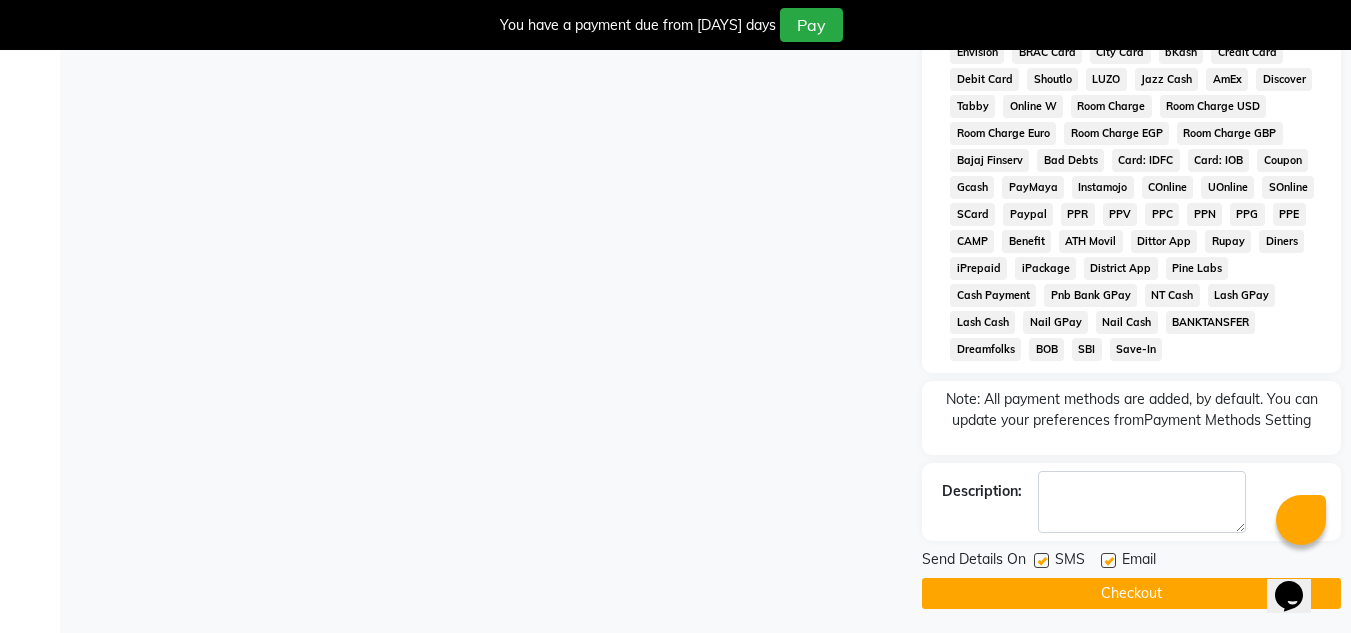 click at bounding box center [1108, 560] 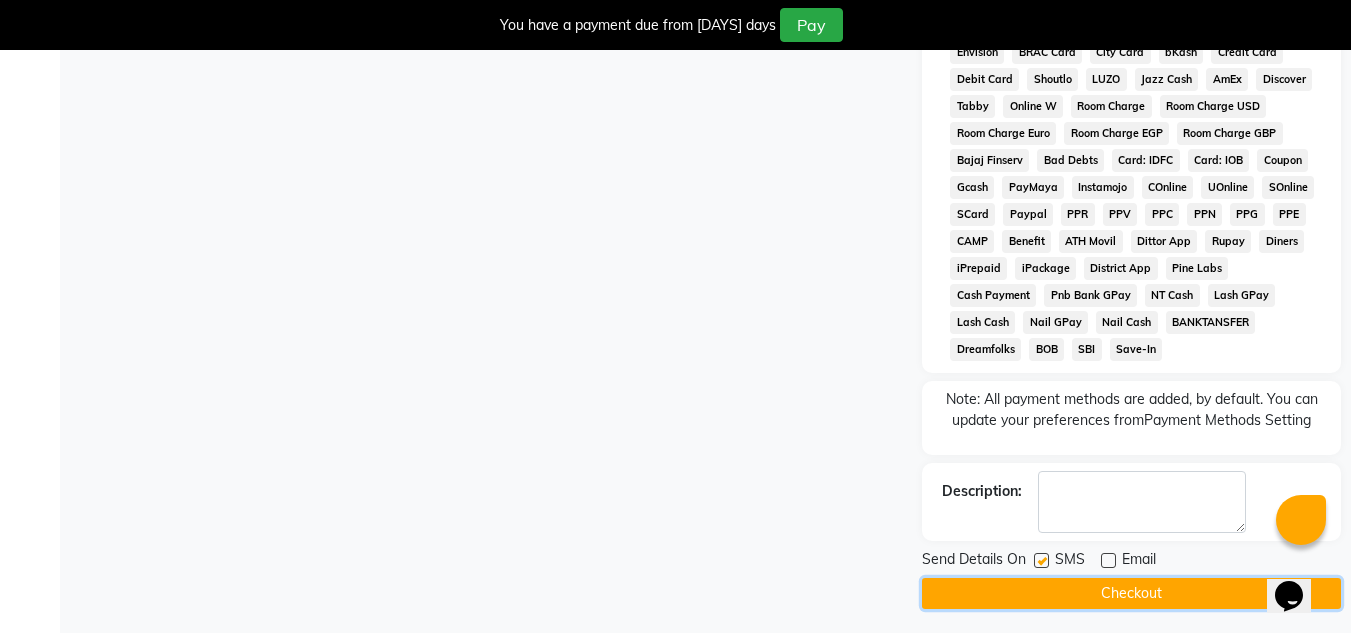 click on "Checkout" at bounding box center (1131, 593) 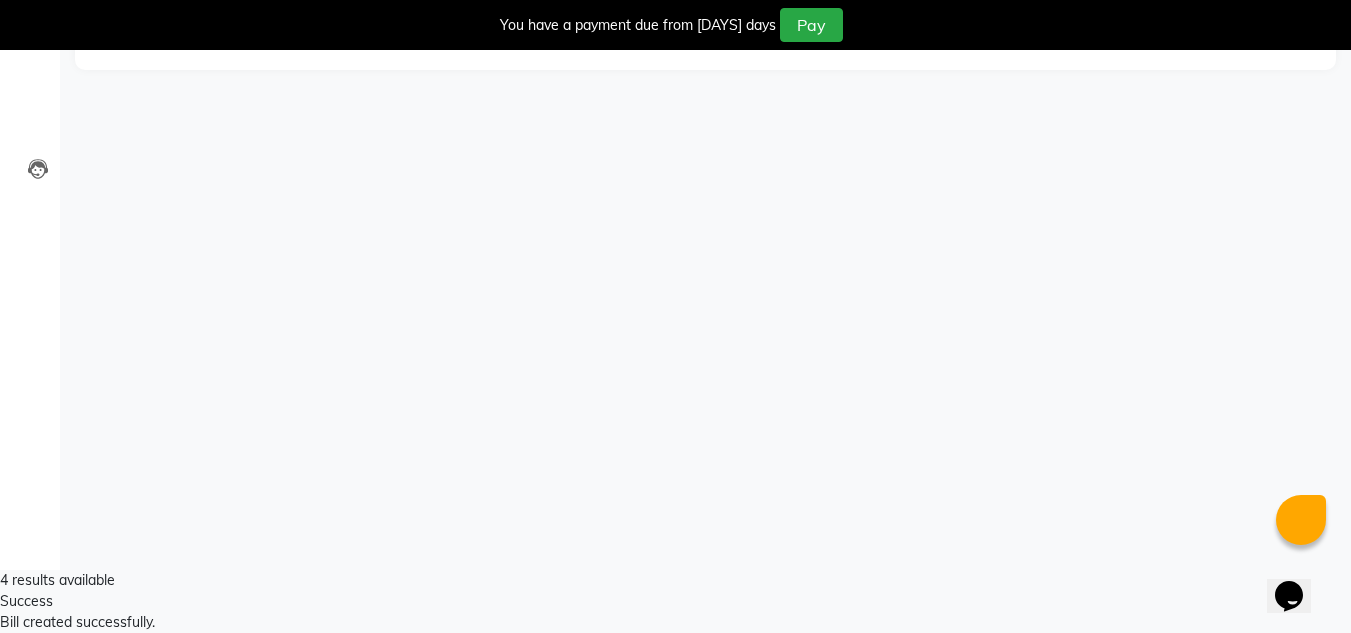 scroll, scrollTop: 50, scrollLeft: 0, axis: vertical 